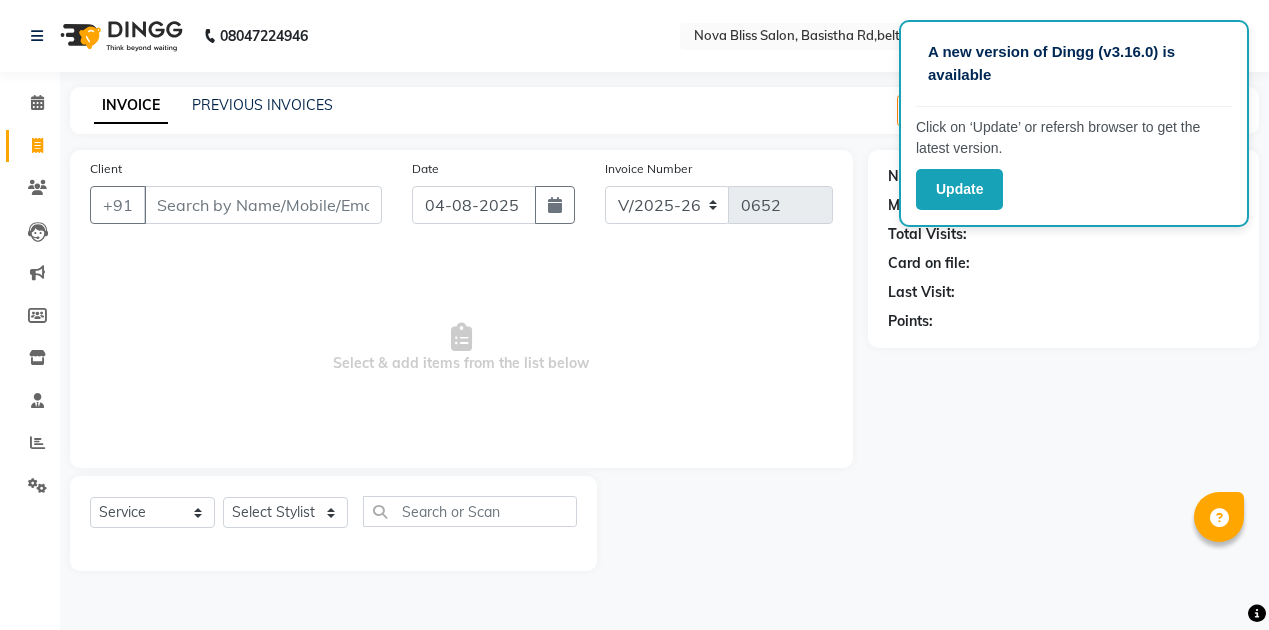 select on "6211" 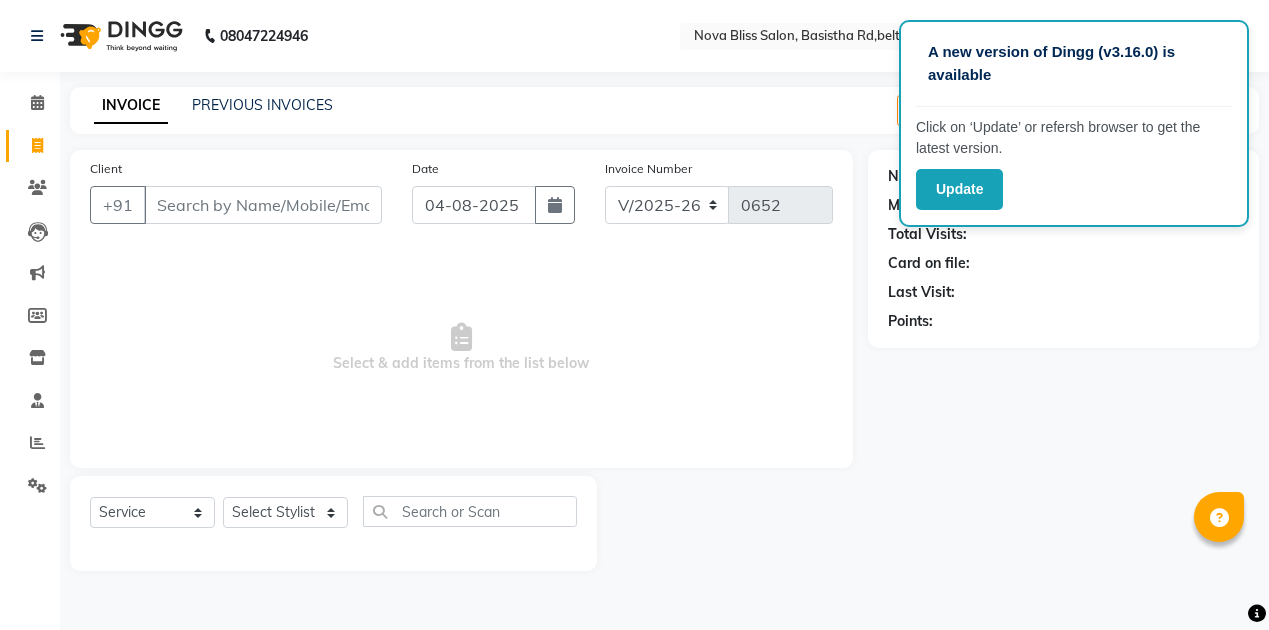 scroll, scrollTop: 0, scrollLeft: 0, axis: both 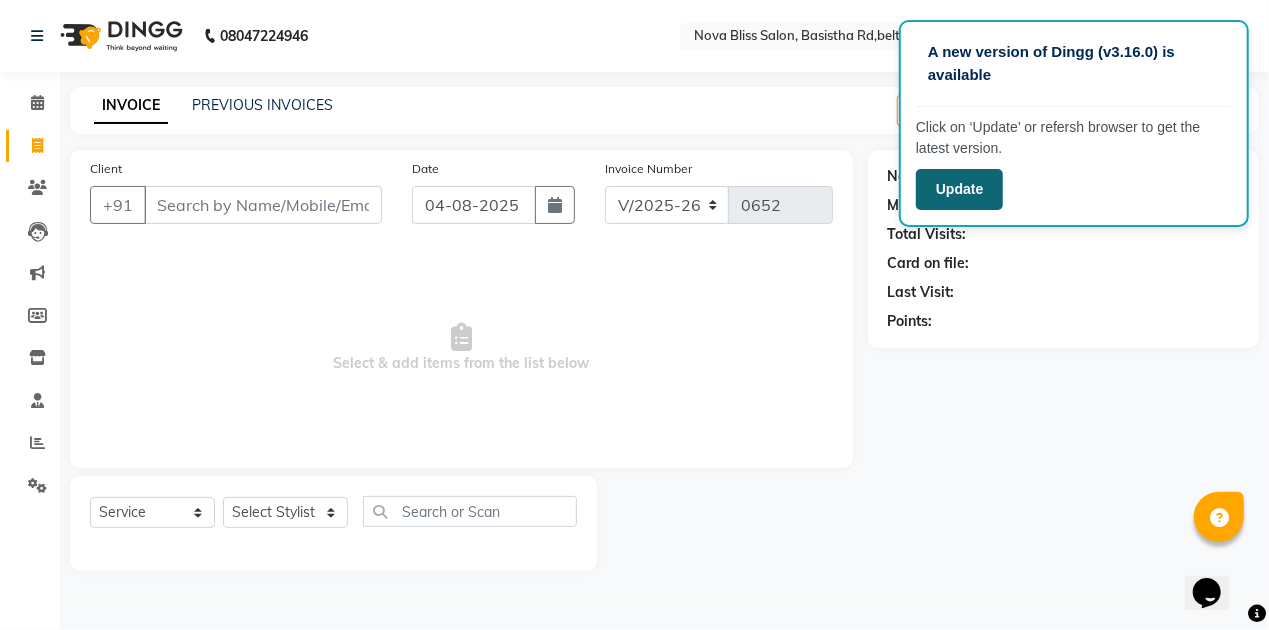 click on "Update" 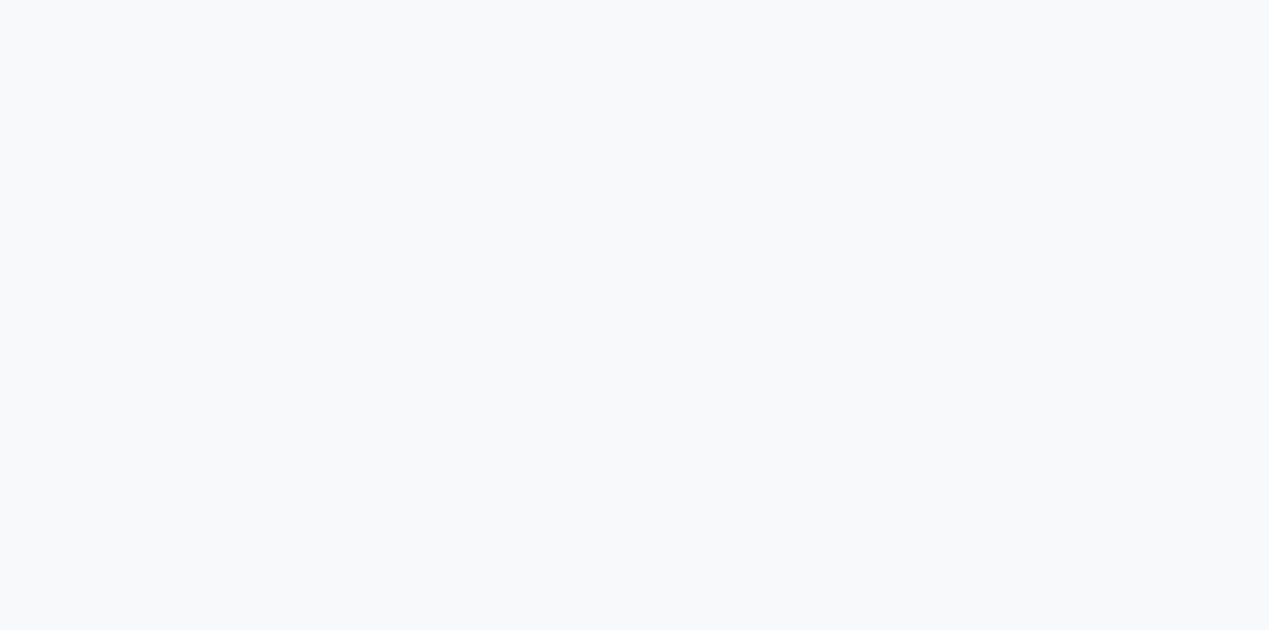 scroll, scrollTop: 0, scrollLeft: 0, axis: both 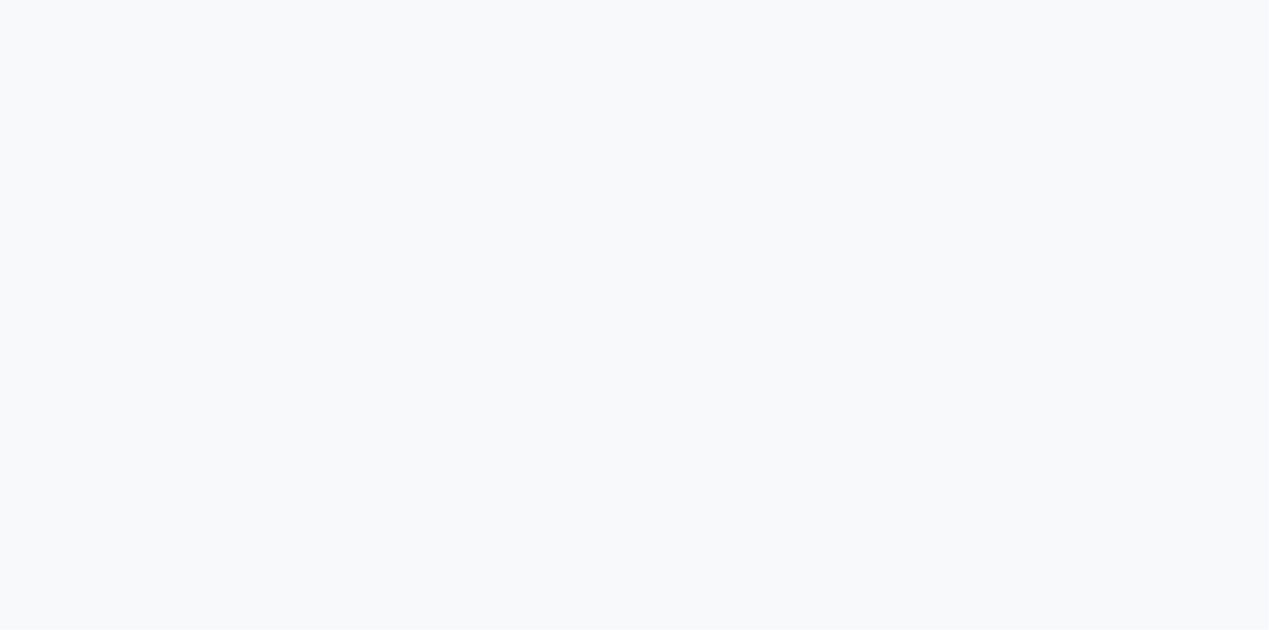 select on "service" 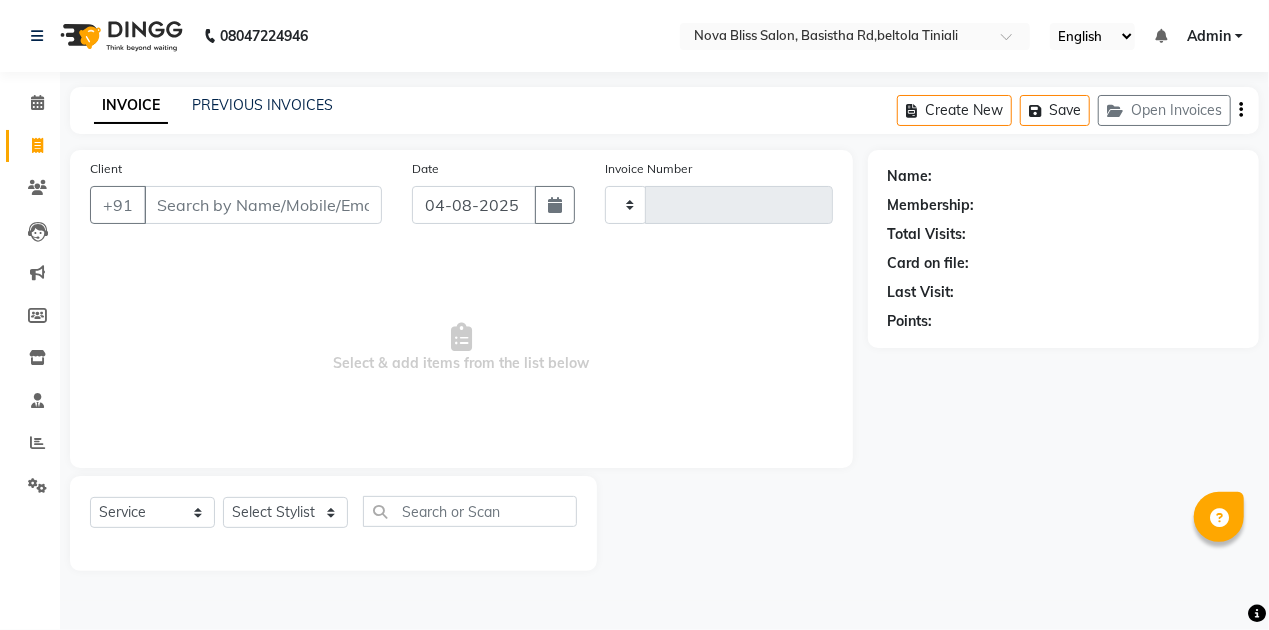 type on "0652" 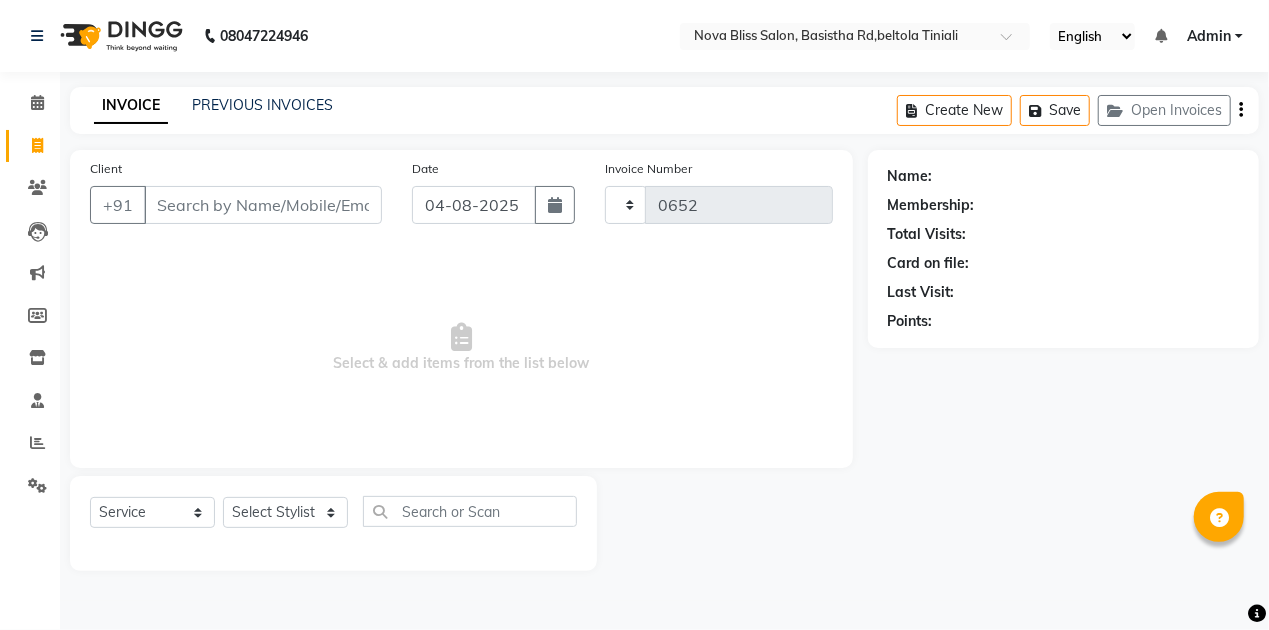 select on "6211" 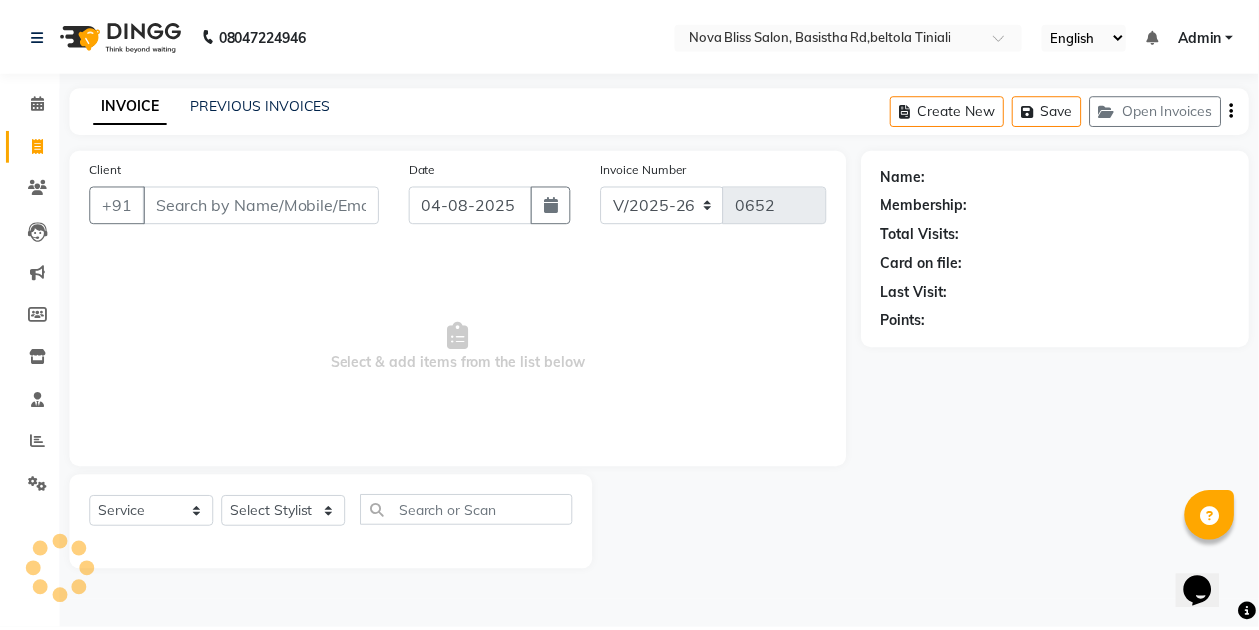 scroll, scrollTop: 0, scrollLeft: 0, axis: both 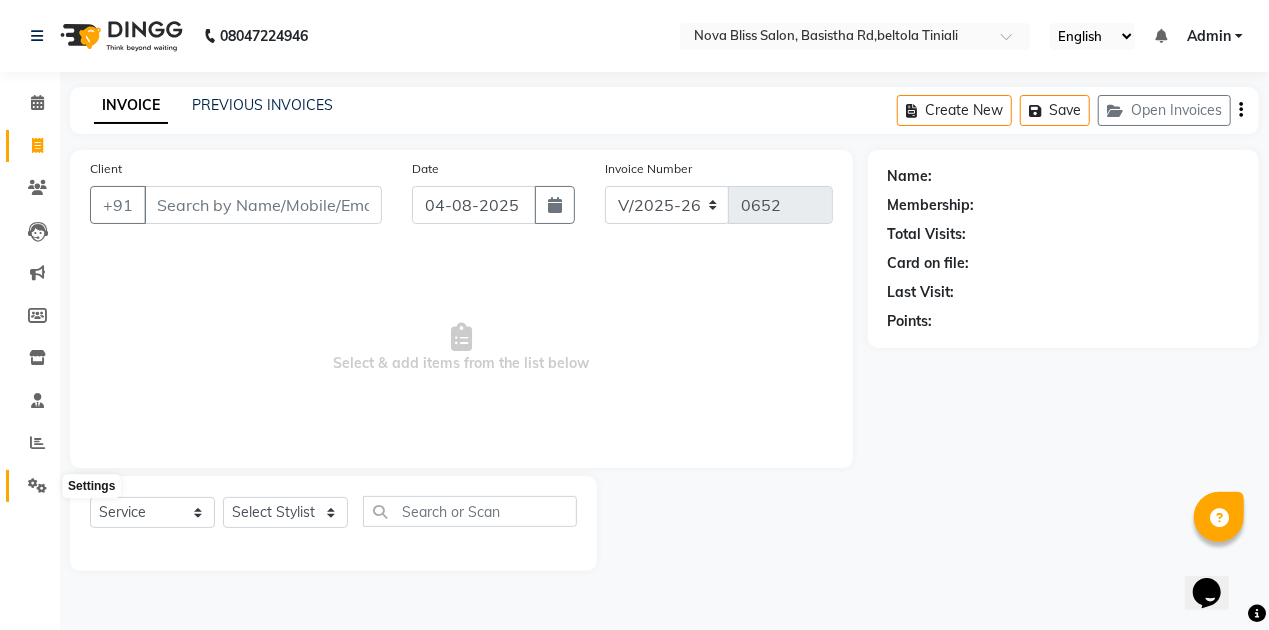 drag, startPoint x: 28, startPoint y: 485, endPoint x: 65, endPoint y: 471, distance: 39.56008 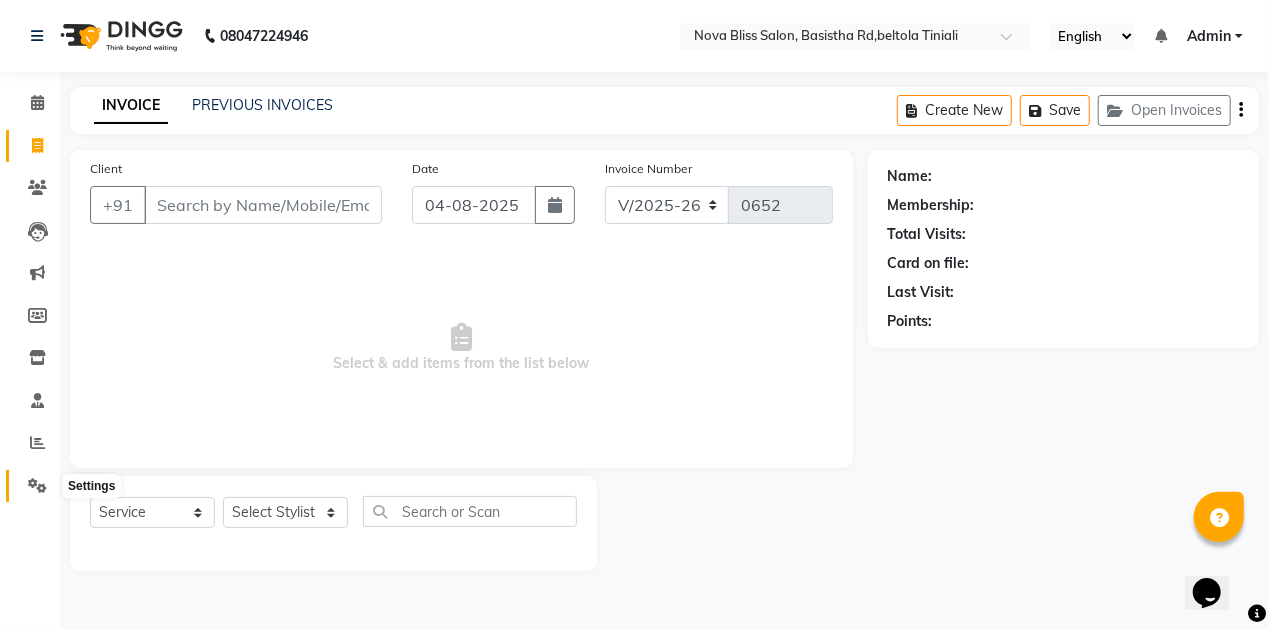 click 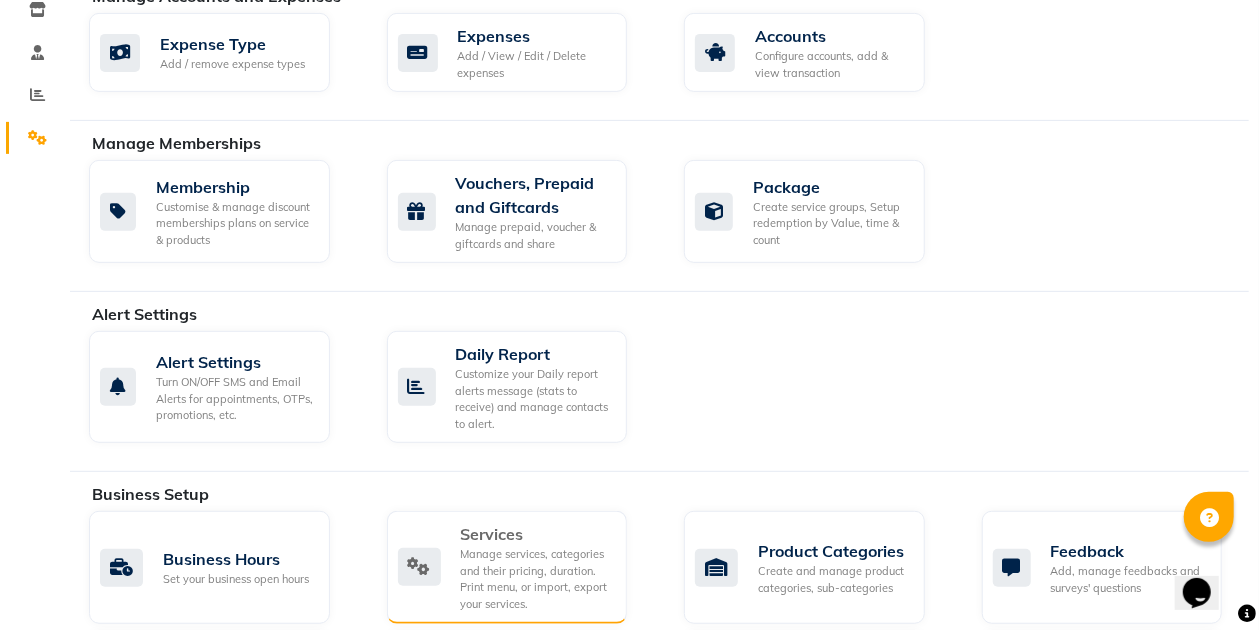 scroll, scrollTop: 466, scrollLeft: 0, axis: vertical 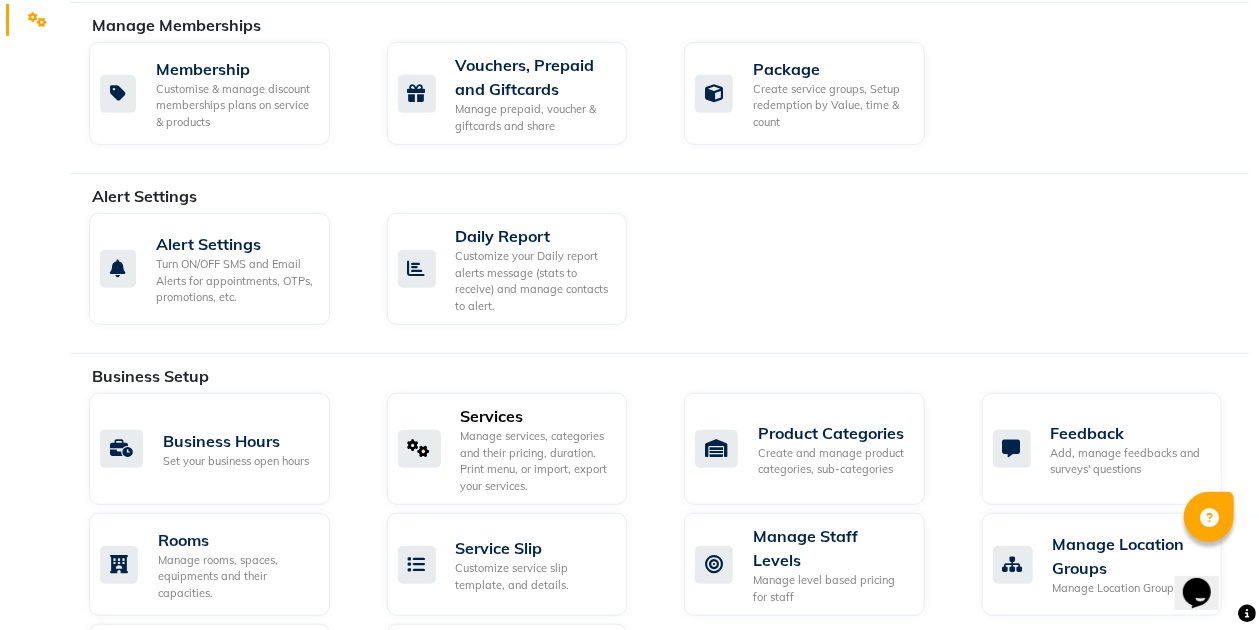 click on "Manage services, categories and their pricing, duration. Print menu, or import, export your services." 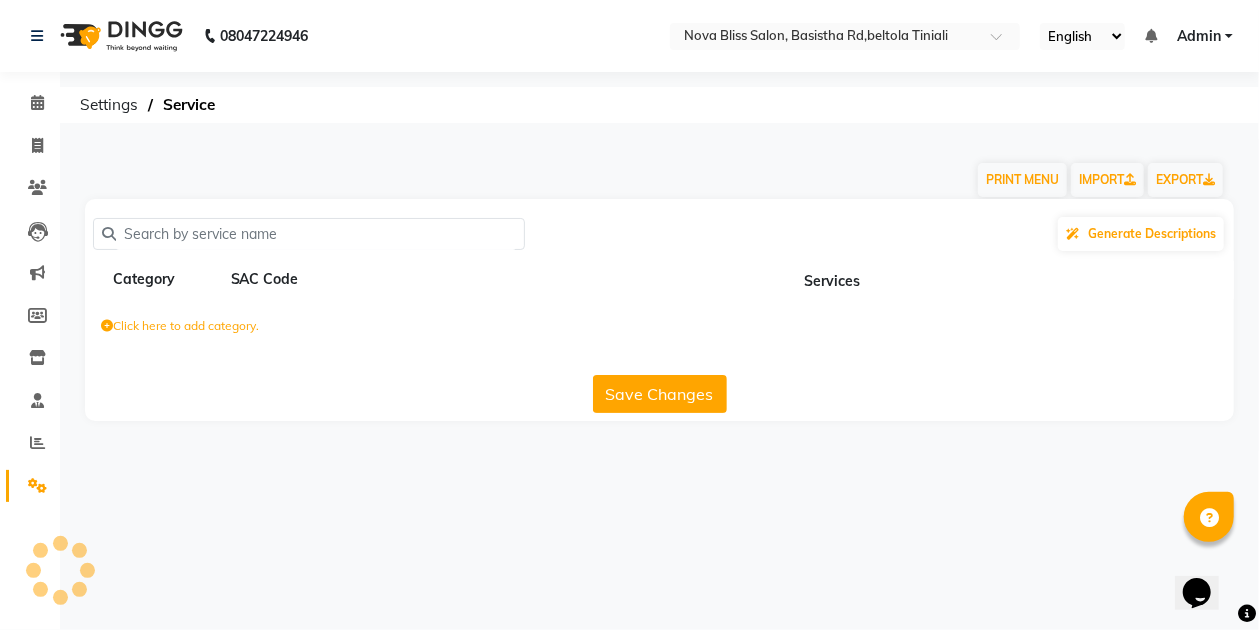 scroll, scrollTop: 0, scrollLeft: 0, axis: both 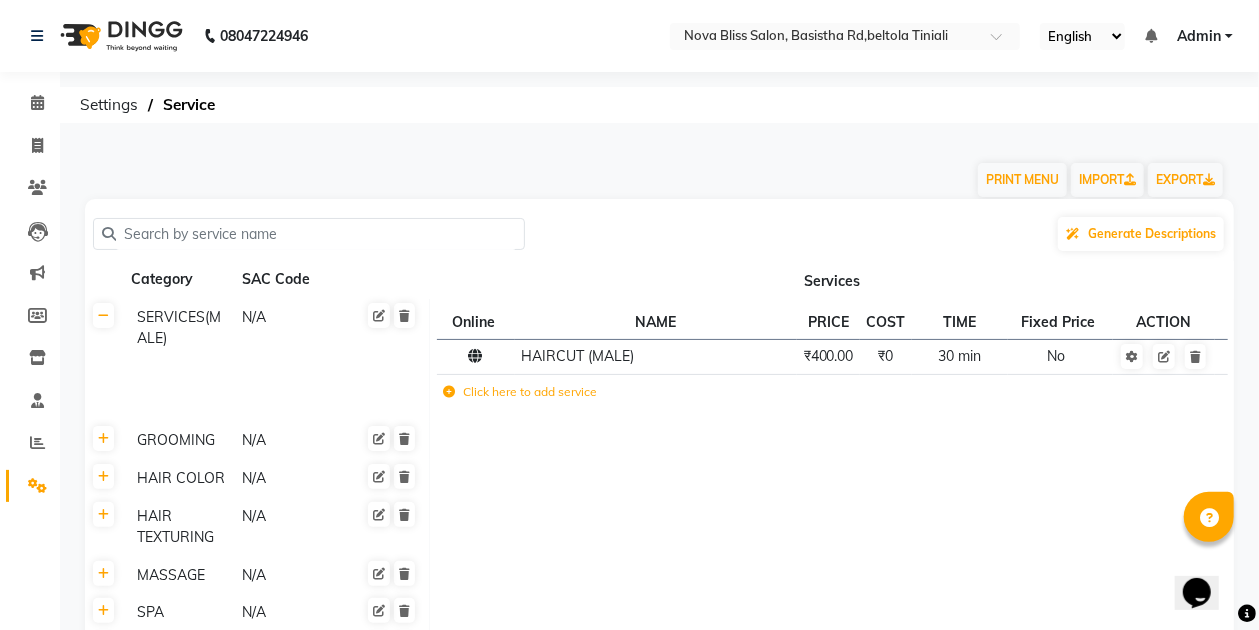 click 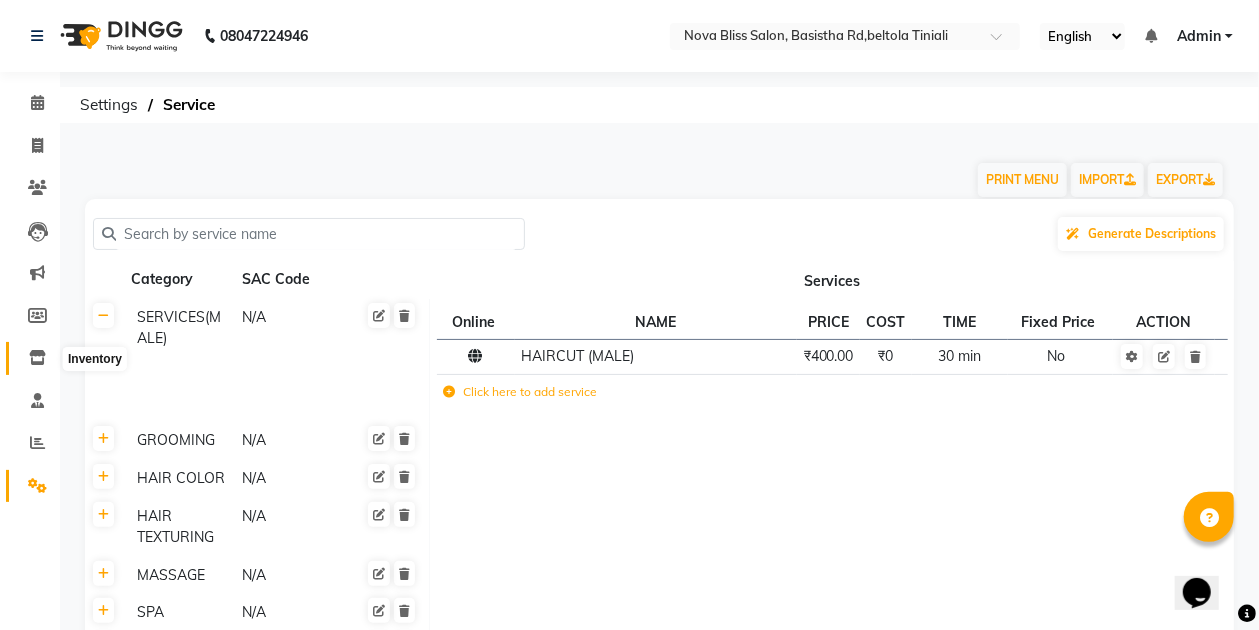 click 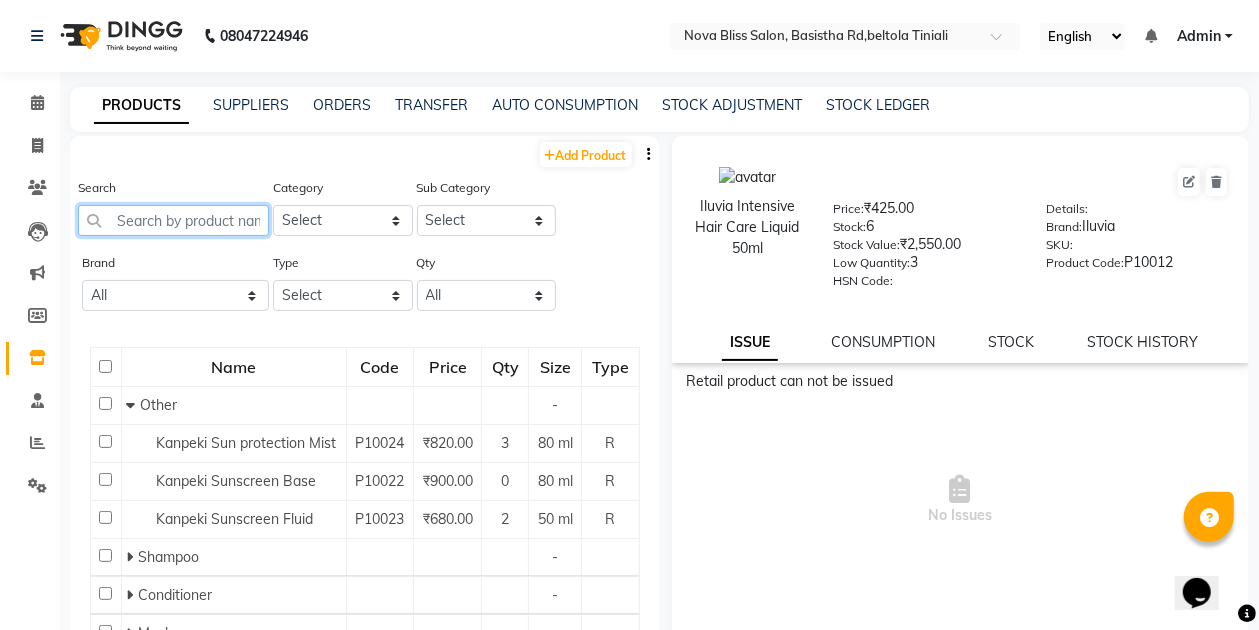 click 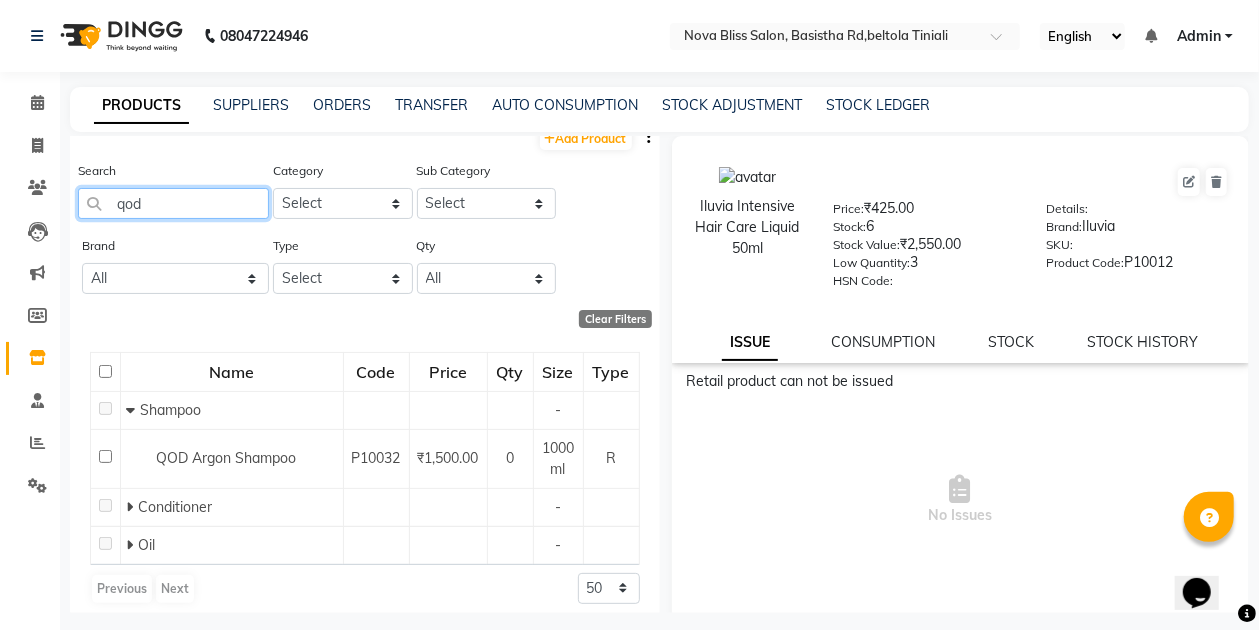 scroll, scrollTop: 26, scrollLeft: 0, axis: vertical 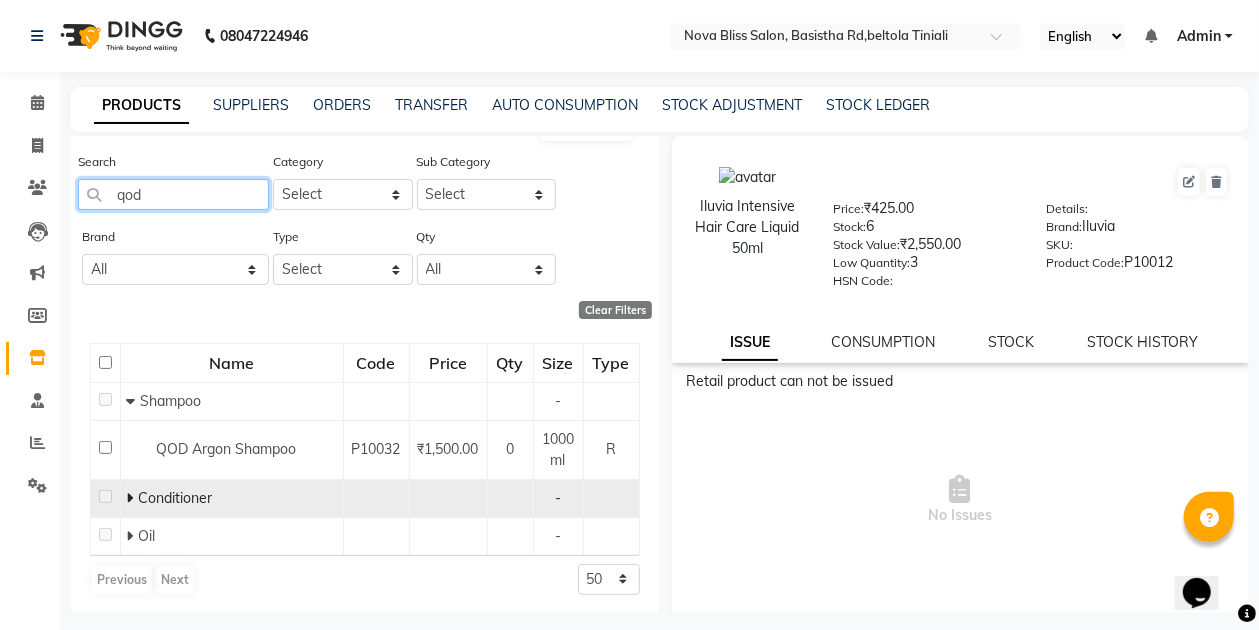 type on "qod" 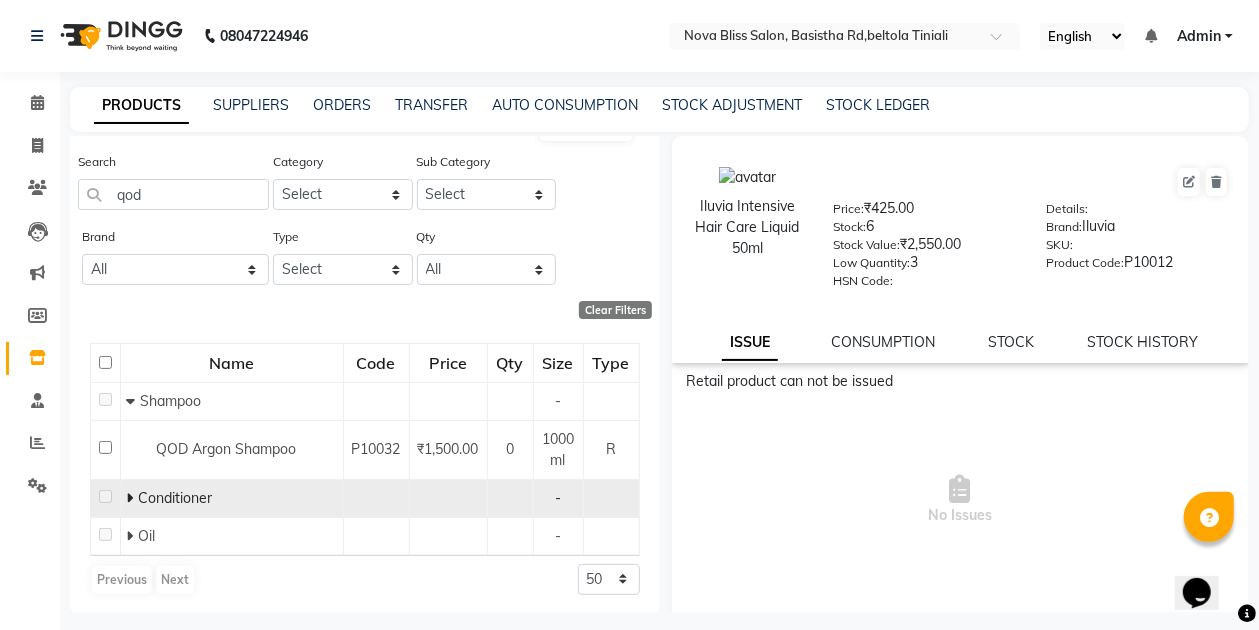 click 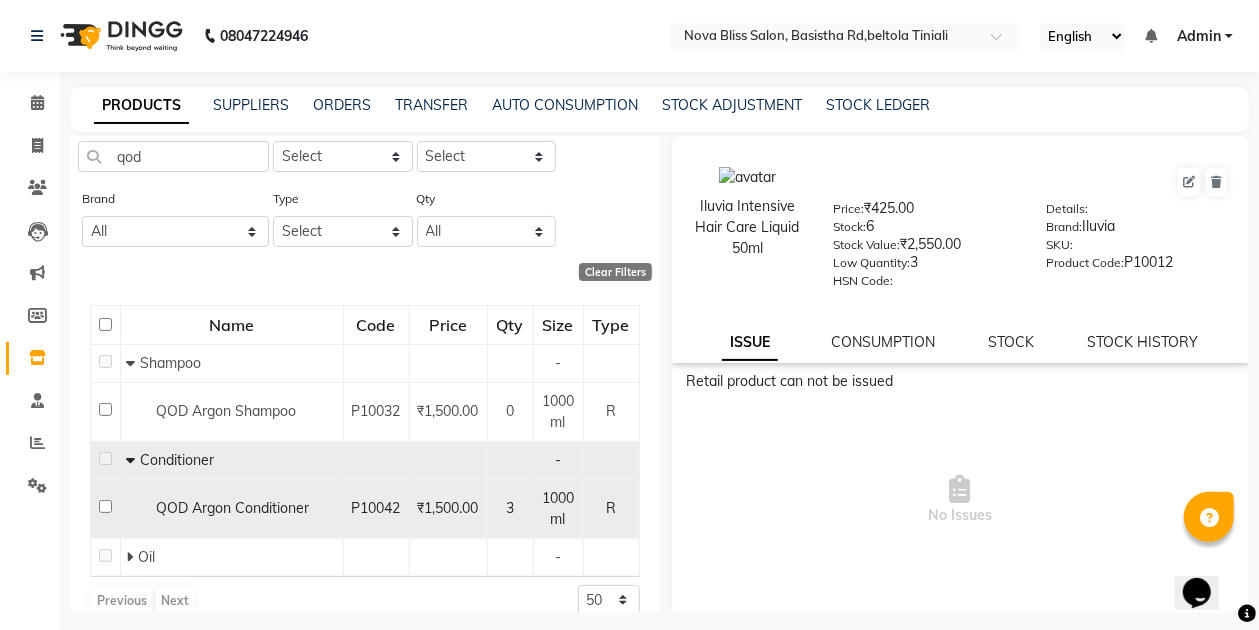 scroll, scrollTop: 85, scrollLeft: 0, axis: vertical 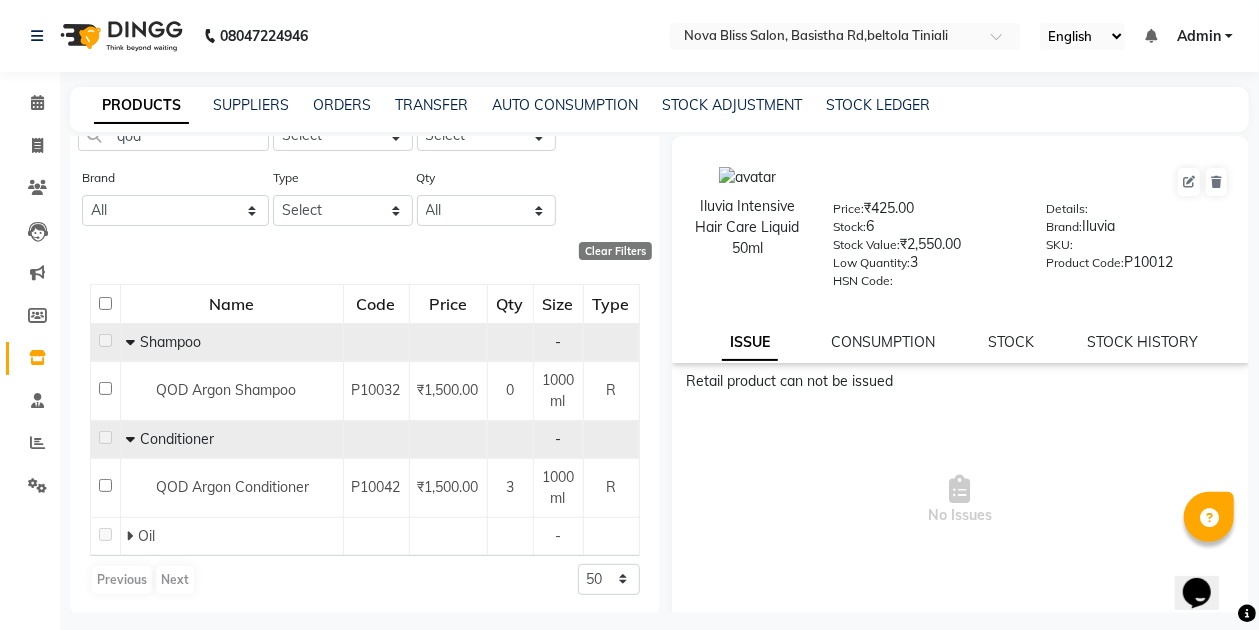 click 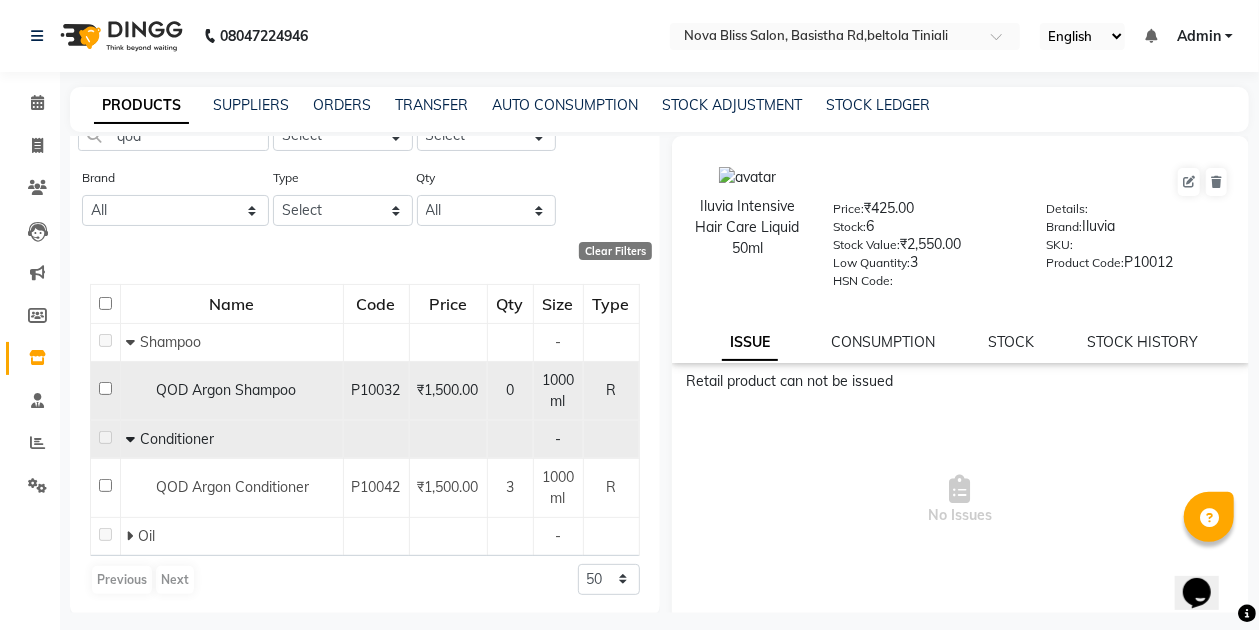 click 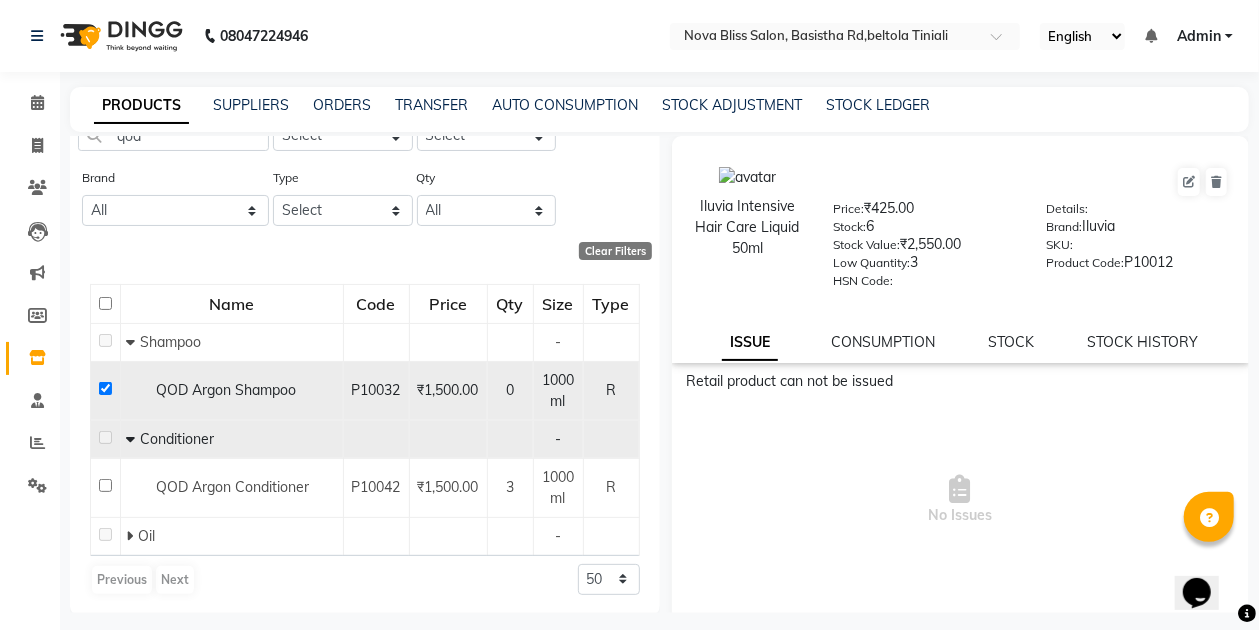 checkbox on "true" 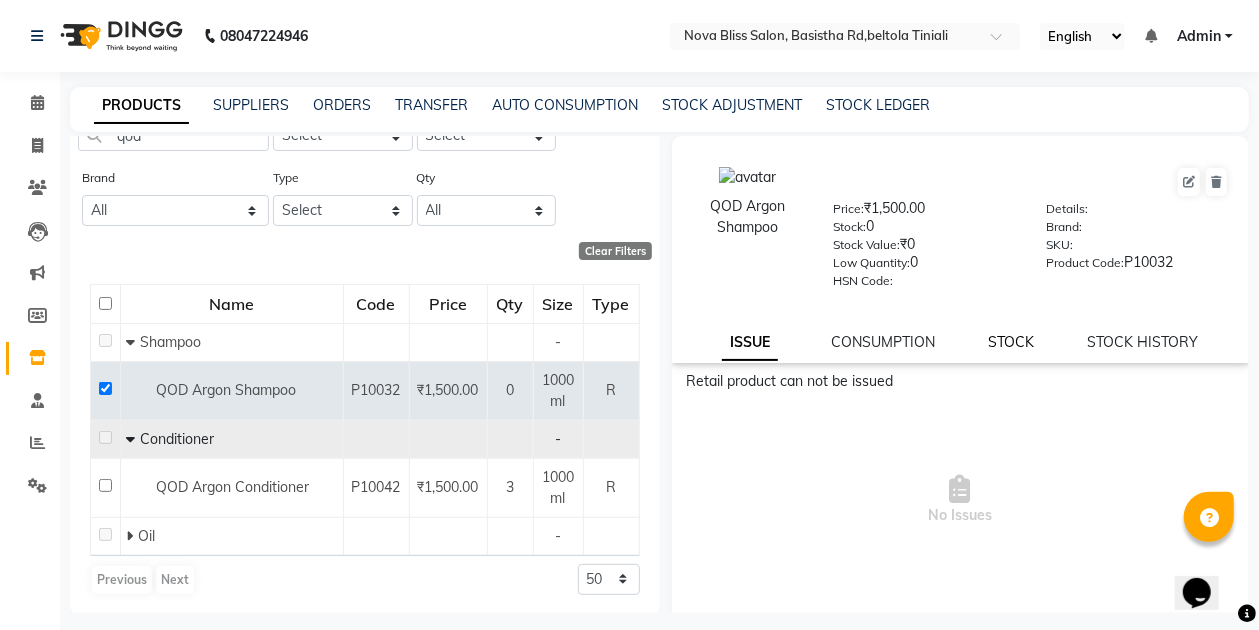 click on "STOCK" 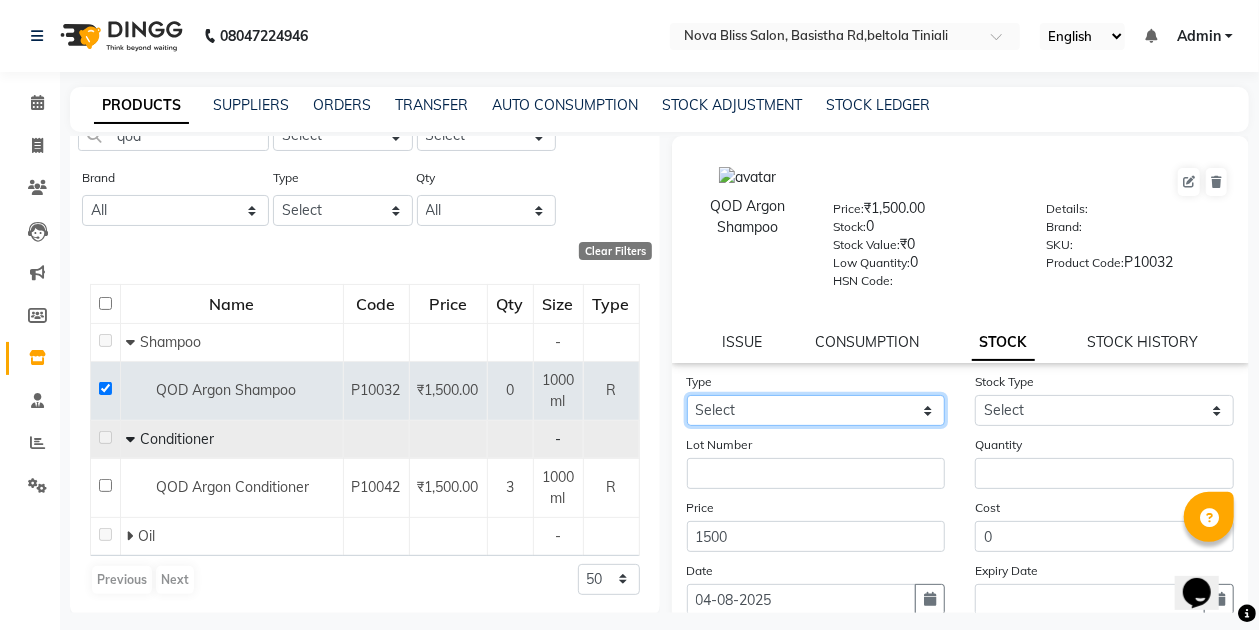 click on "Select In Out" 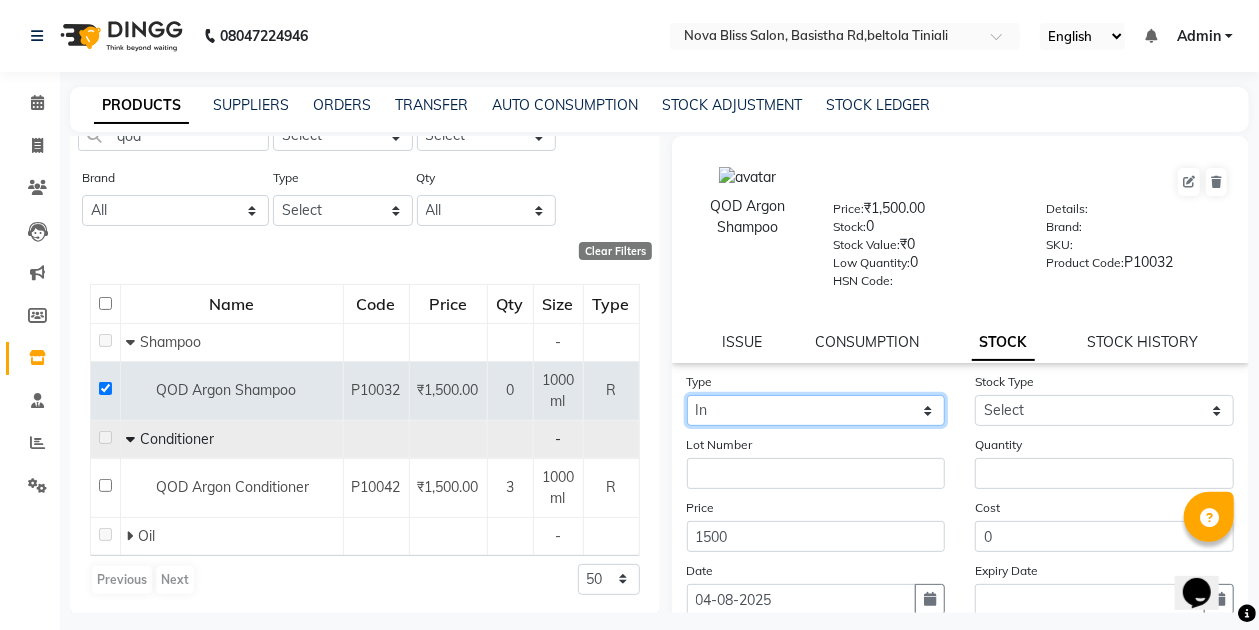 click on "Select In Out" 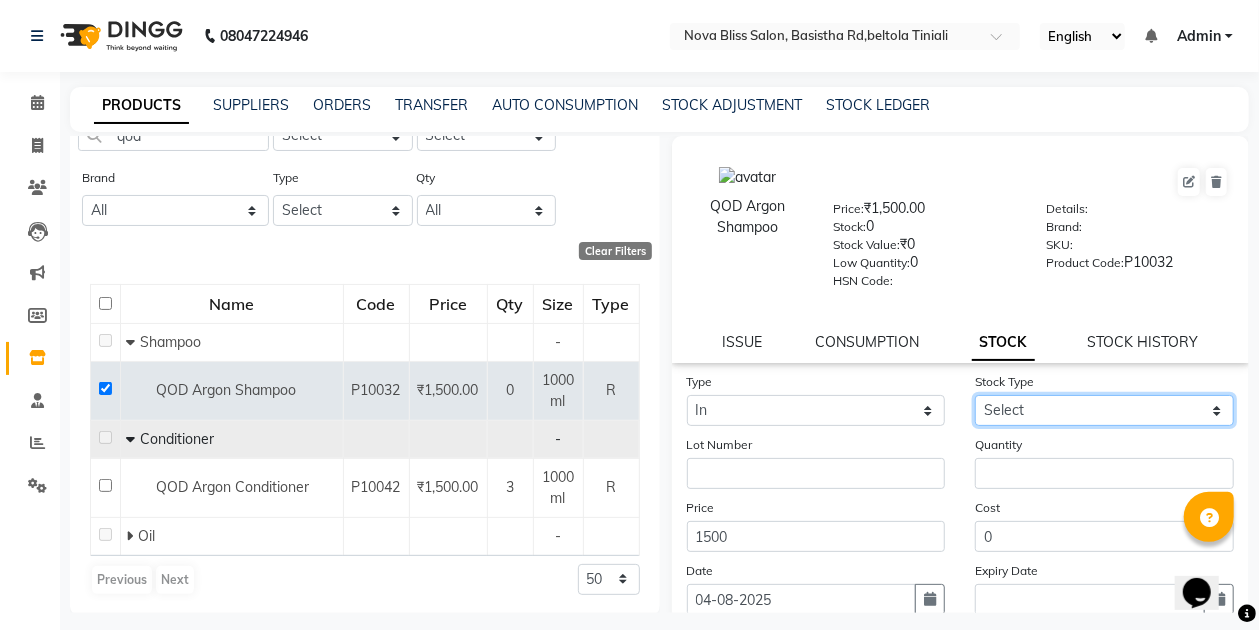 click on "Select New Stock Adjustment Return Other" 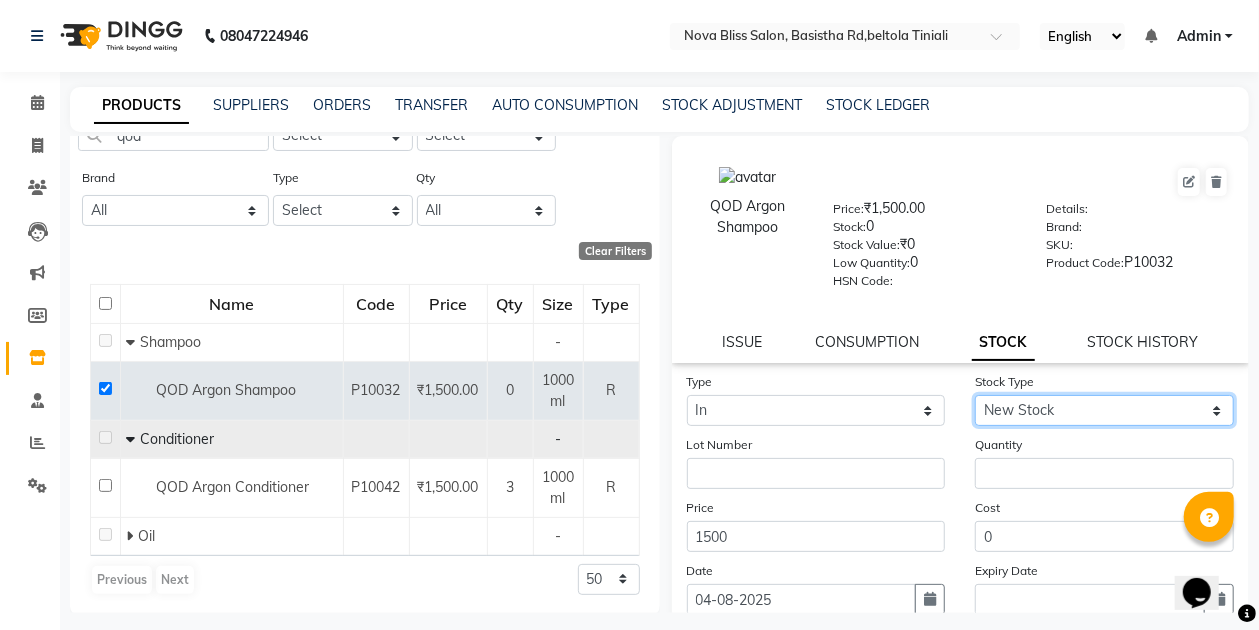 click on "Select New Stock Adjustment Return Other" 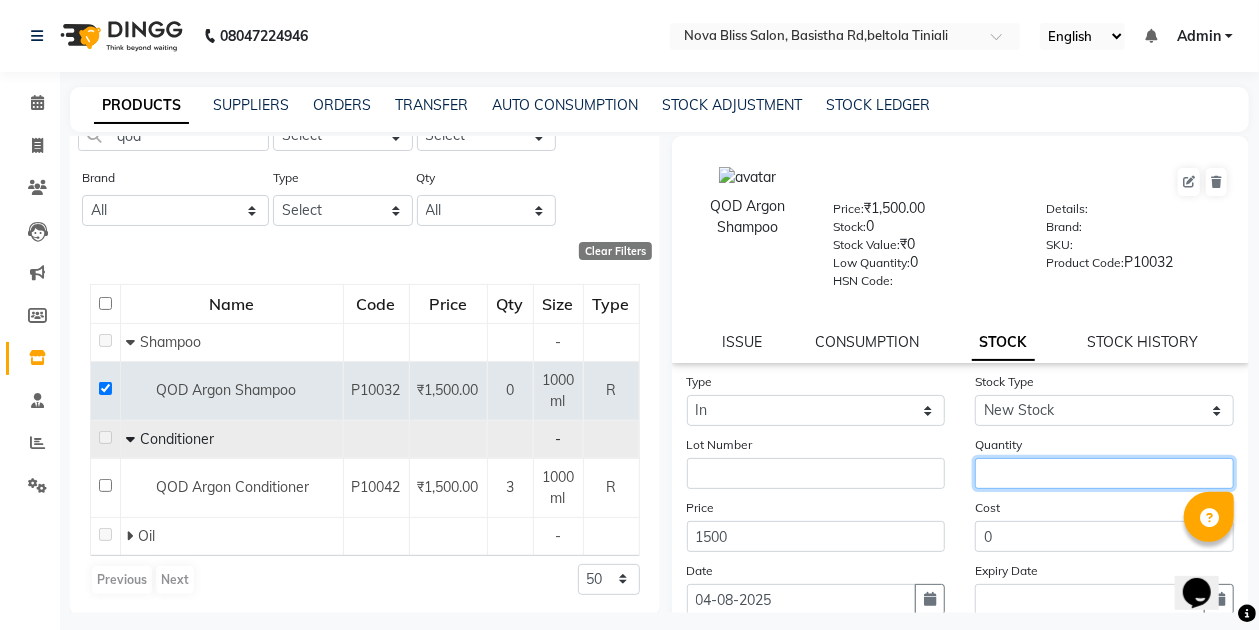 click 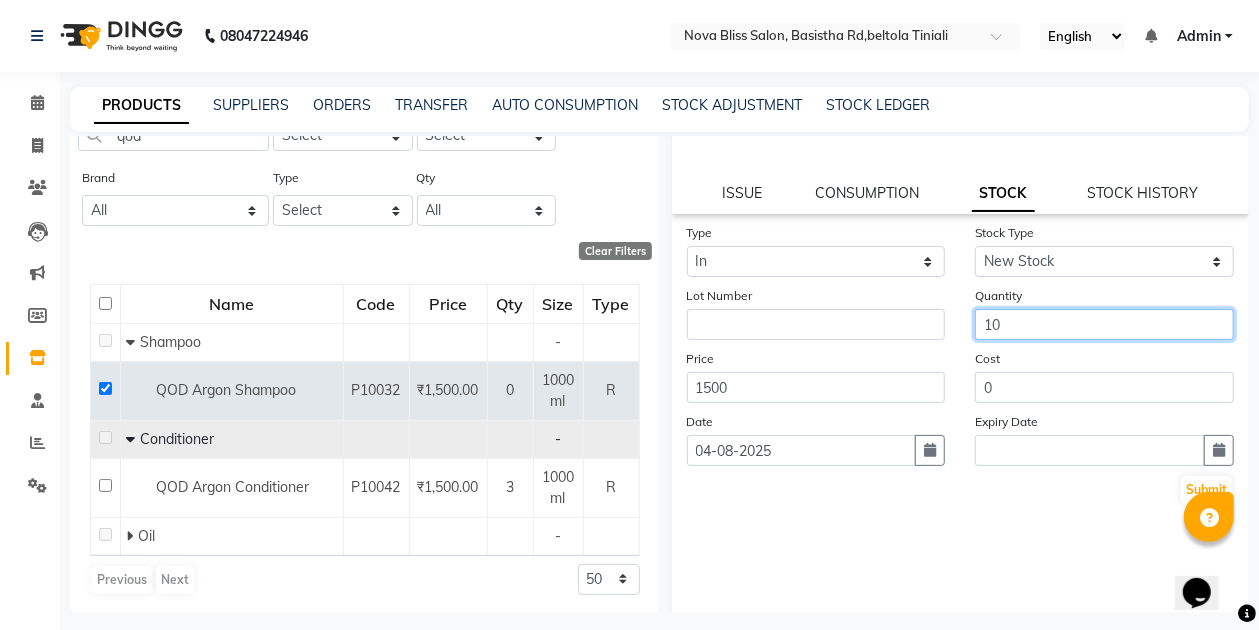 scroll, scrollTop: 158, scrollLeft: 0, axis: vertical 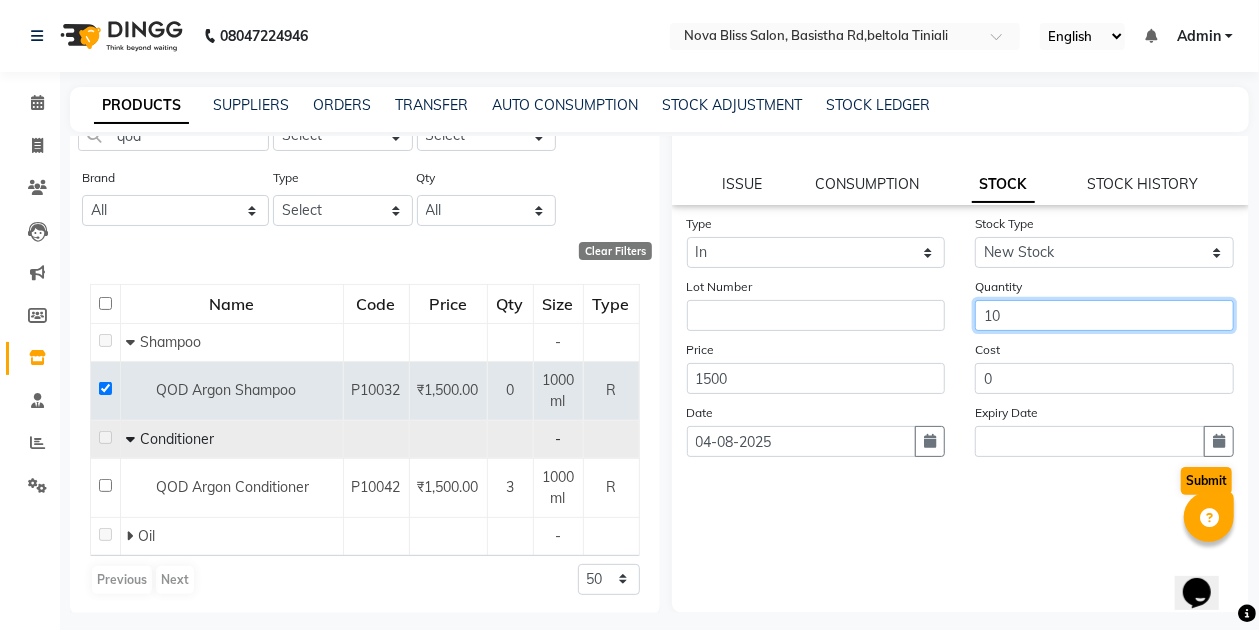 type on "10" 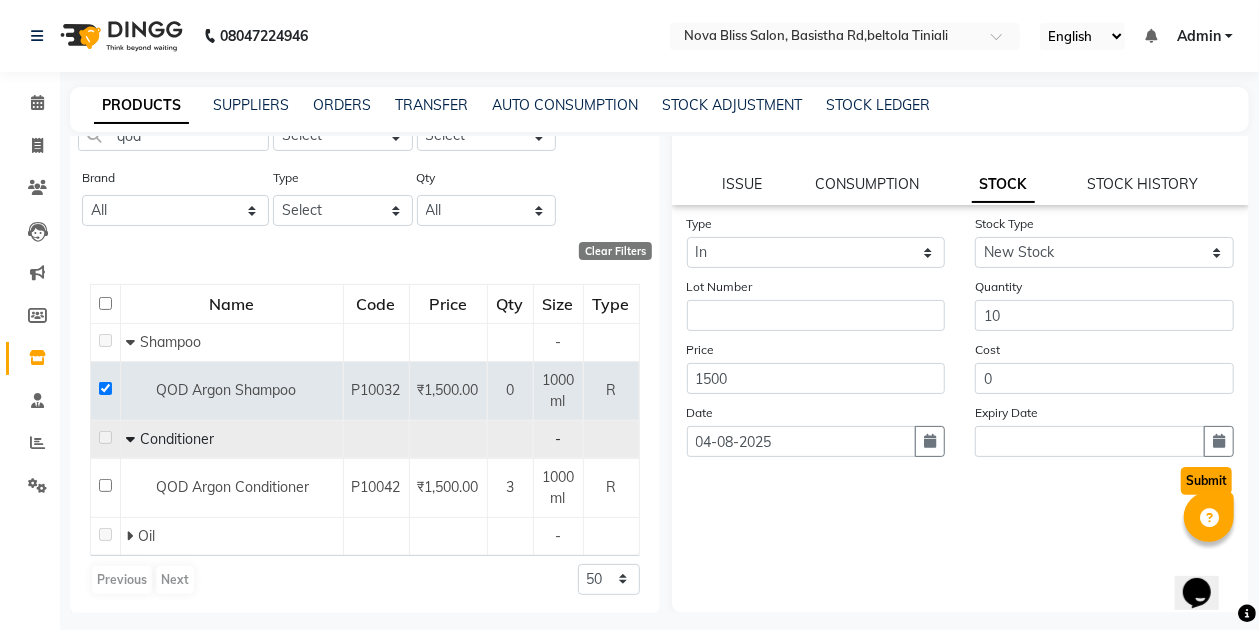 click on "Submit" 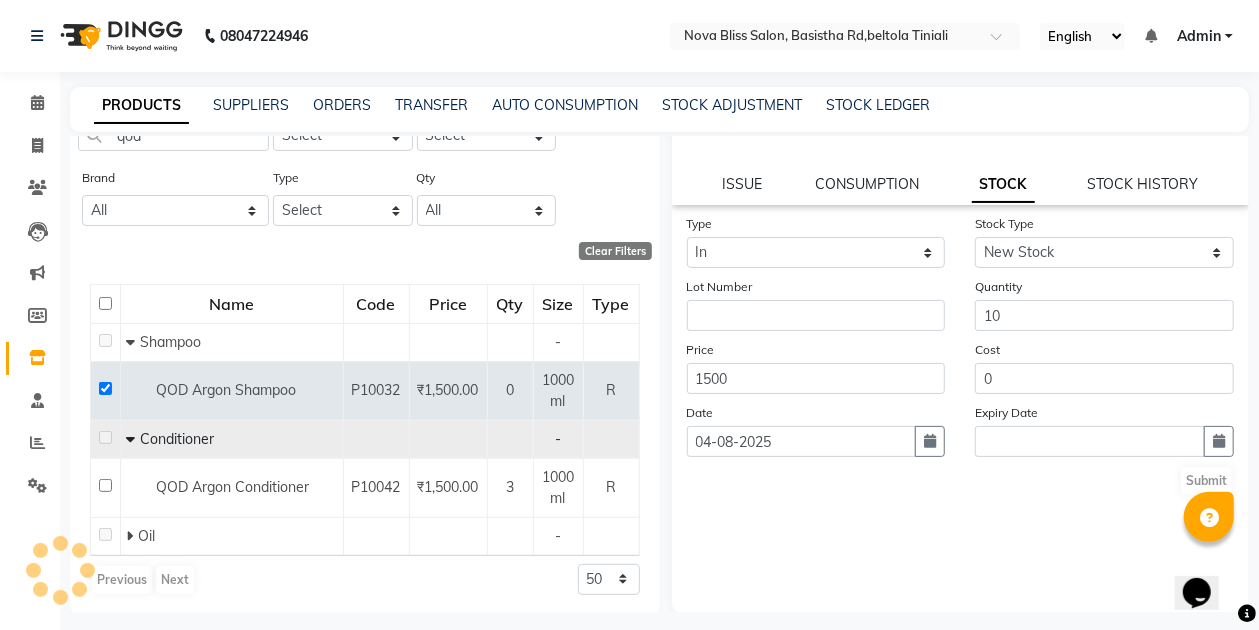 scroll, scrollTop: 0, scrollLeft: 0, axis: both 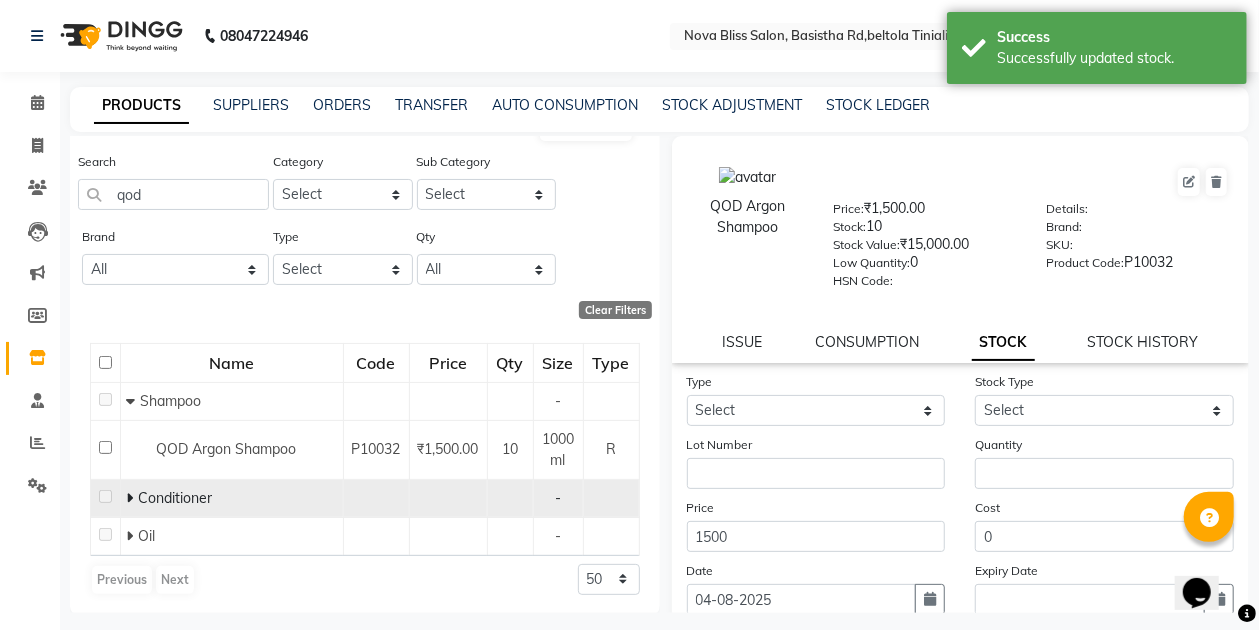 click 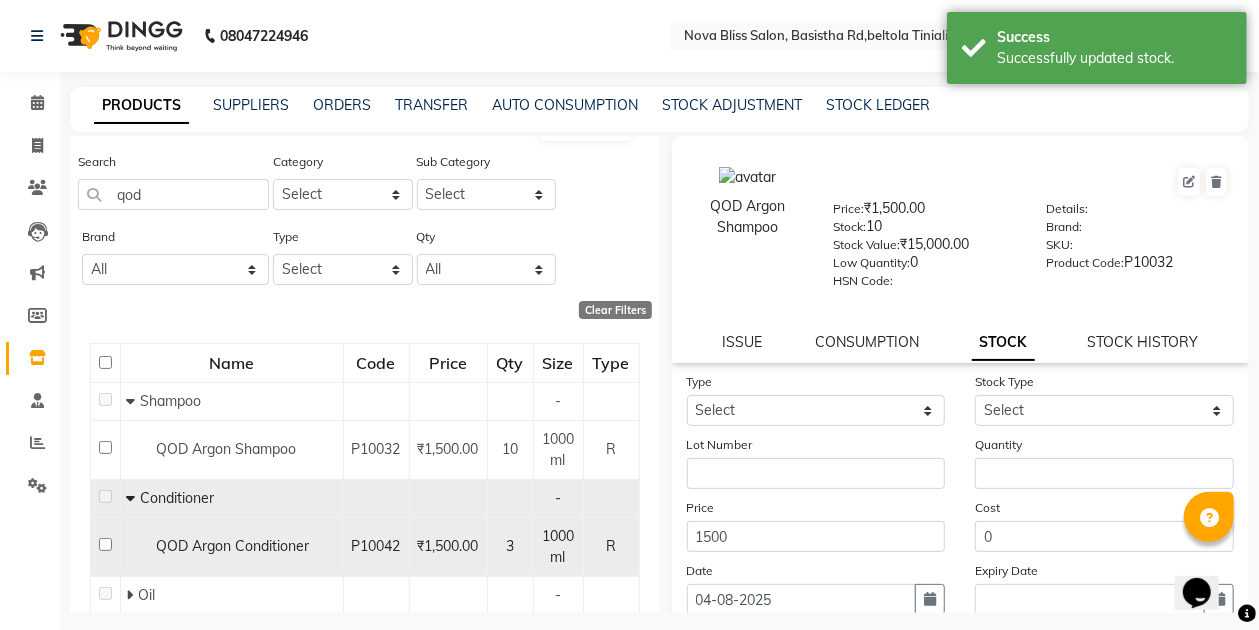 click 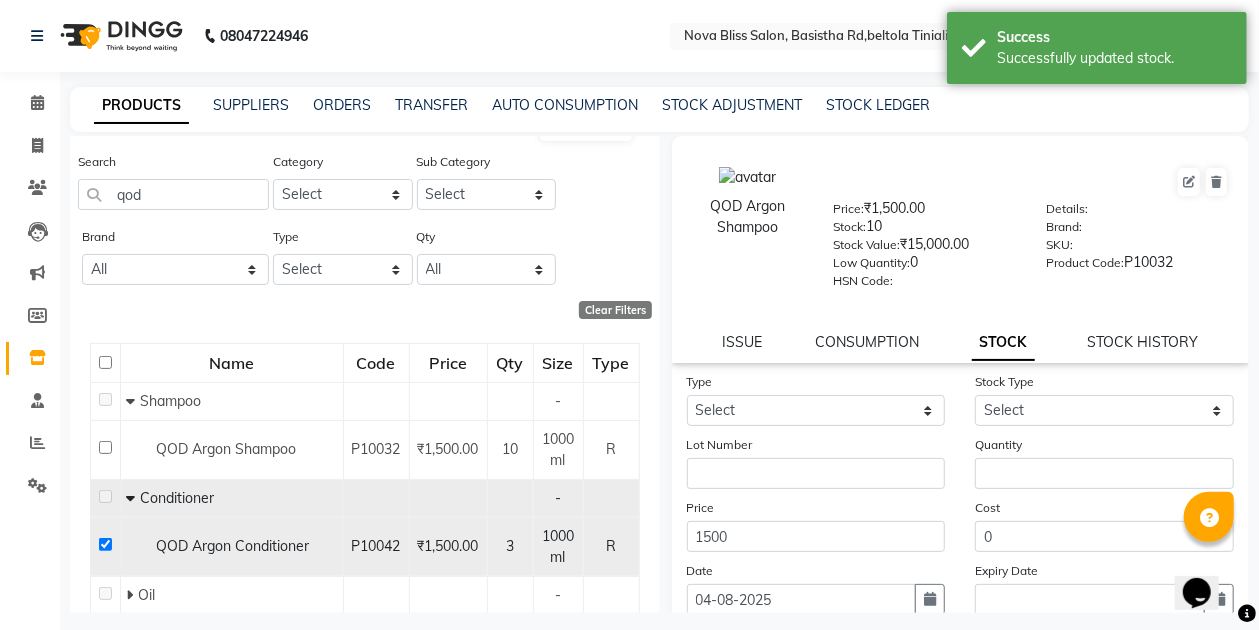 checkbox on "true" 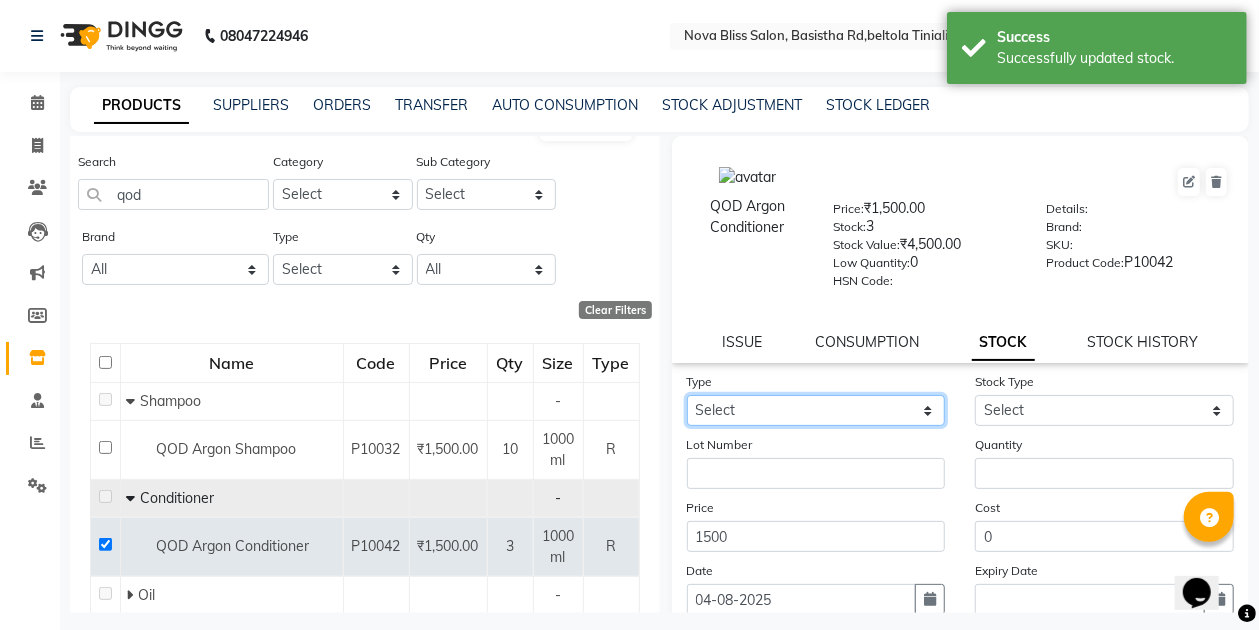 click on "Select In Out" 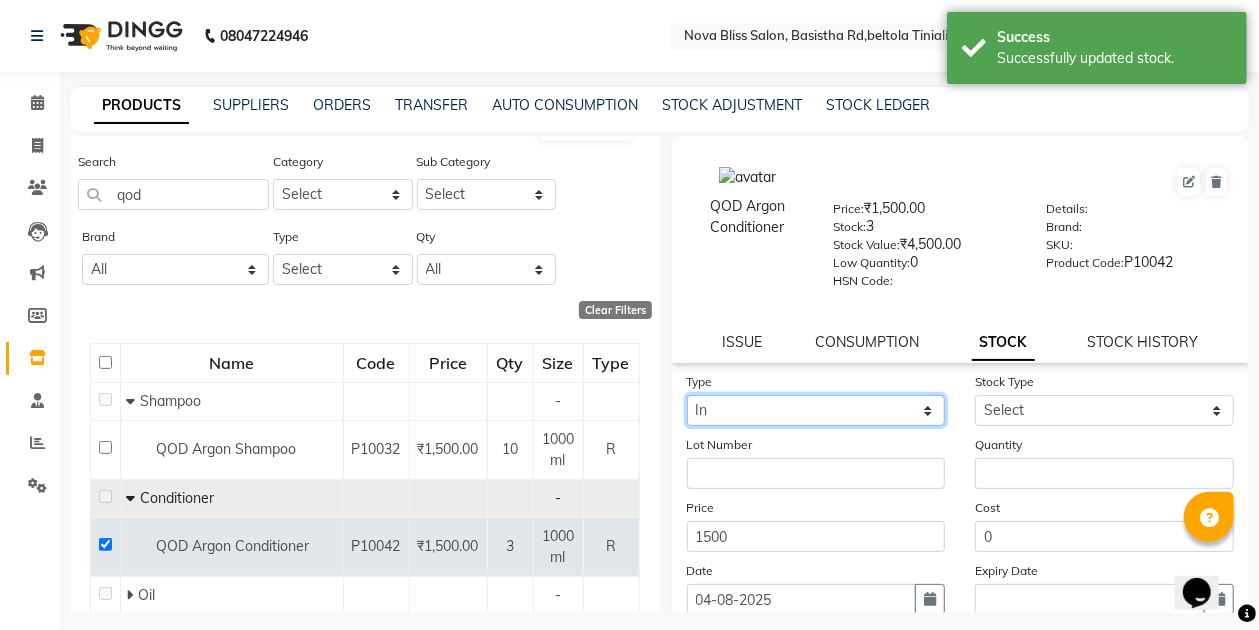 click on "Select In Out" 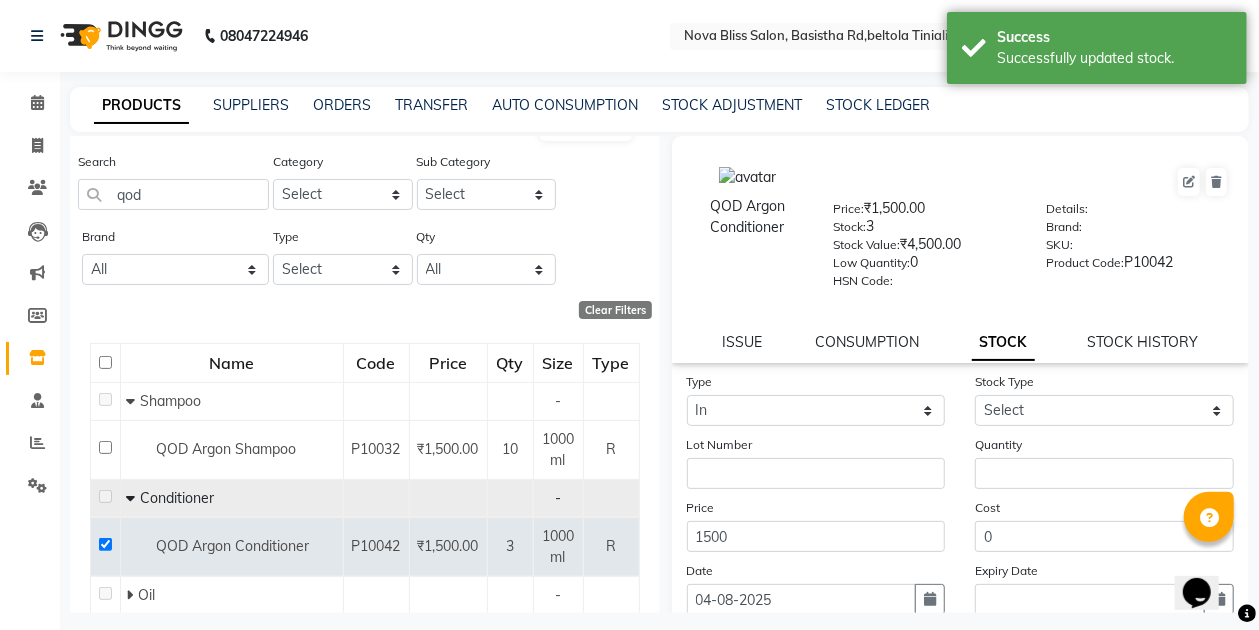 click on "Stock Type Select New Stock Adjustment Return Other" 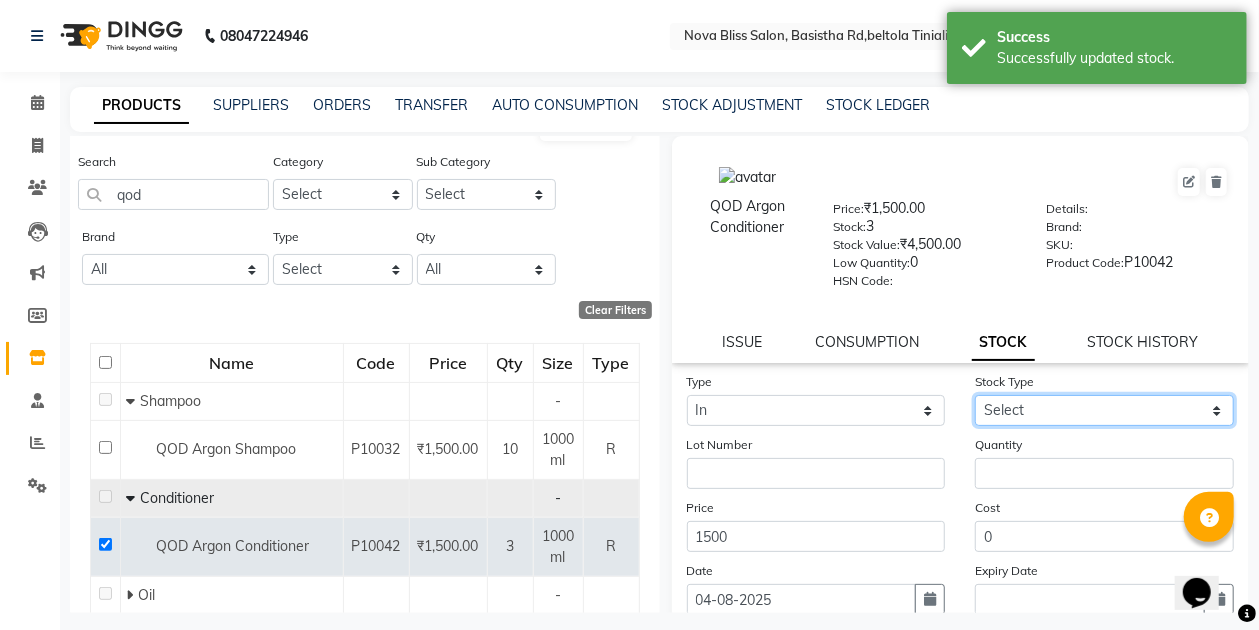 click on "Select New Stock Adjustment Return Other" 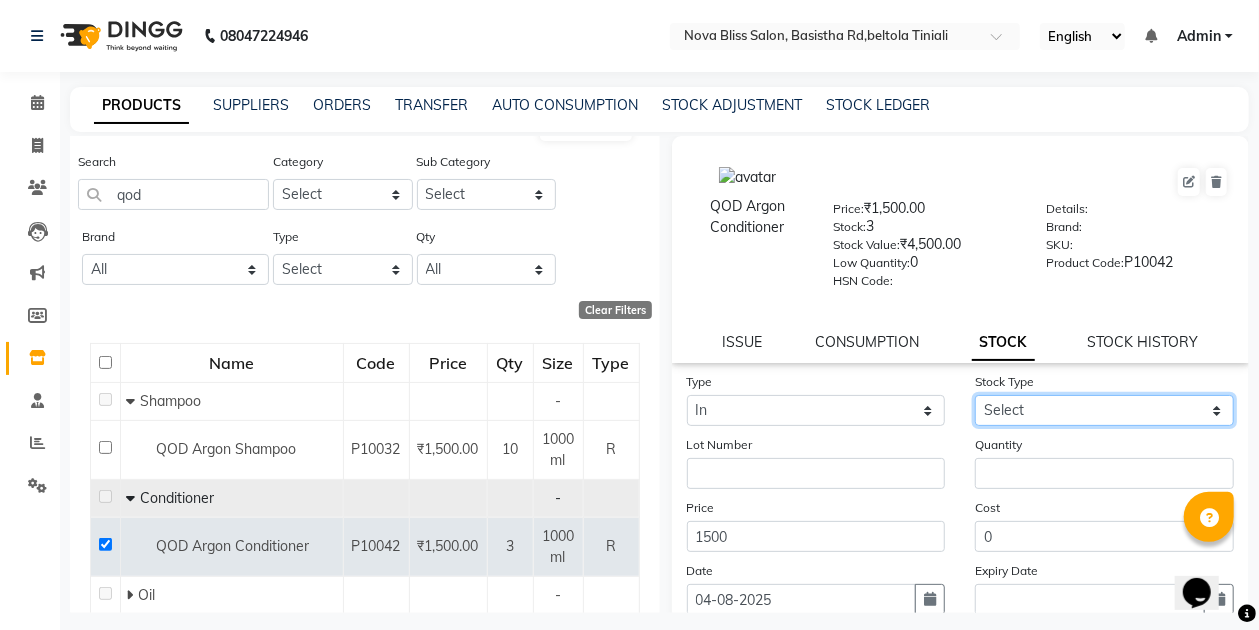 select on "new stock" 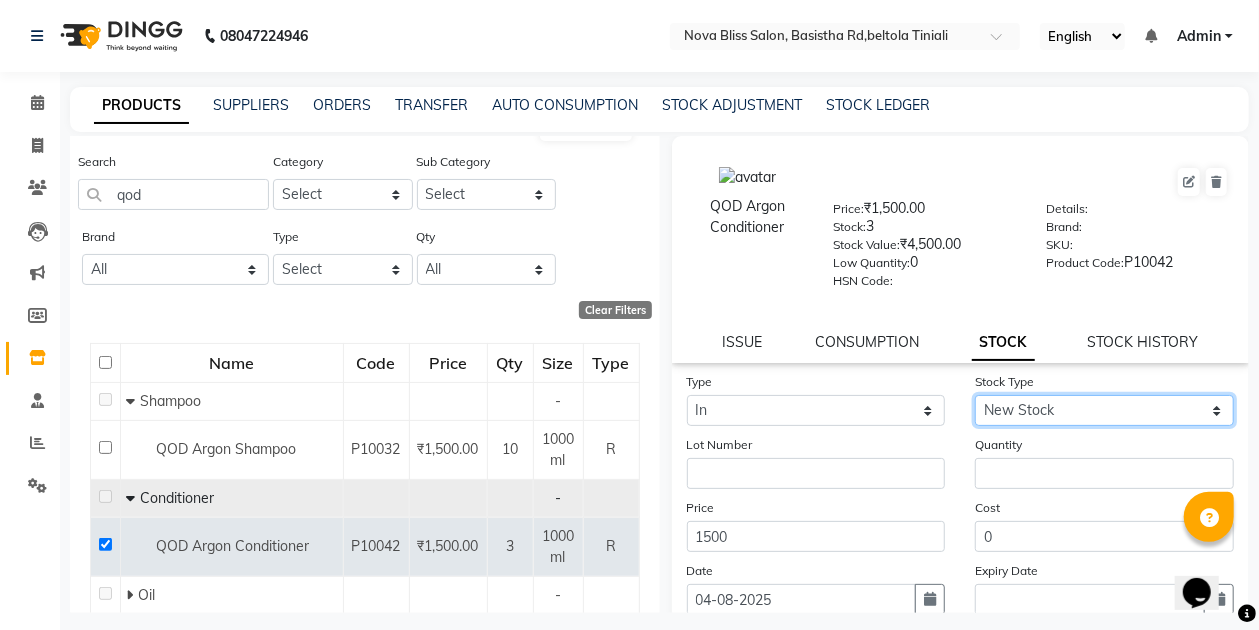 click on "Select New Stock Adjustment Return Other" 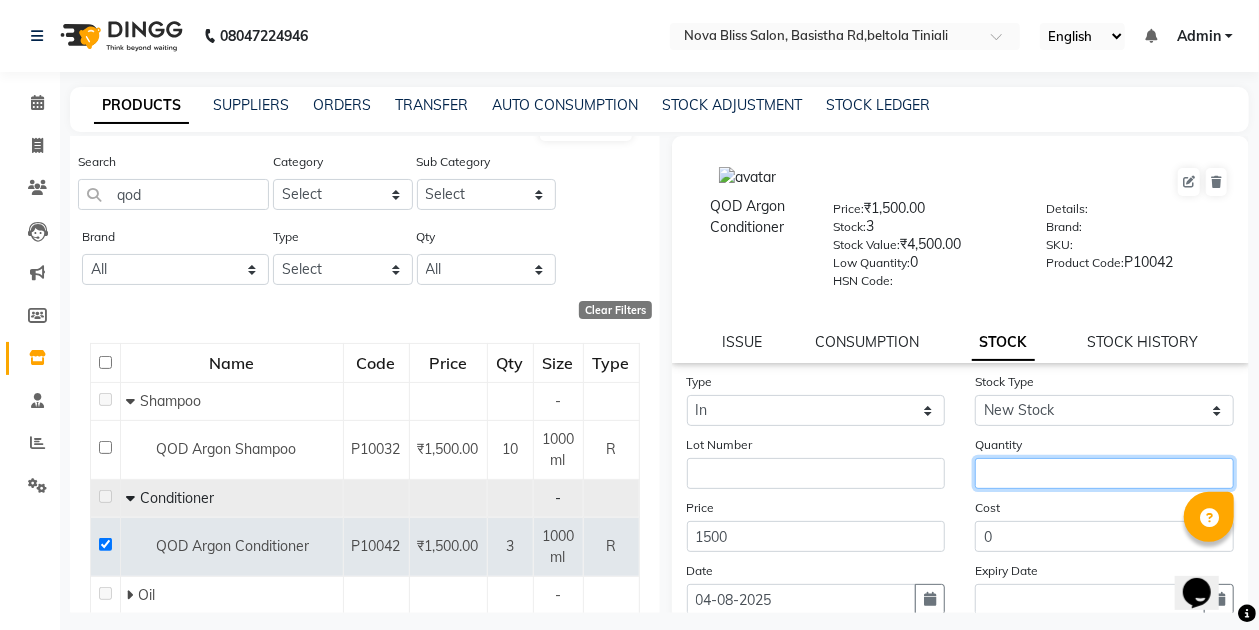 click 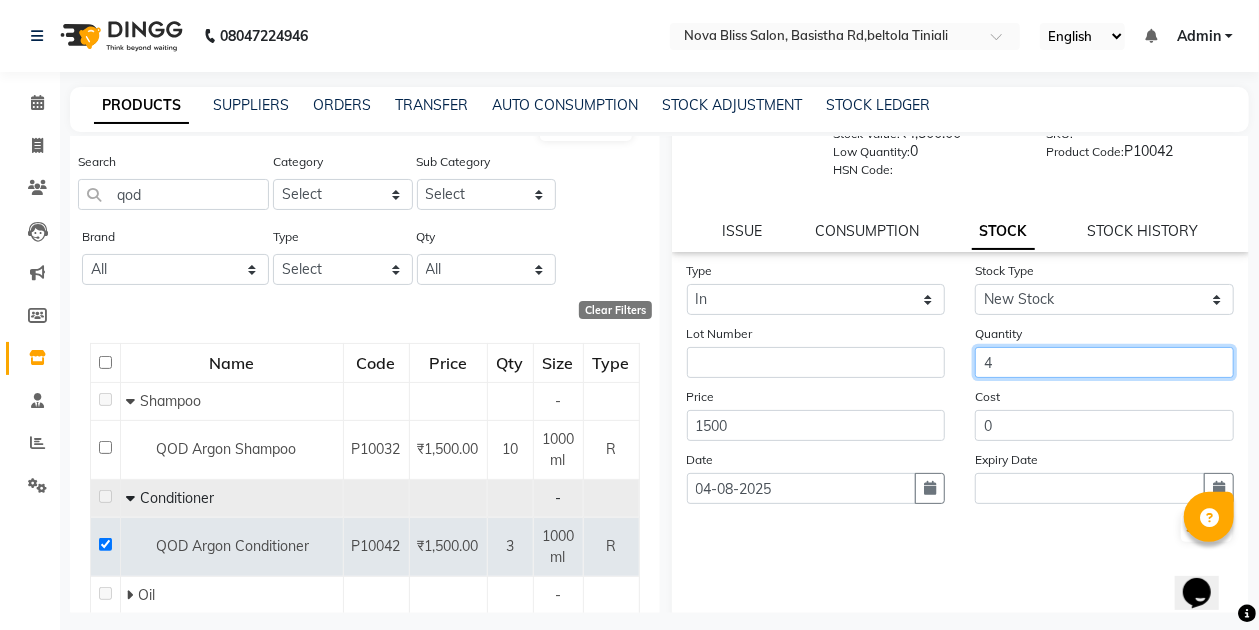 scroll, scrollTop: 158, scrollLeft: 0, axis: vertical 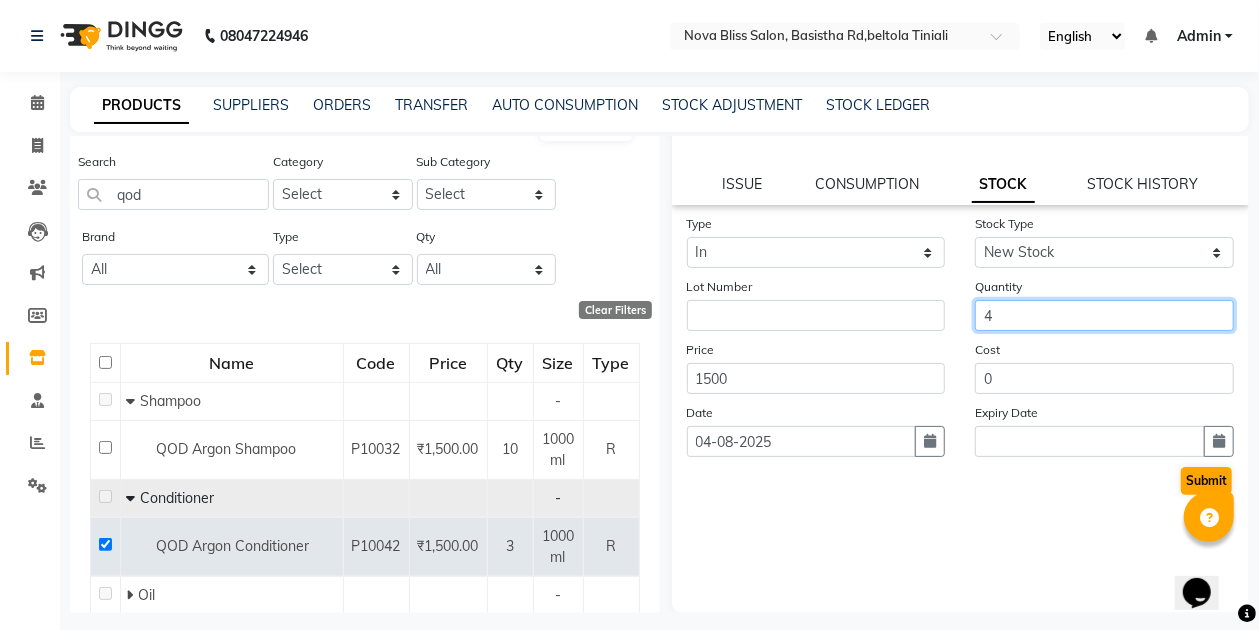 type on "4" 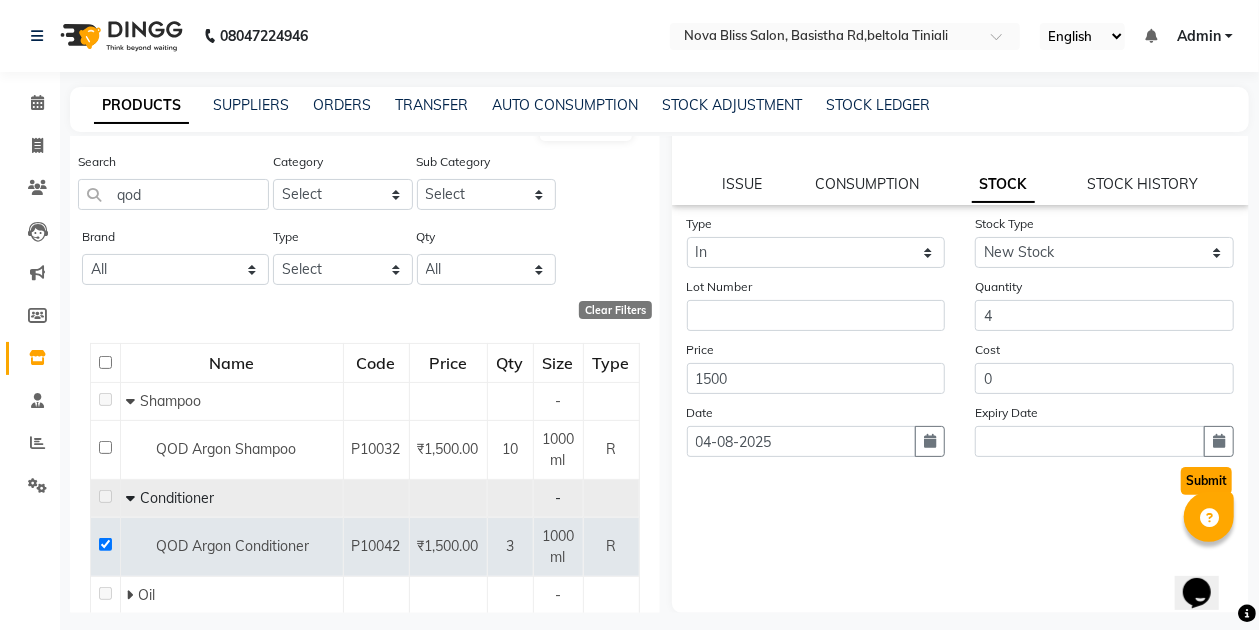 click on "Submit" 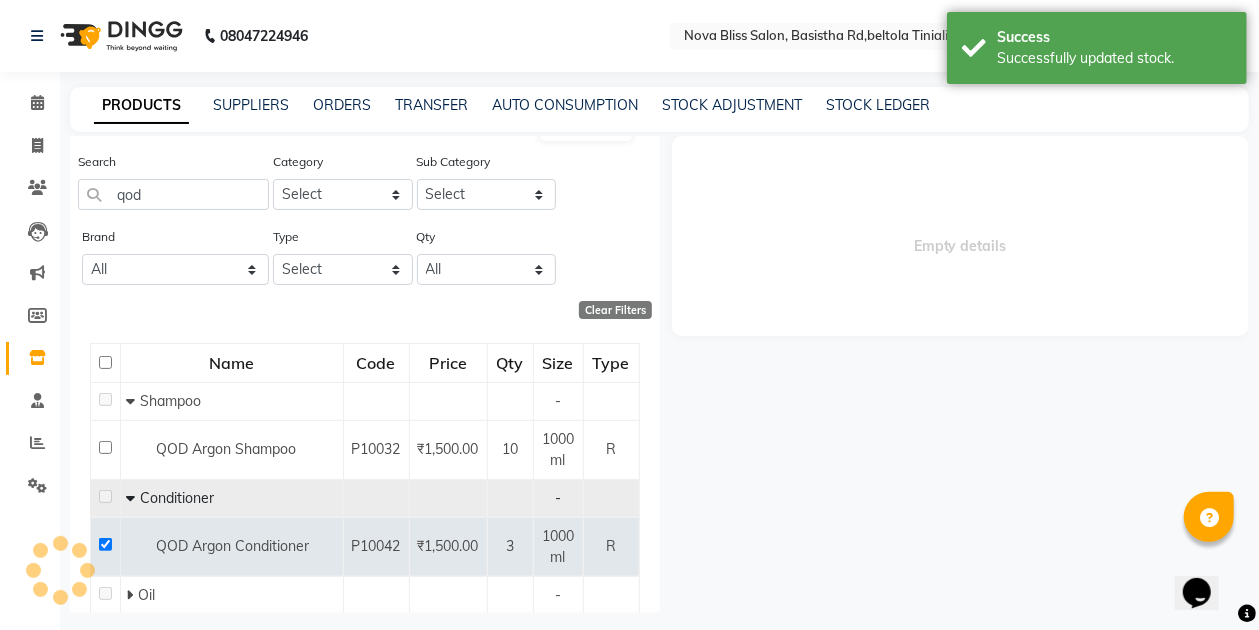 scroll, scrollTop: 0, scrollLeft: 0, axis: both 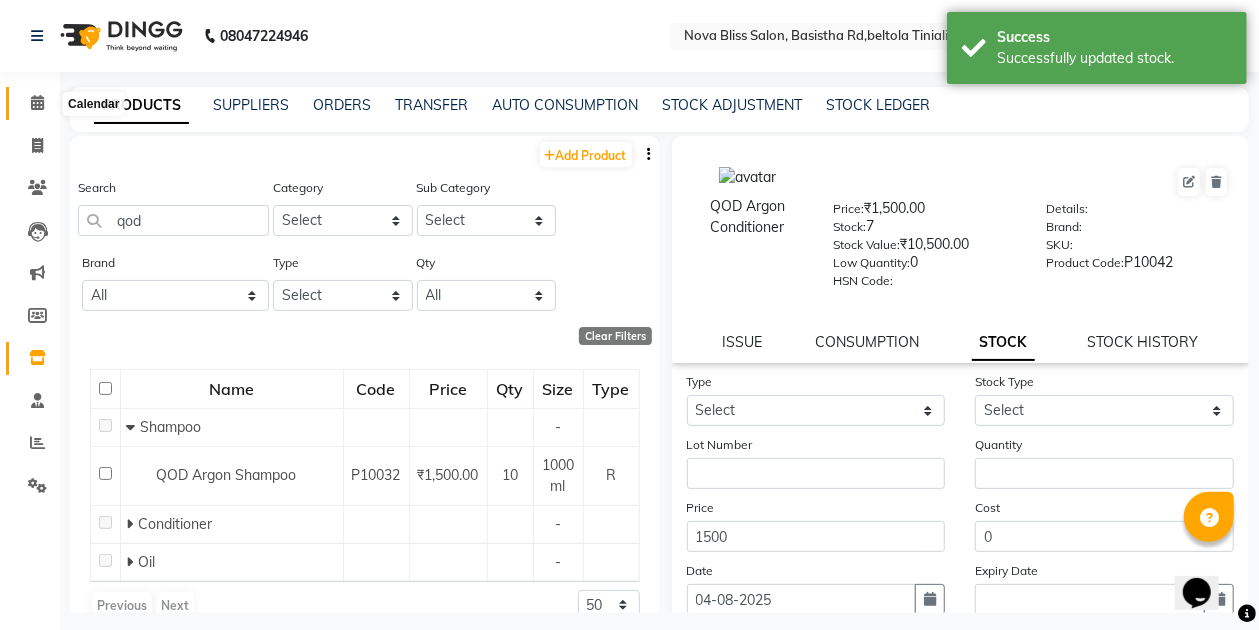click 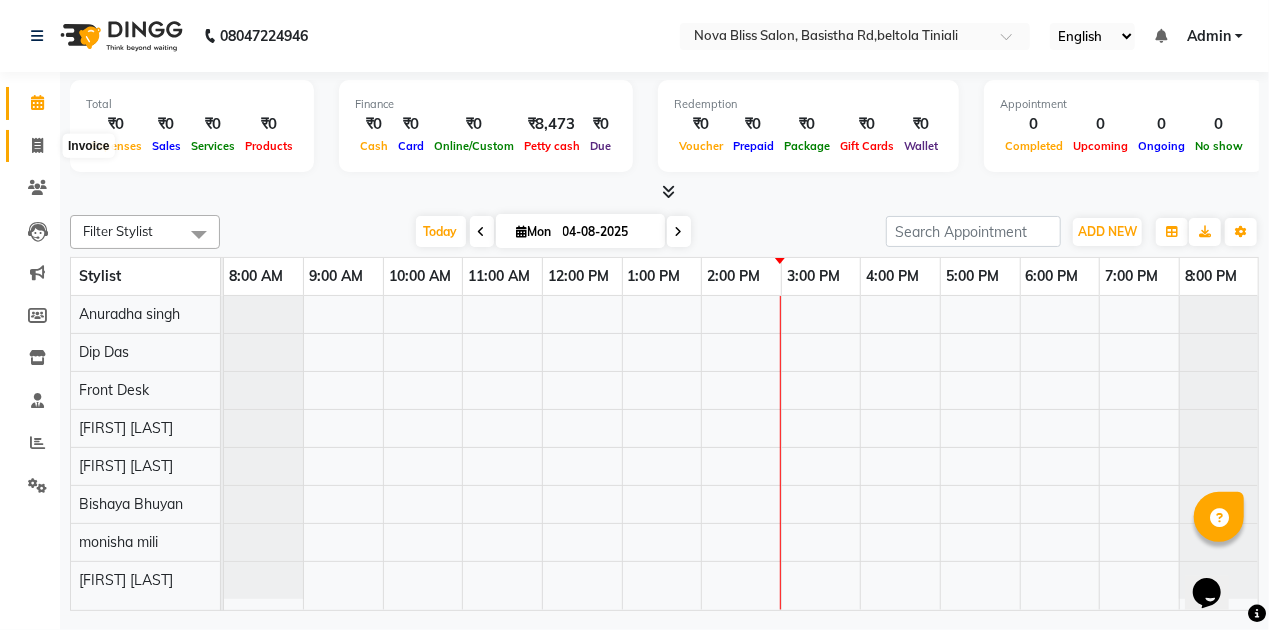 click 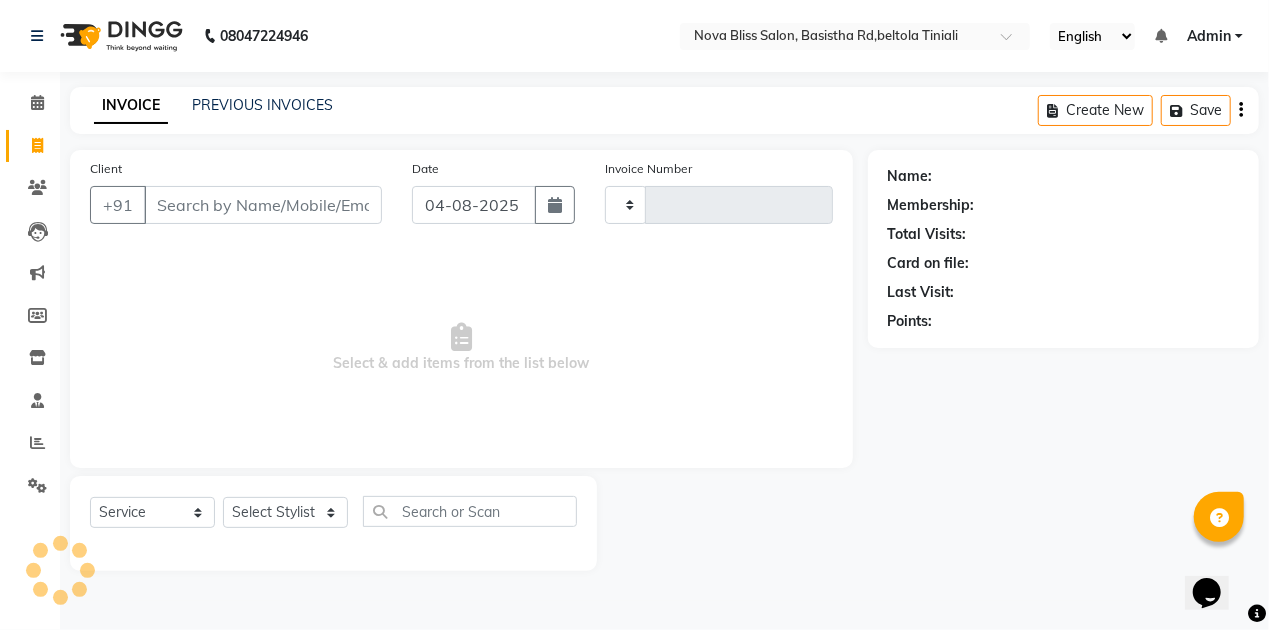 type on "0652" 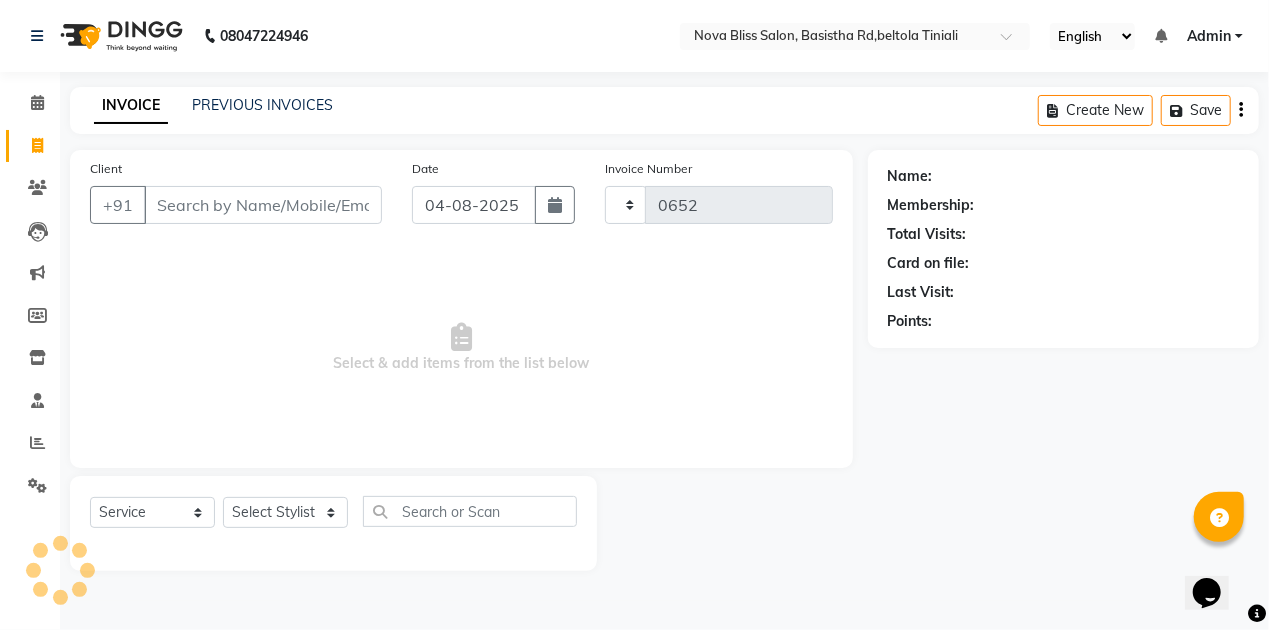 select on "6211" 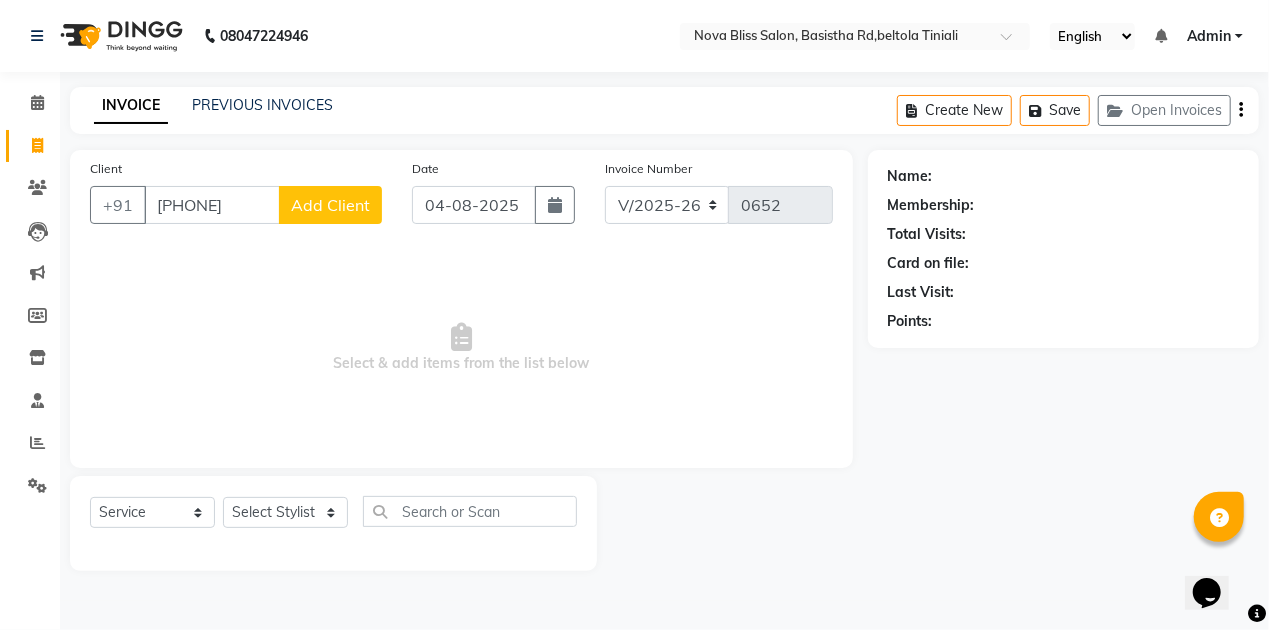 type on "8368377668" 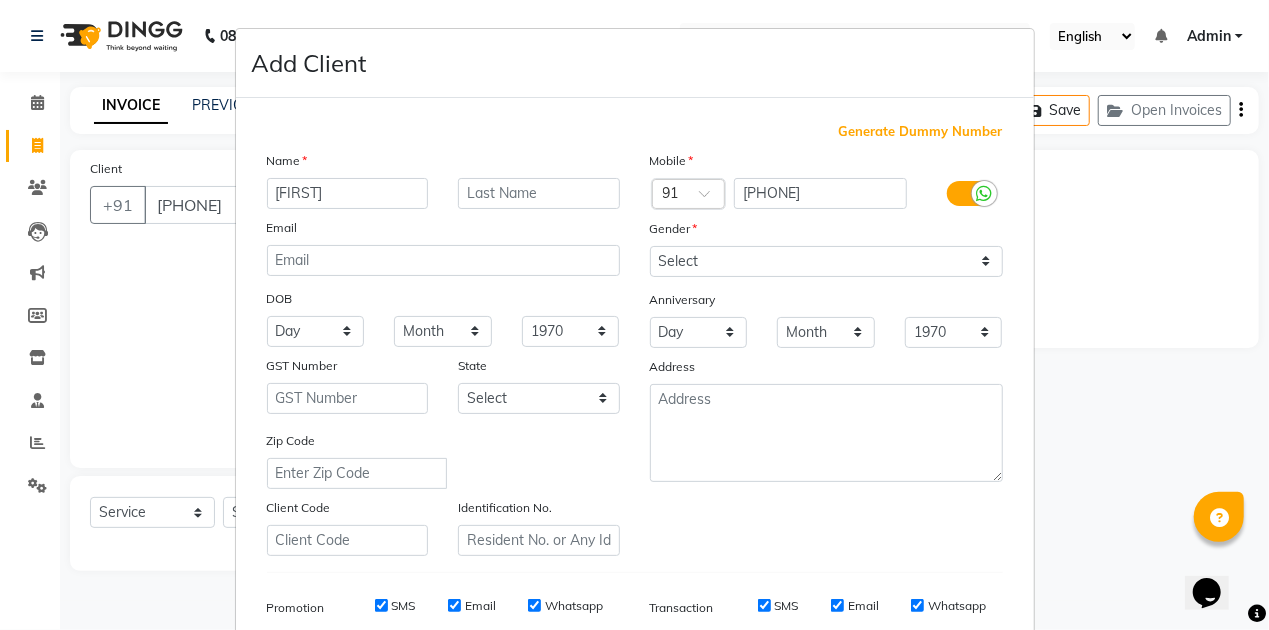 type on "Violeena" 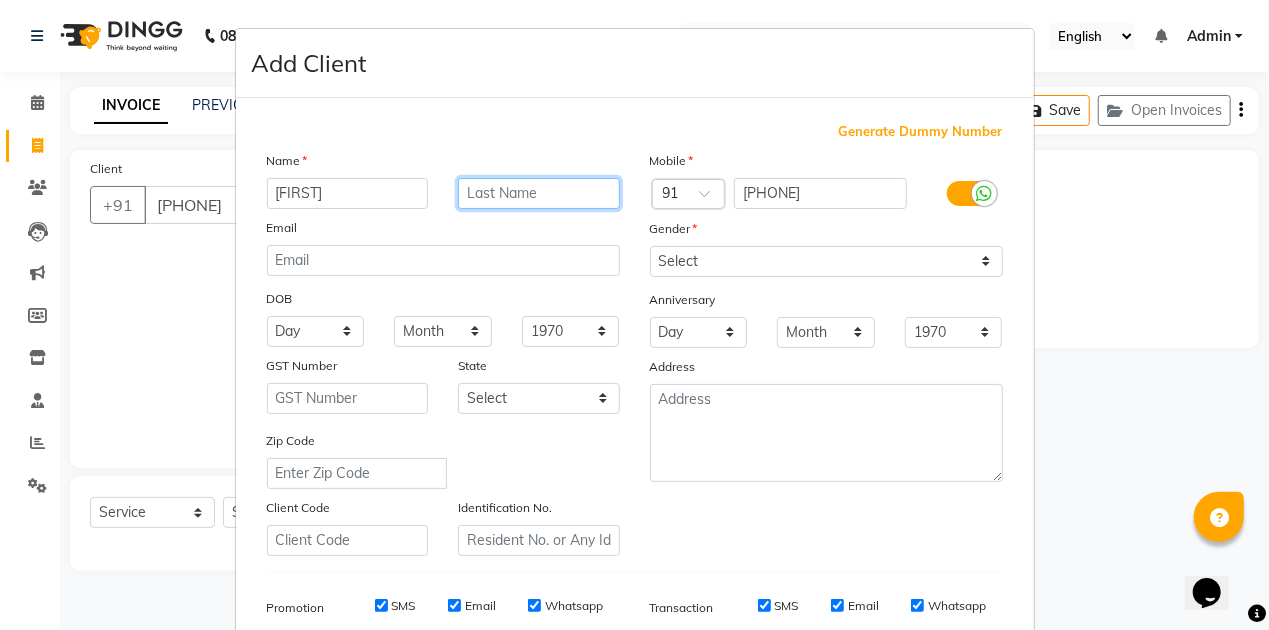 click at bounding box center (539, 193) 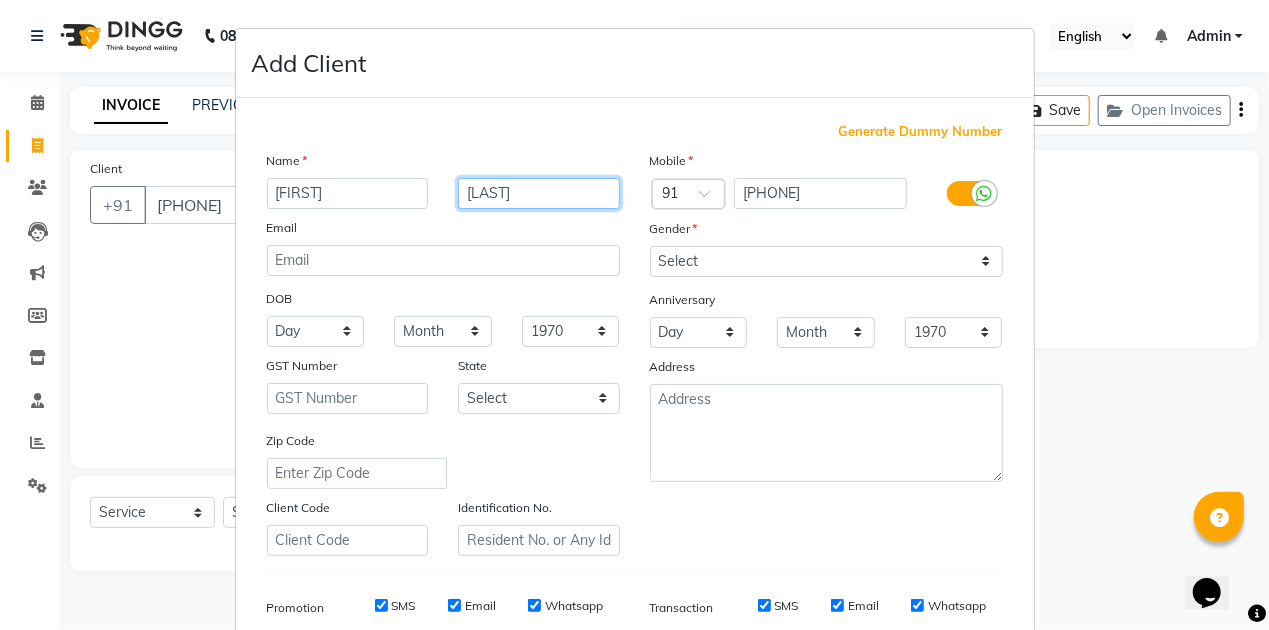 type on "Bordoloi" 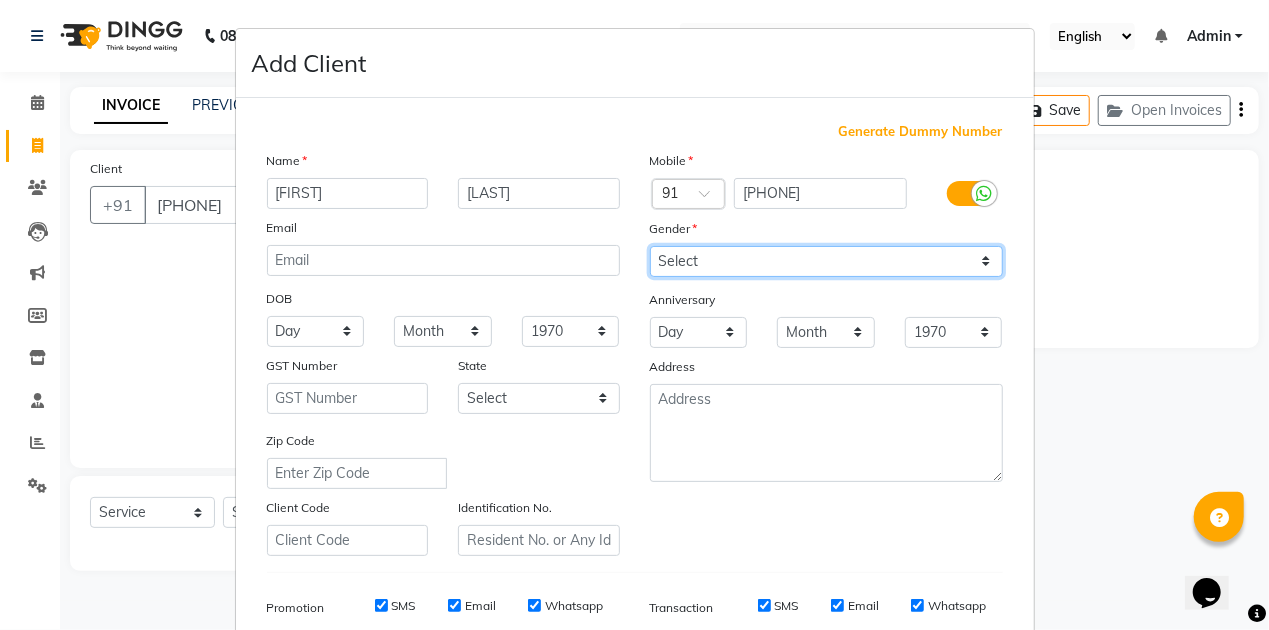 click on "Select Male Female Other Prefer Not To Say" at bounding box center [826, 261] 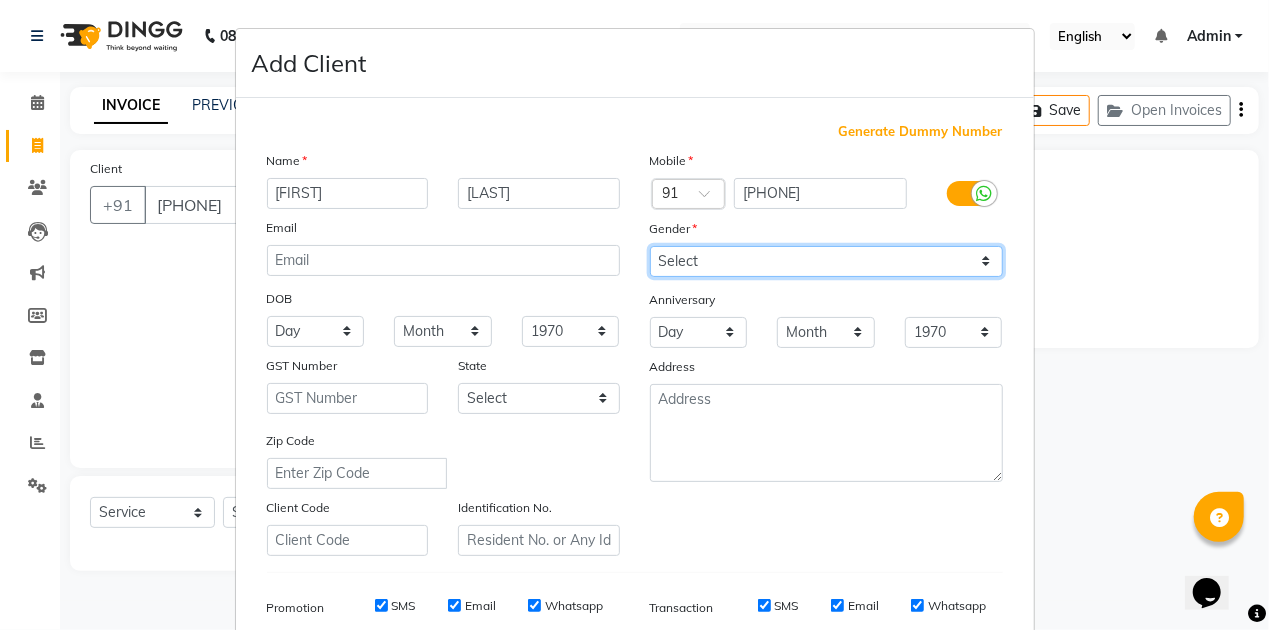select on "female" 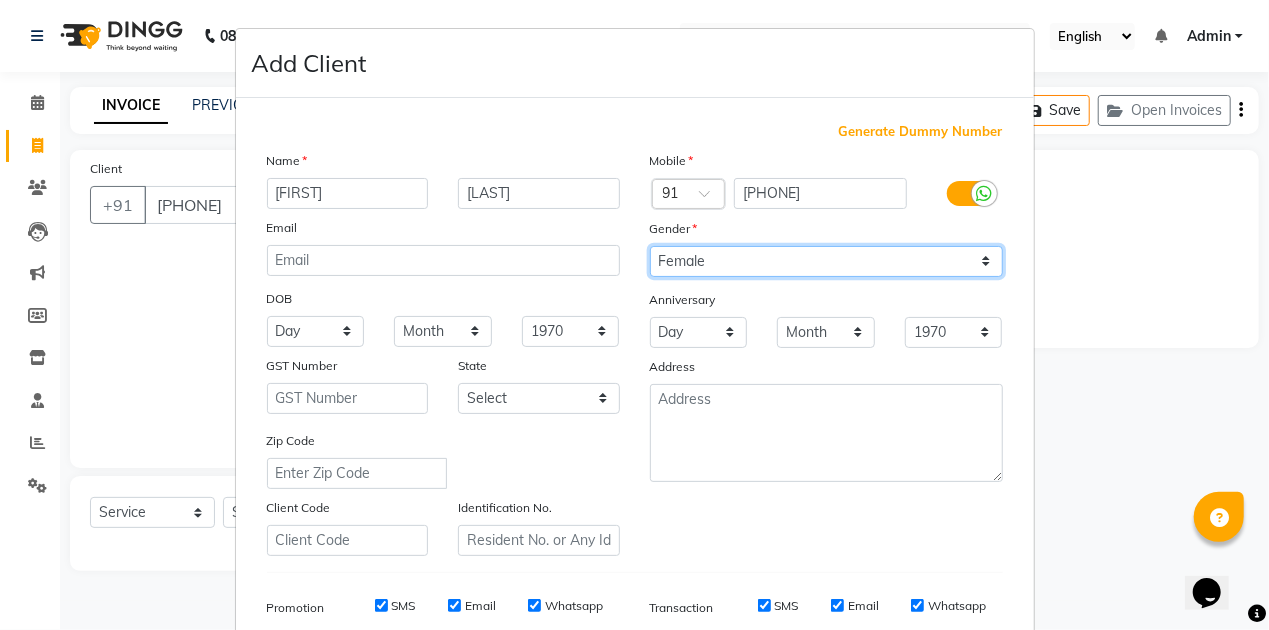 click on "Select Male Female Other Prefer Not To Say" at bounding box center (826, 261) 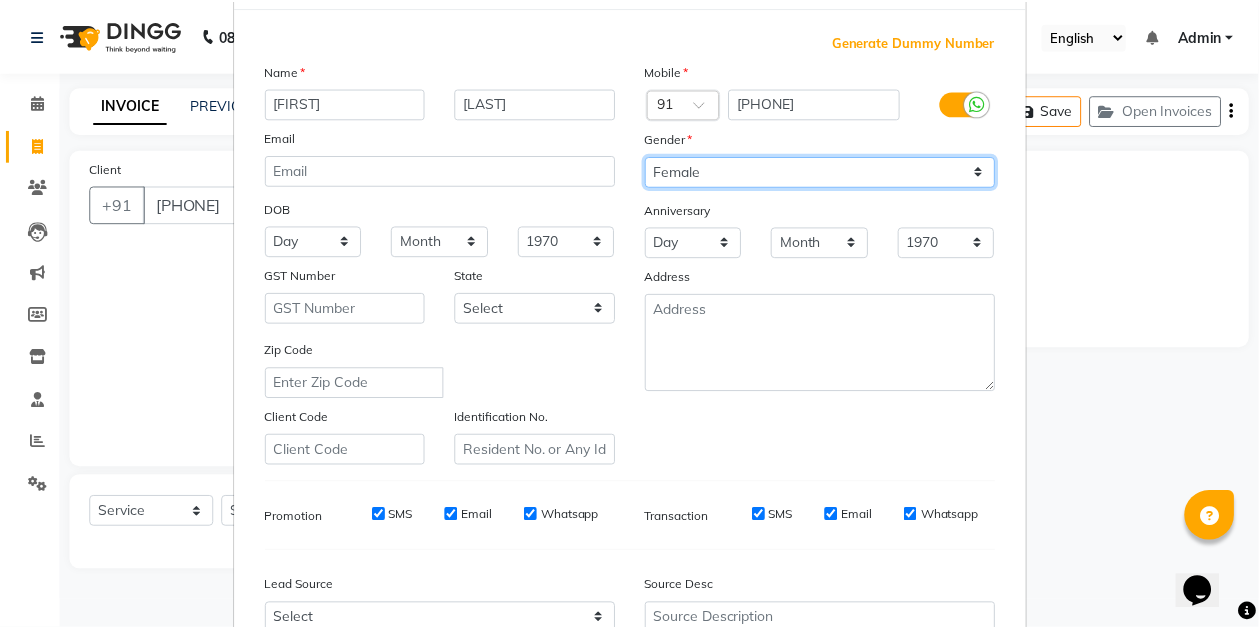 scroll, scrollTop: 290, scrollLeft: 0, axis: vertical 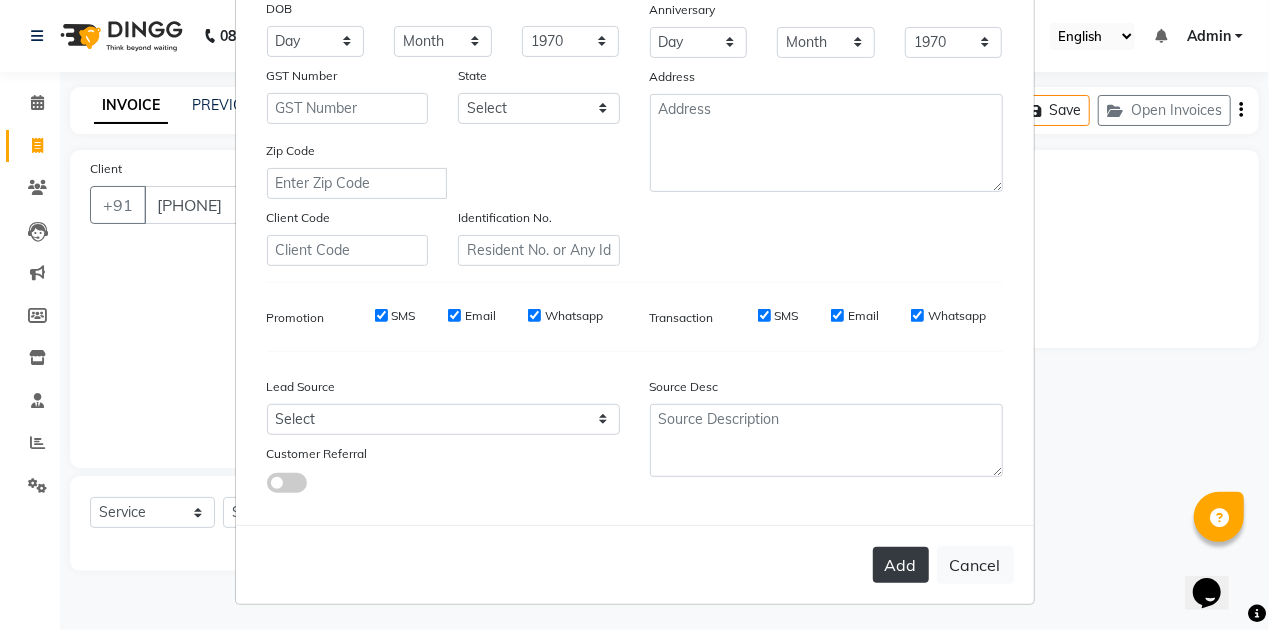 click on "Add" at bounding box center (901, 565) 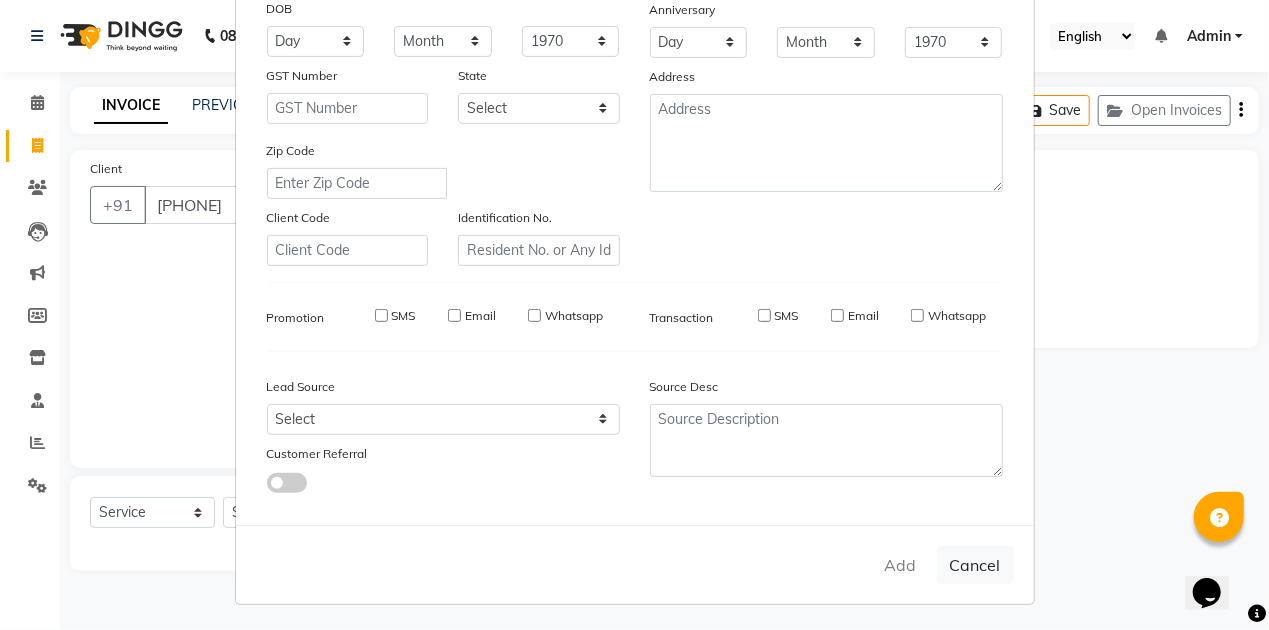 type 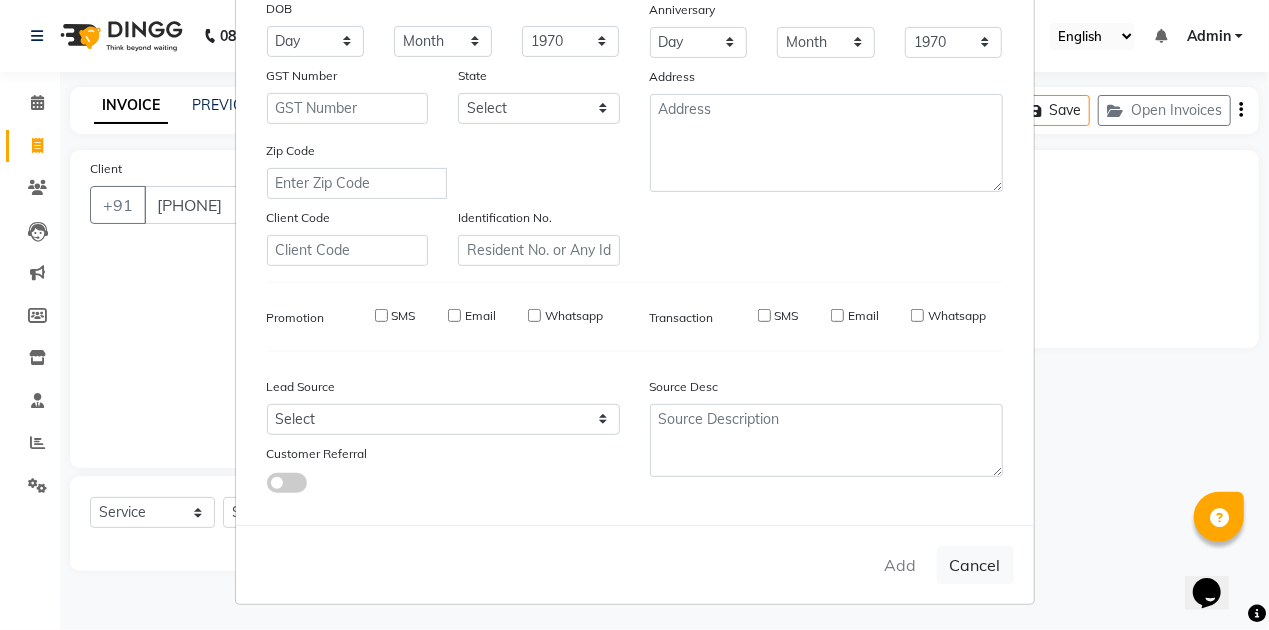 select 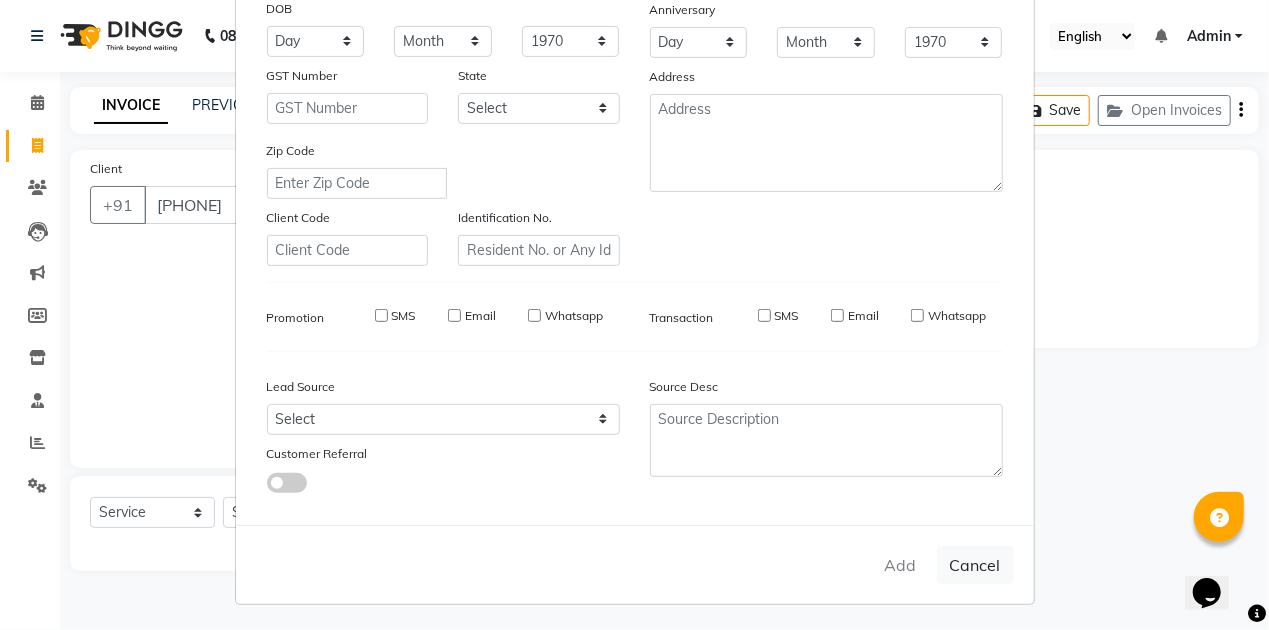 select 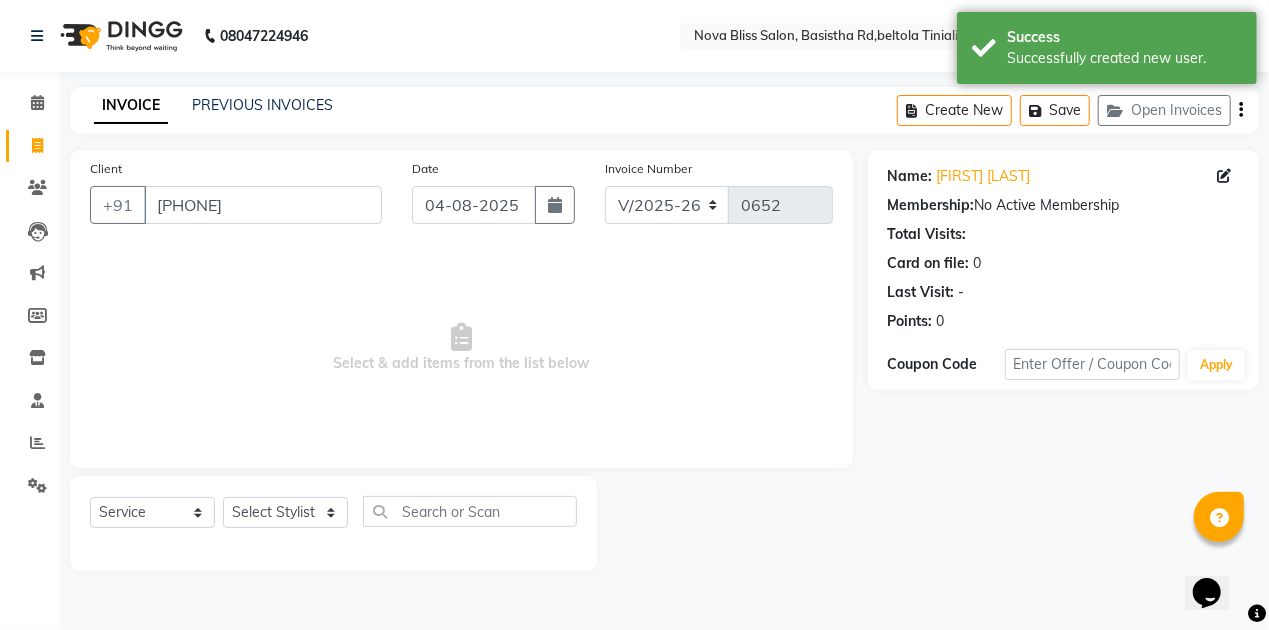click on "Select  Service  Product  Membership  Package Voucher Prepaid Gift Card  Select Stylist Anuradha singh Bishaya Bhuyan Dip Das Ester jarain  Front Desk Luna kalita monisha mili Pintu Rajak" 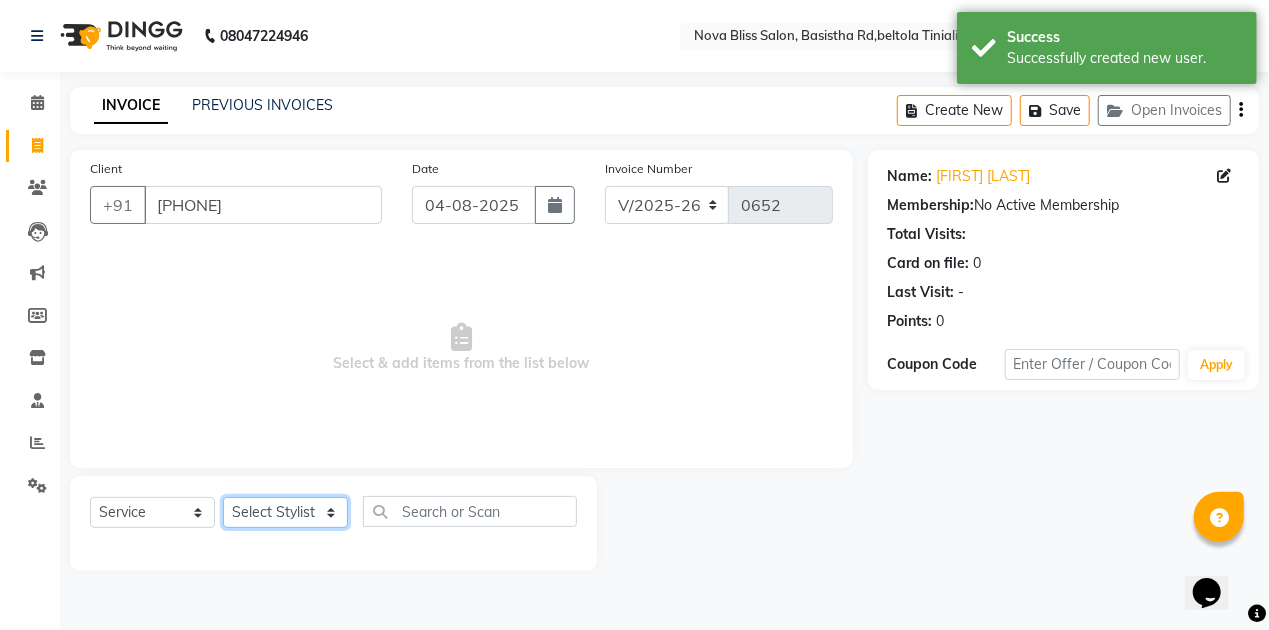click on "Select Stylist Anuradha singh Bishaya Bhuyan Dip Das Ester jarain  Front Desk Luna kalita monisha mili Pintu Rajak" 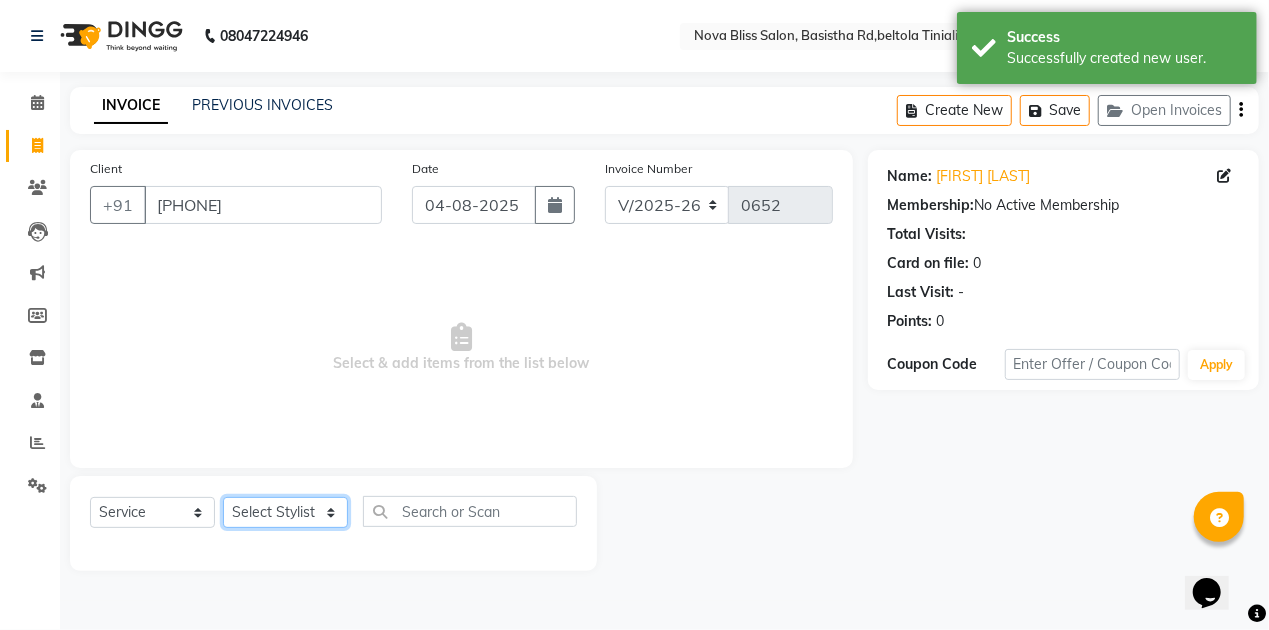 select on "45622" 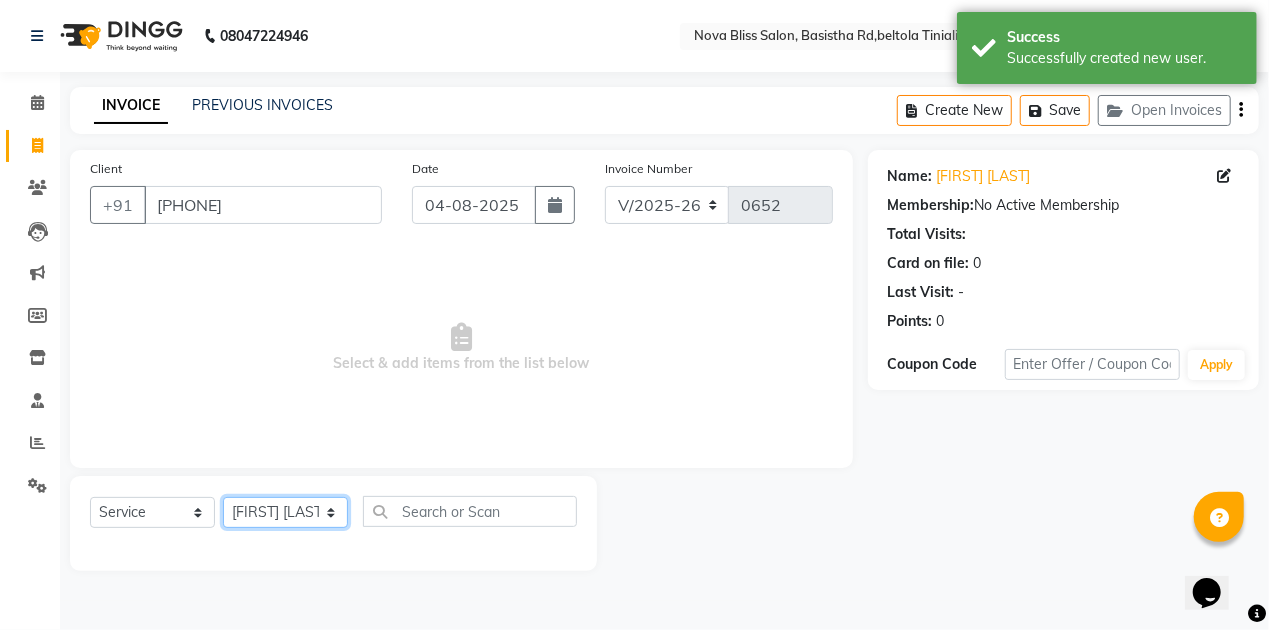click on "Select Stylist Anuradha singh Bishaya Bhuyan Dip Das Ester jarain  Front Desk Luna kalita monisha mili Pintu Rajak" 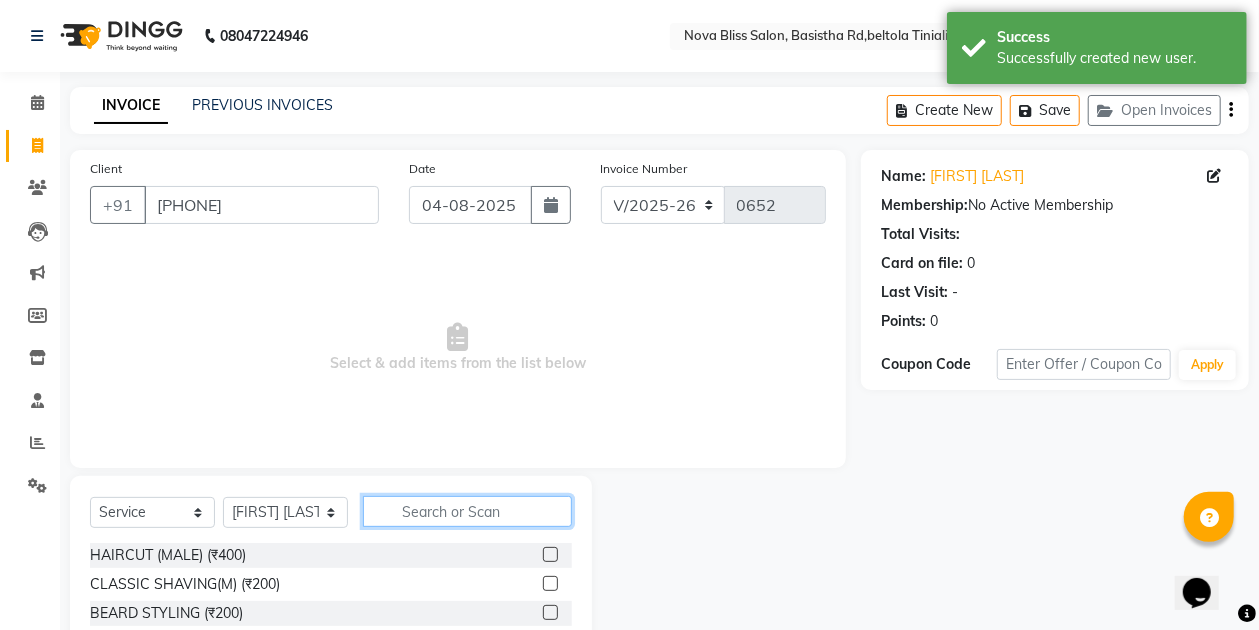 click 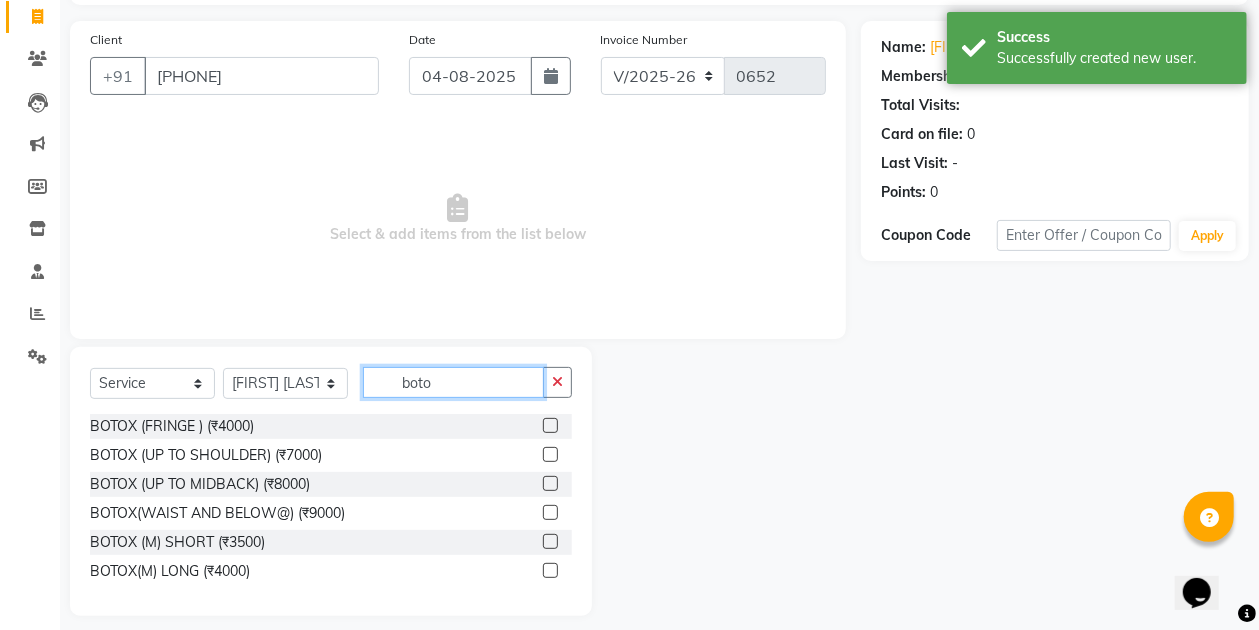 scroll, scrollTop: 144, scrollLeft: 0, axis: vertical 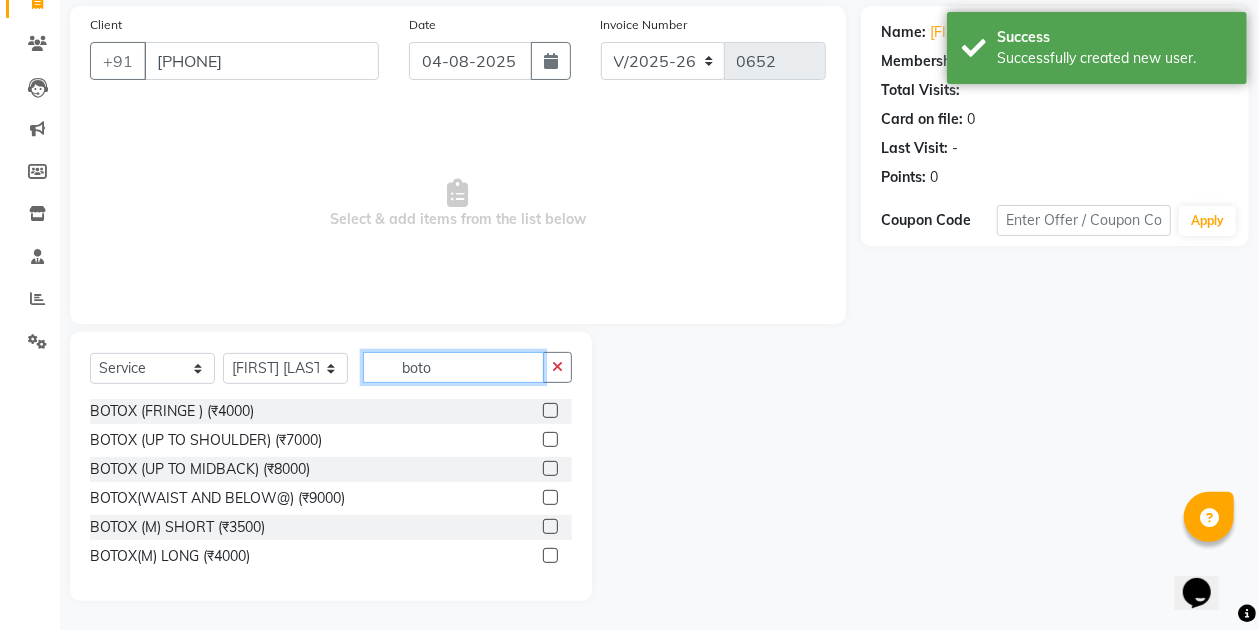 type on "boto" 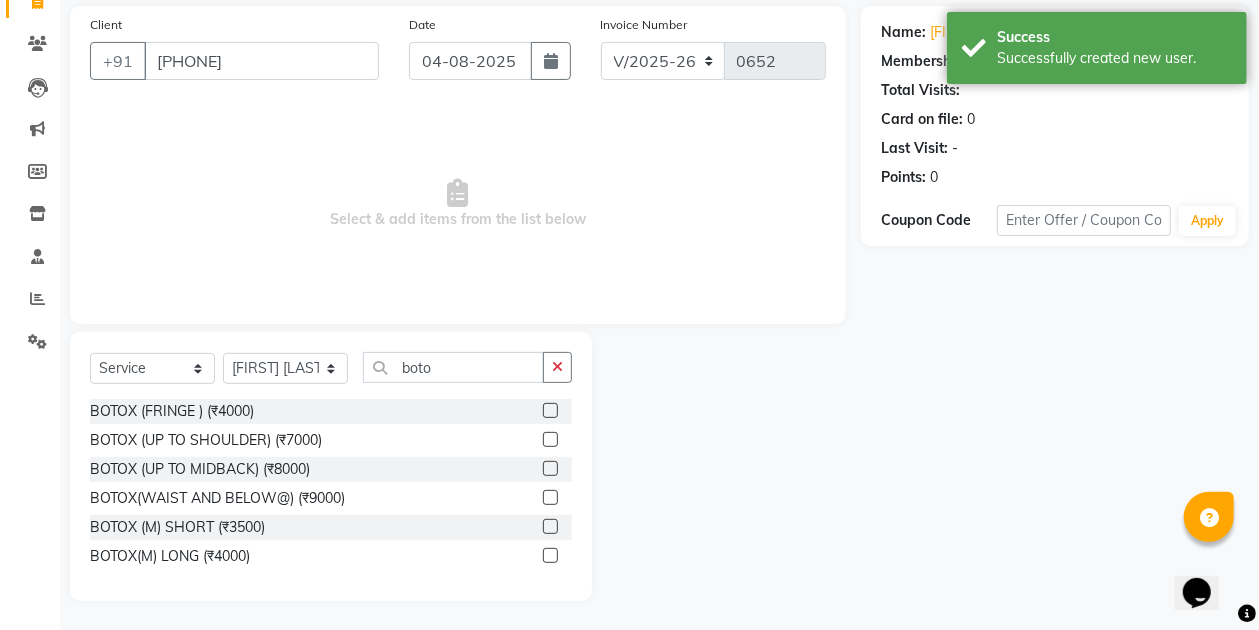 click 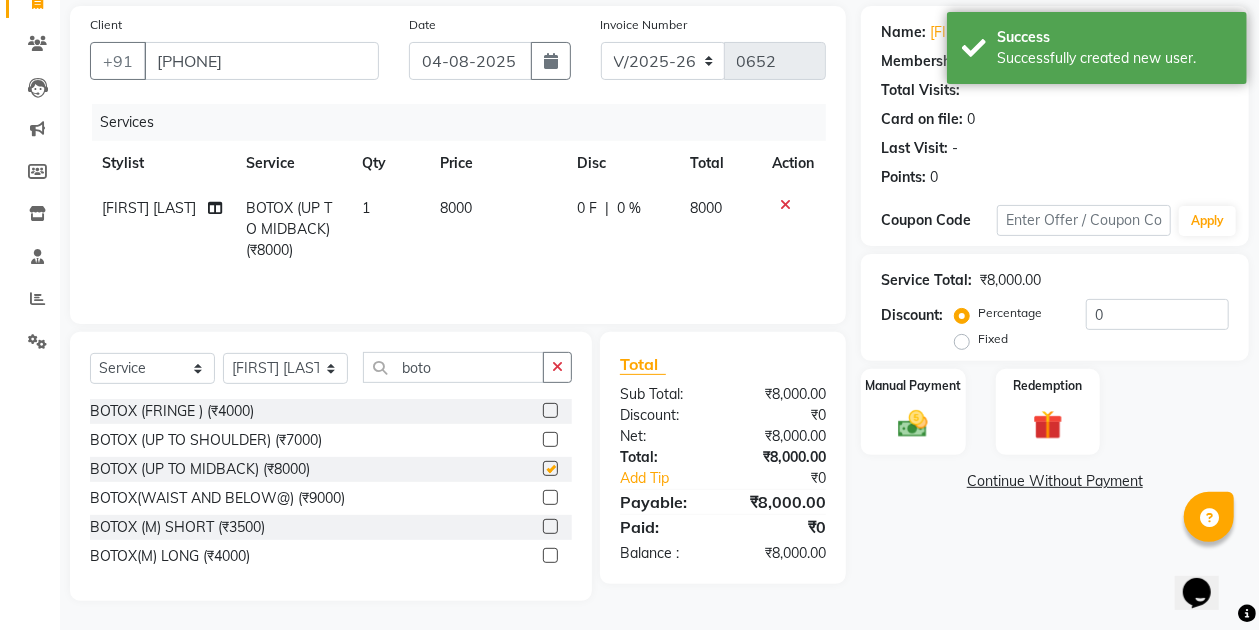 checkbox on "false" 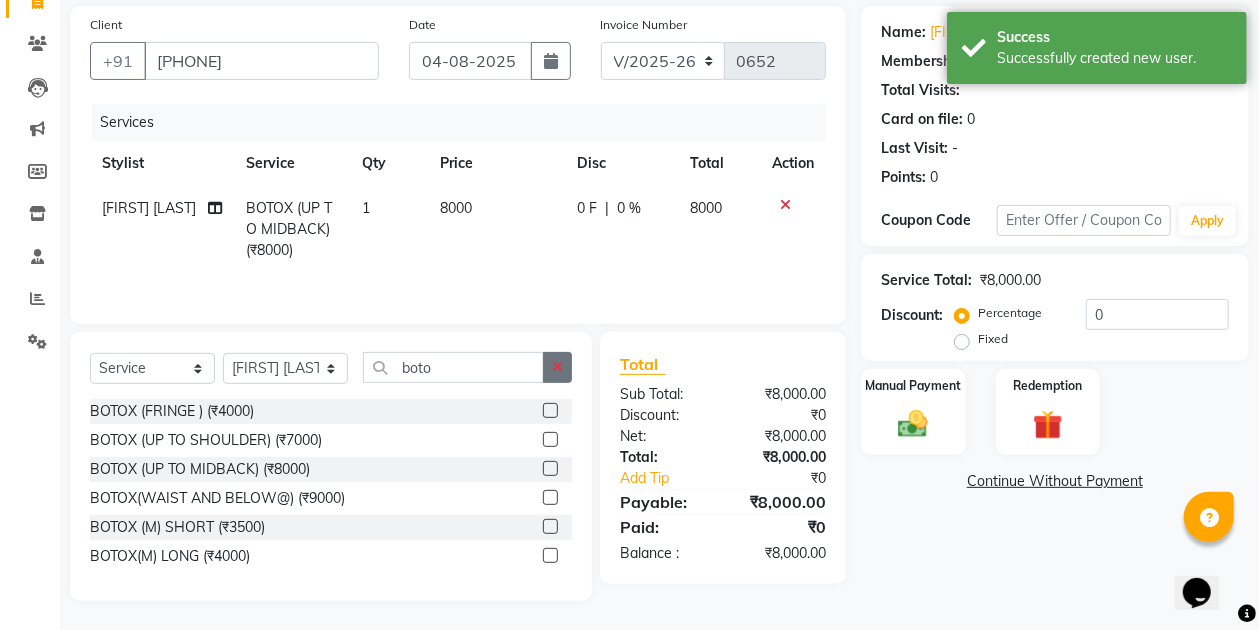 click 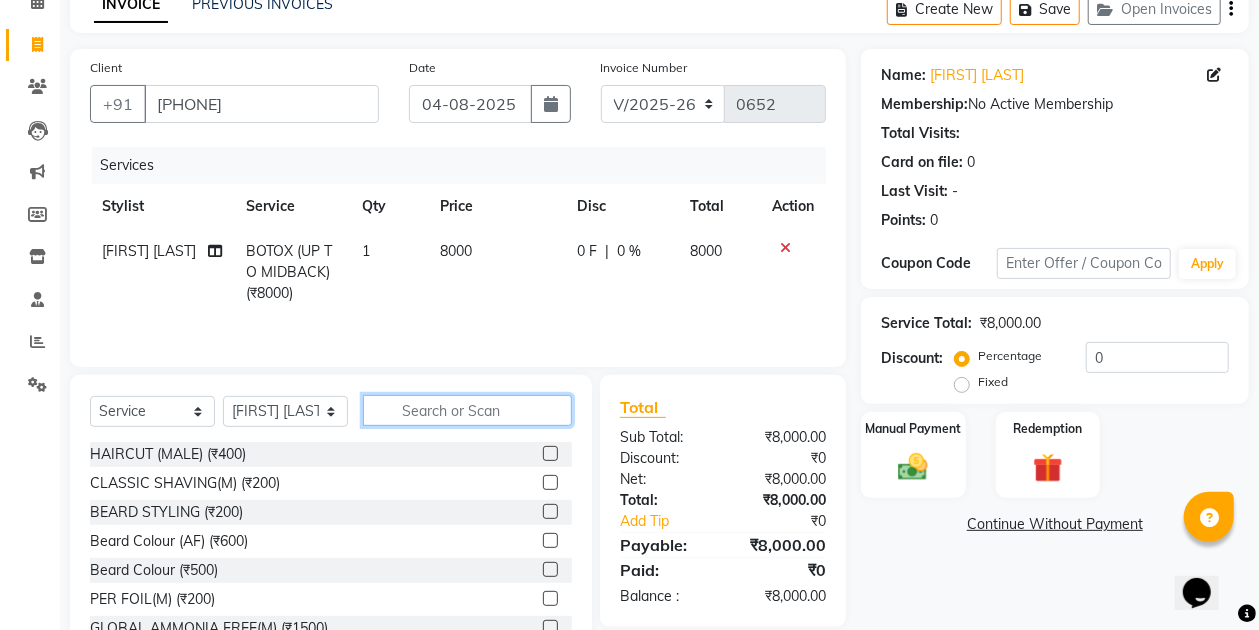 scroll, scrollTop: 78, scrollLeft: 0, axis: vertical 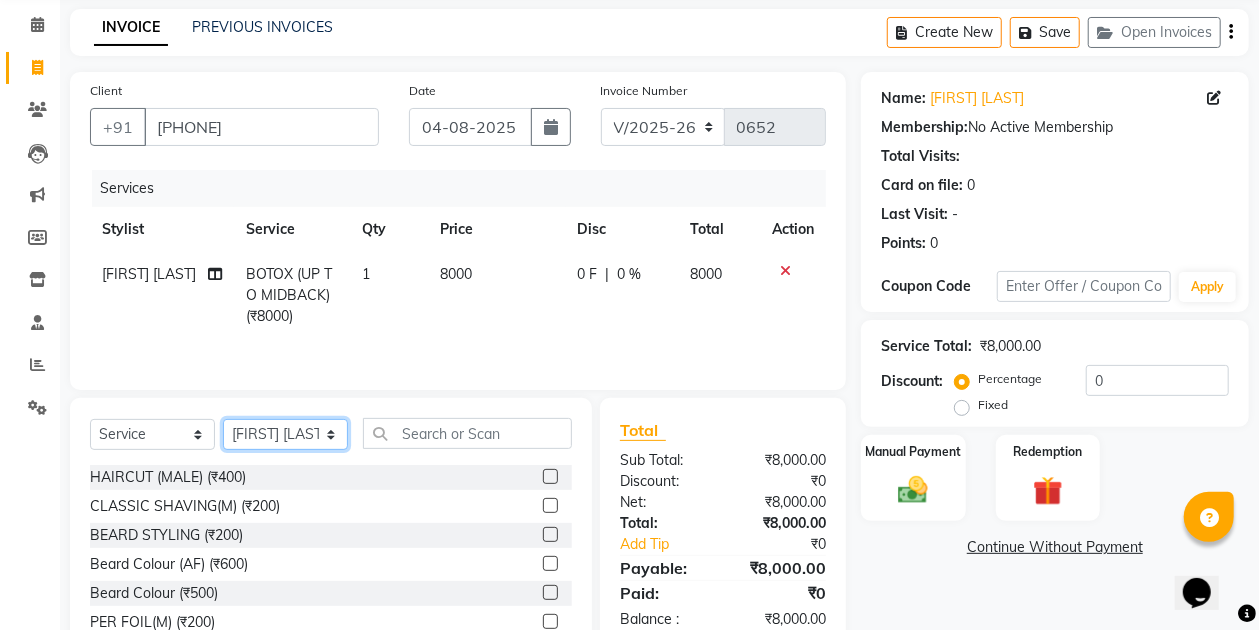 click on "Select Stylist Anuradha singh Bishaya Bhuyan Dip Das Ester jarain  Front Desk Luna kalita monisha mili Pintu Rajak" 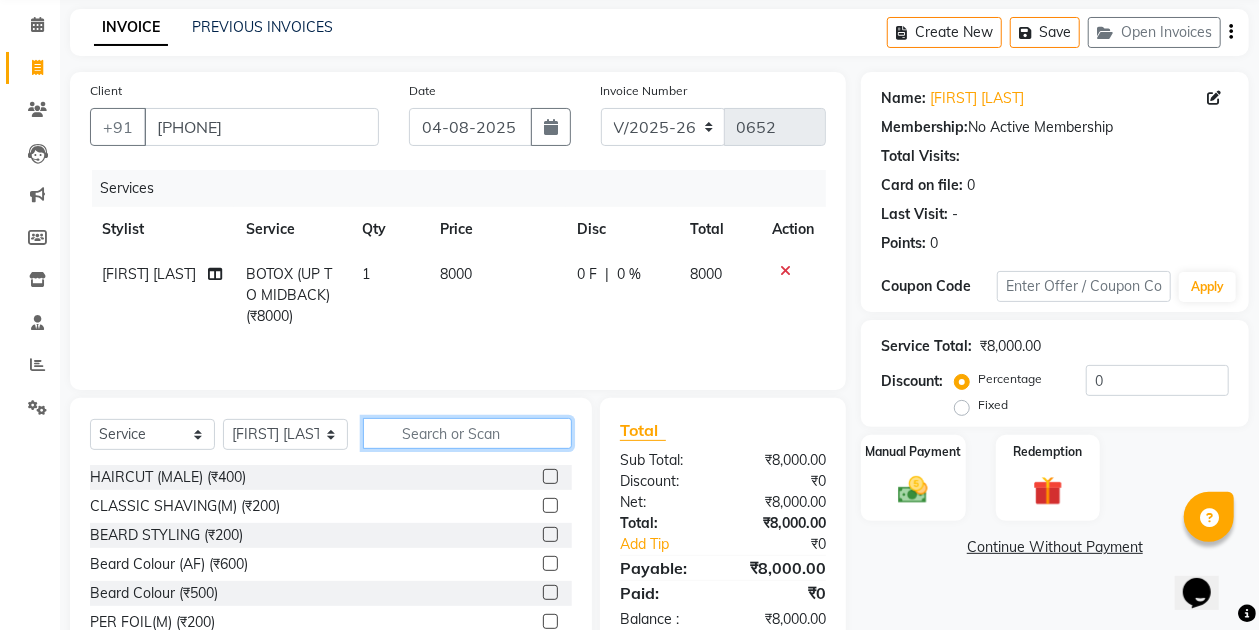 click 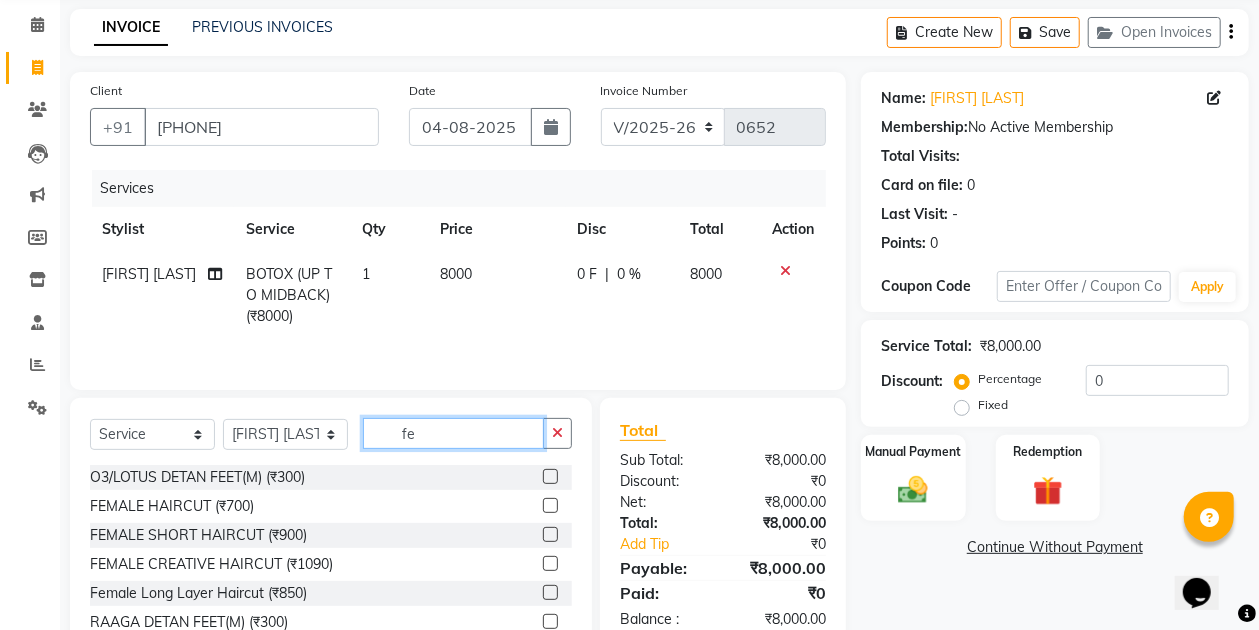 type on "fe" 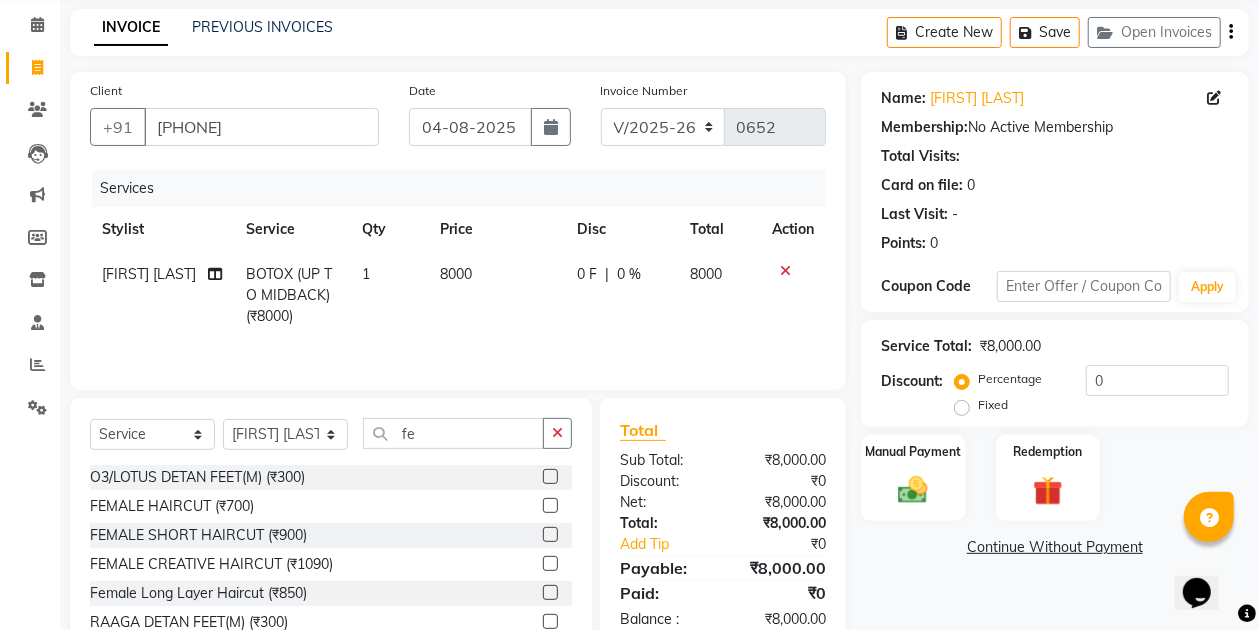 click 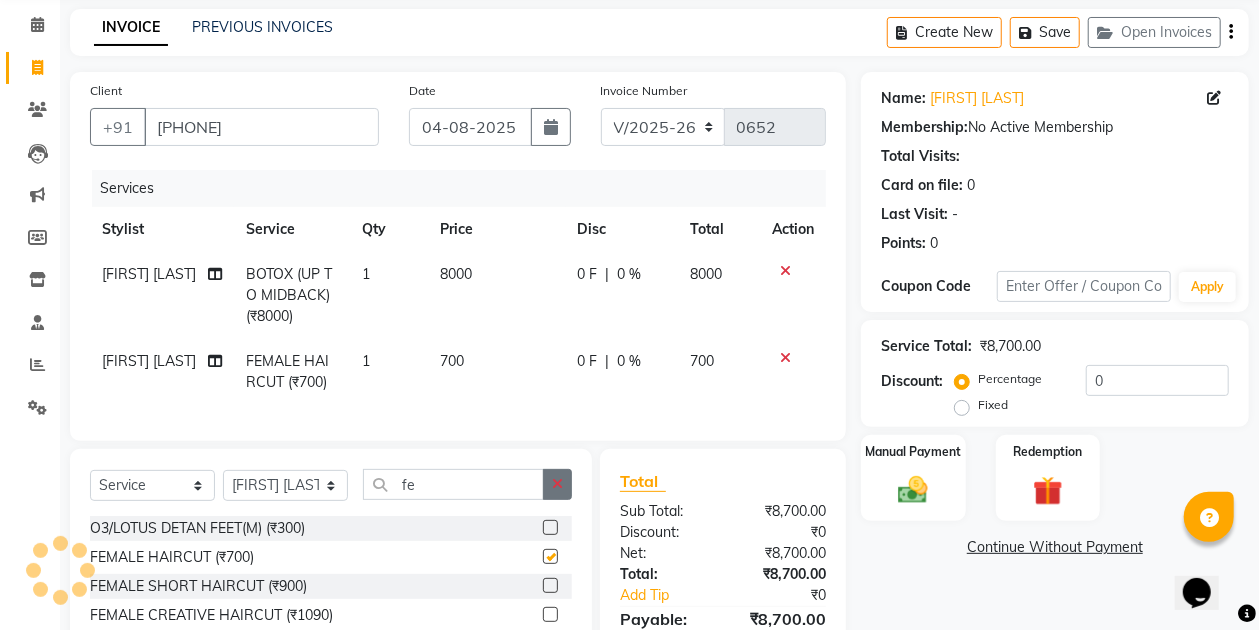 checkbox on "false" 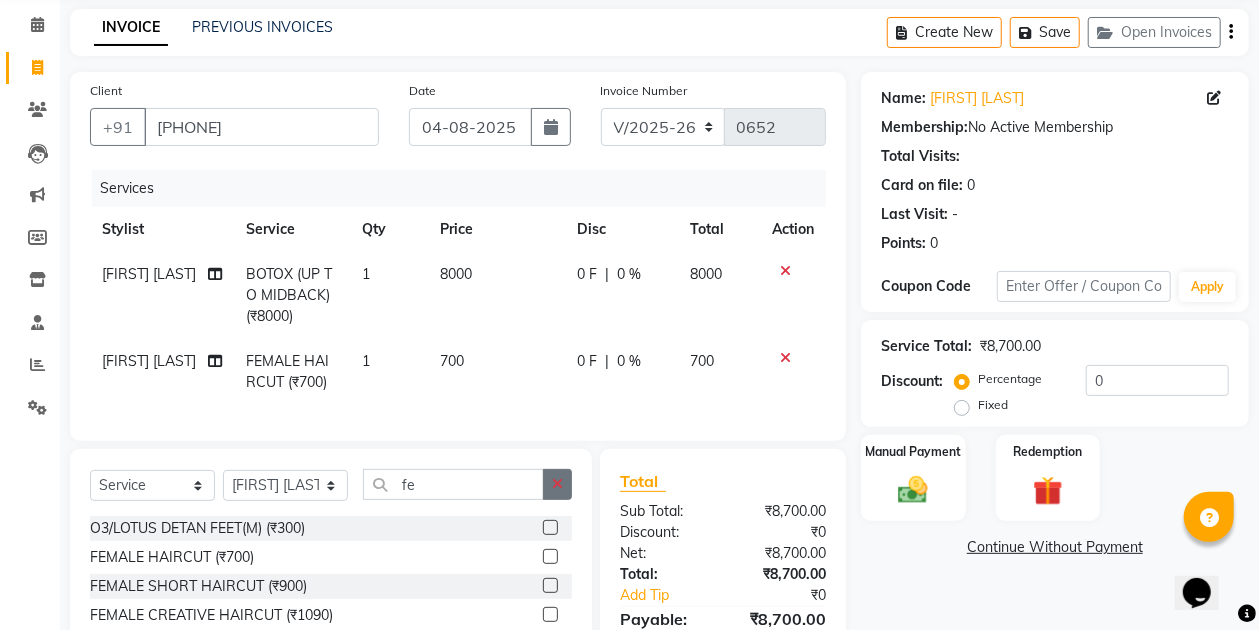 click 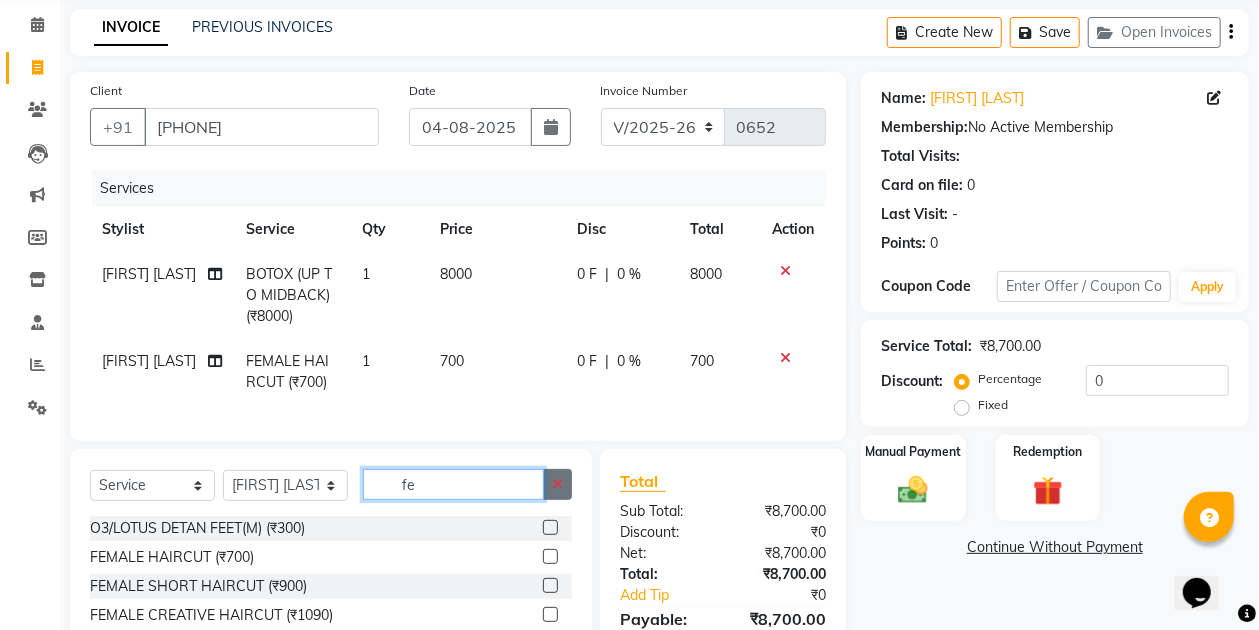 type 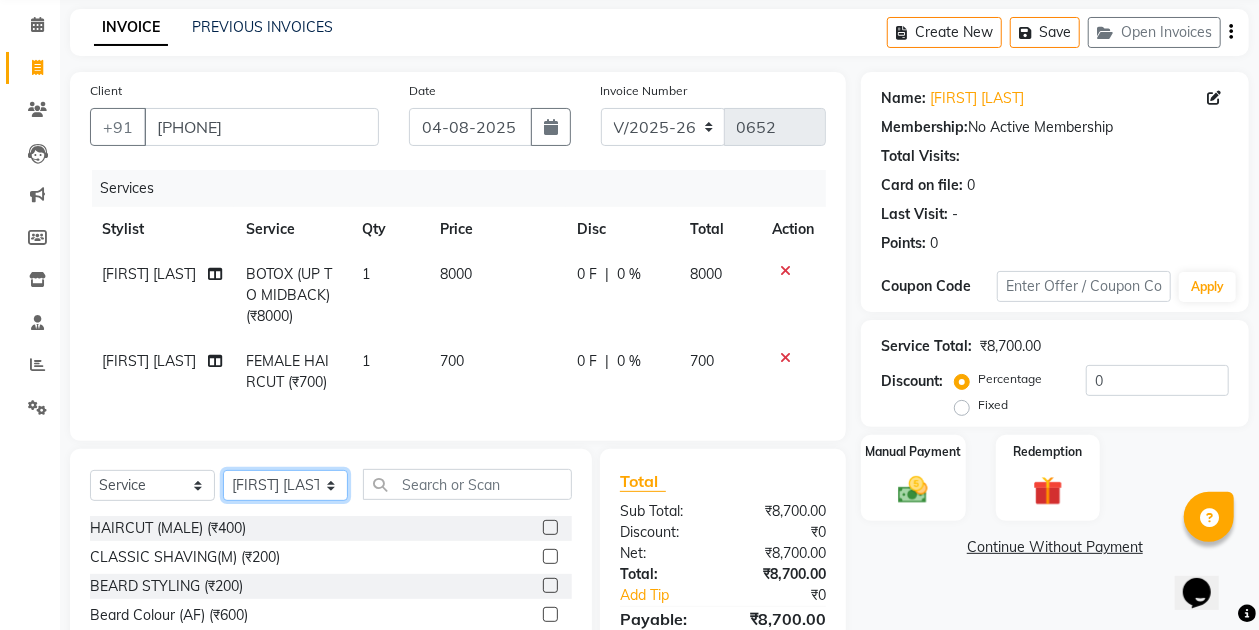 click on "Select Stylist Anuradha singh Bishaya Bhuyan Dip Das Ester jarain  Front Desk Luna kalita monisha mili Pintu Rajak" 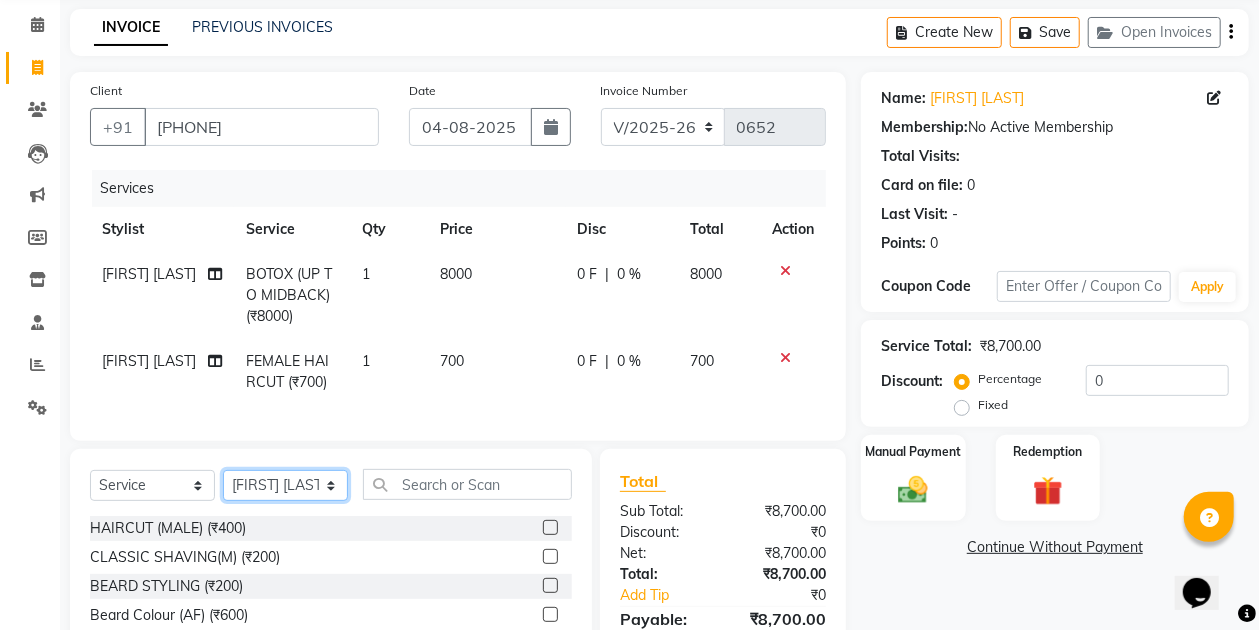 select on "85231" 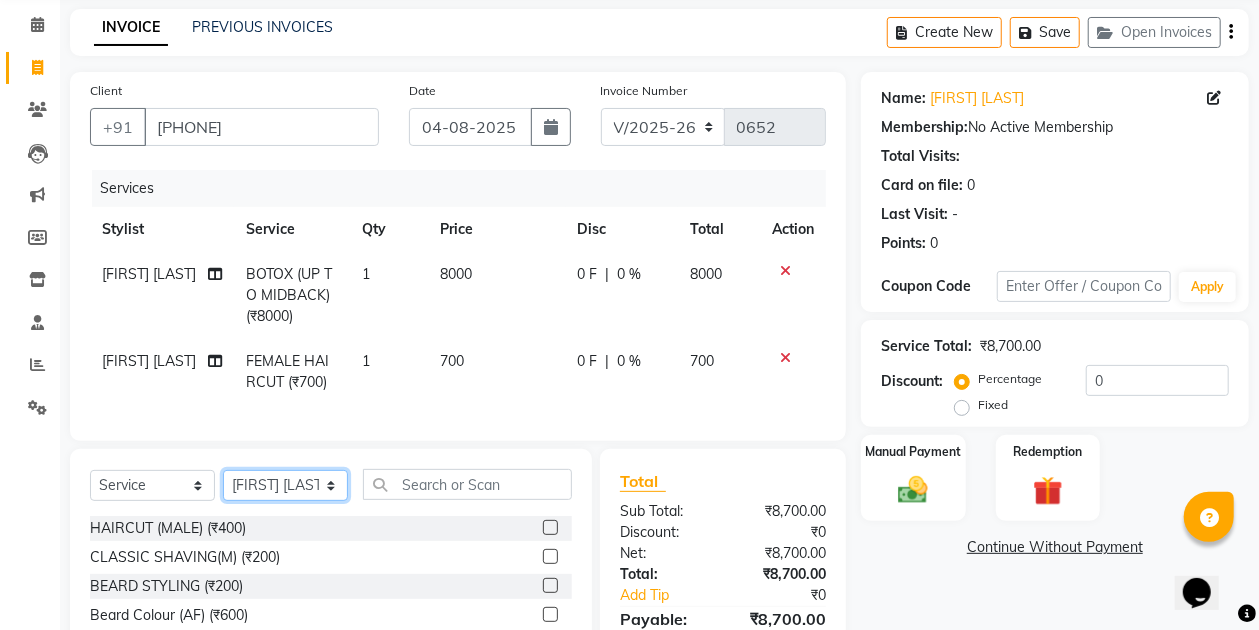 click on "Select Stylist Anuradha singh Bishaya Bhuyan Dip Das Ester jarain  Front Desk Luna kalita monisha mili Pintu Rajak" 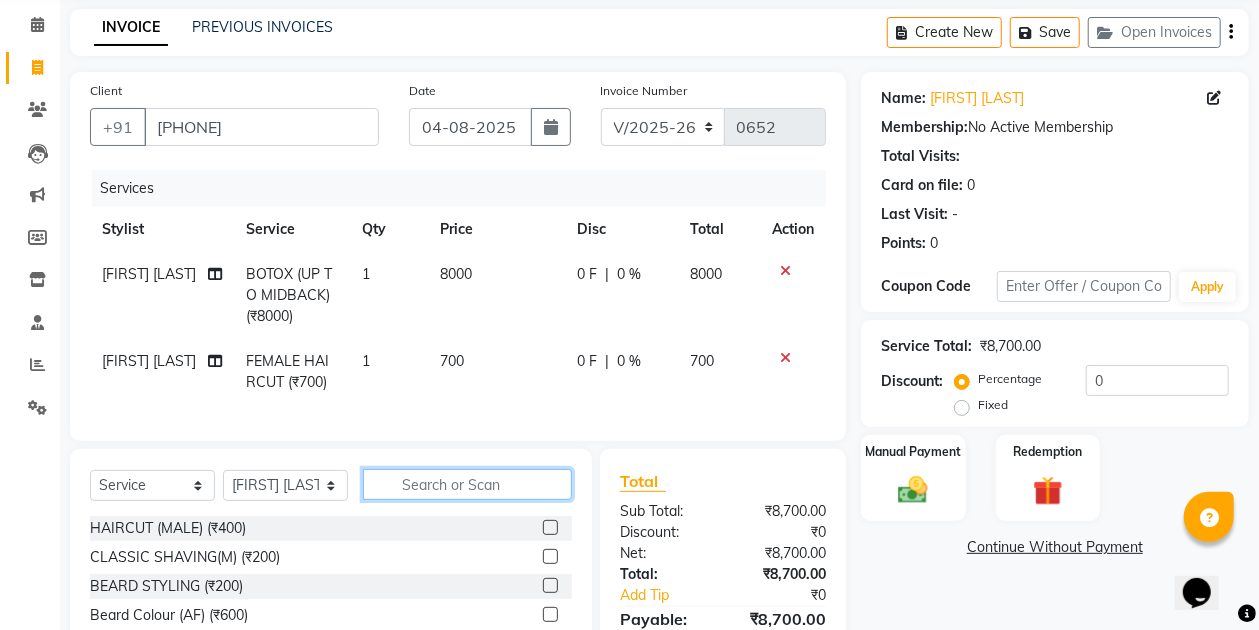 click 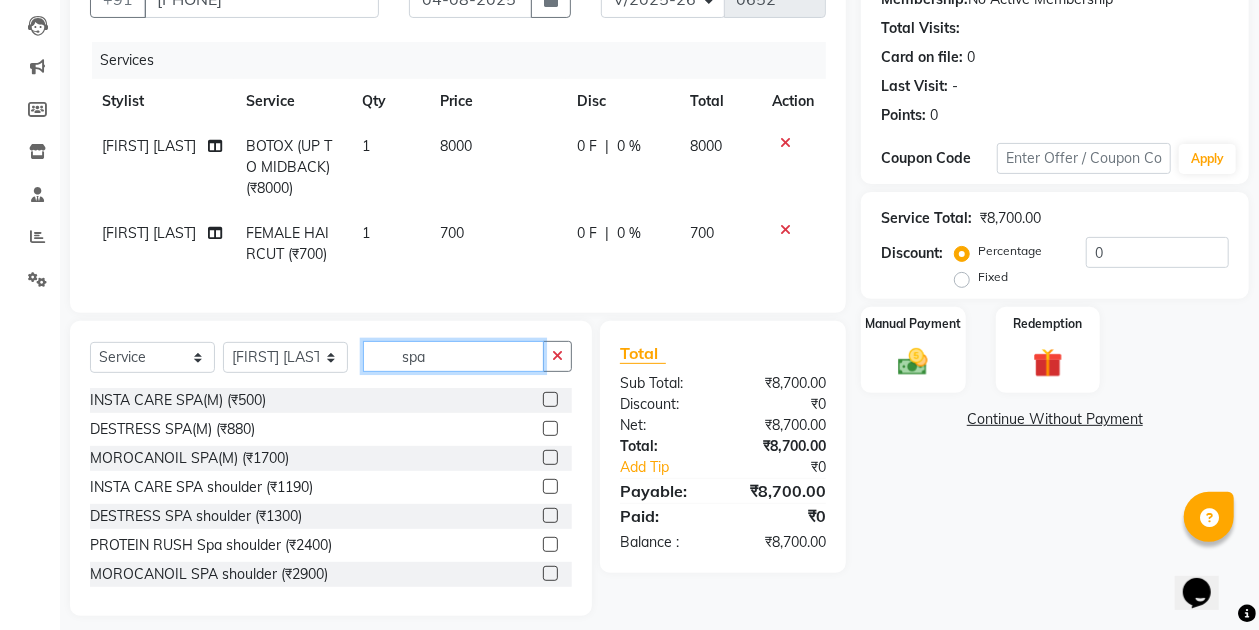 scroll, scrollTop: 231, scrollLeft: 0, axis: vertical 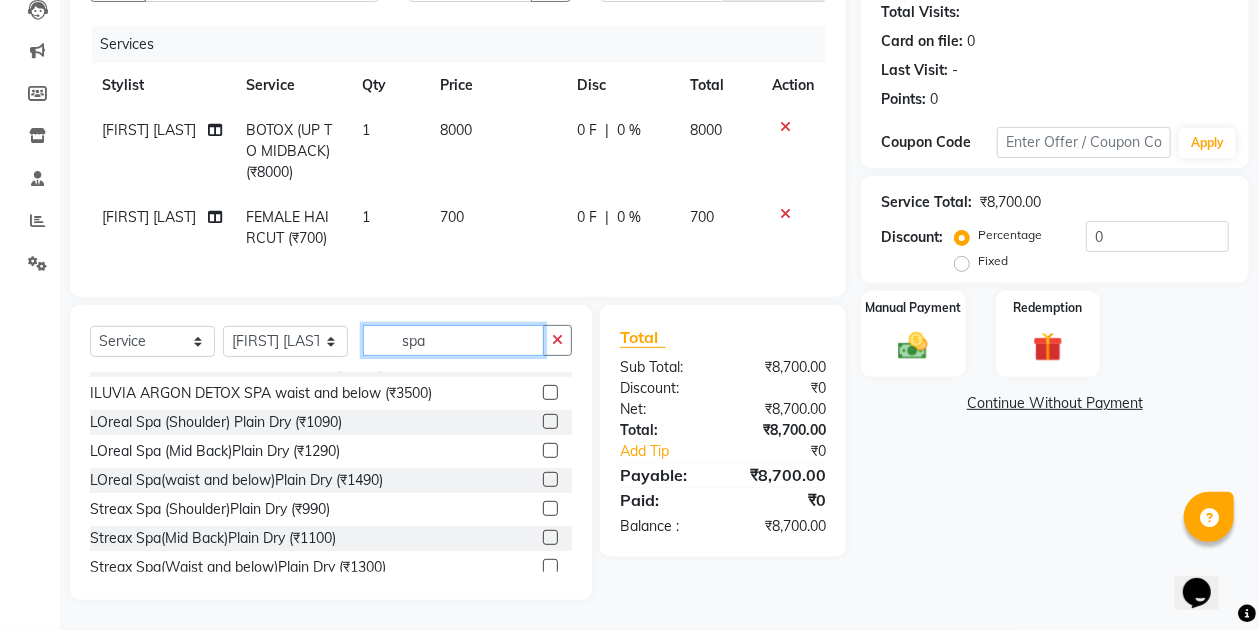 type on "spa" 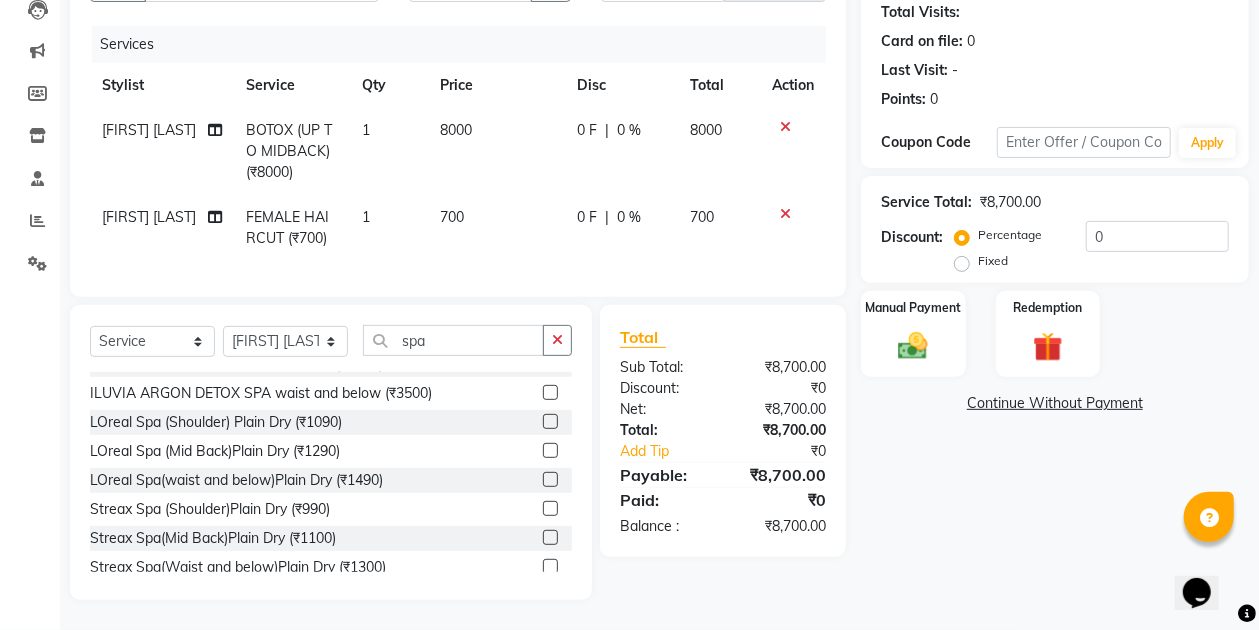 click 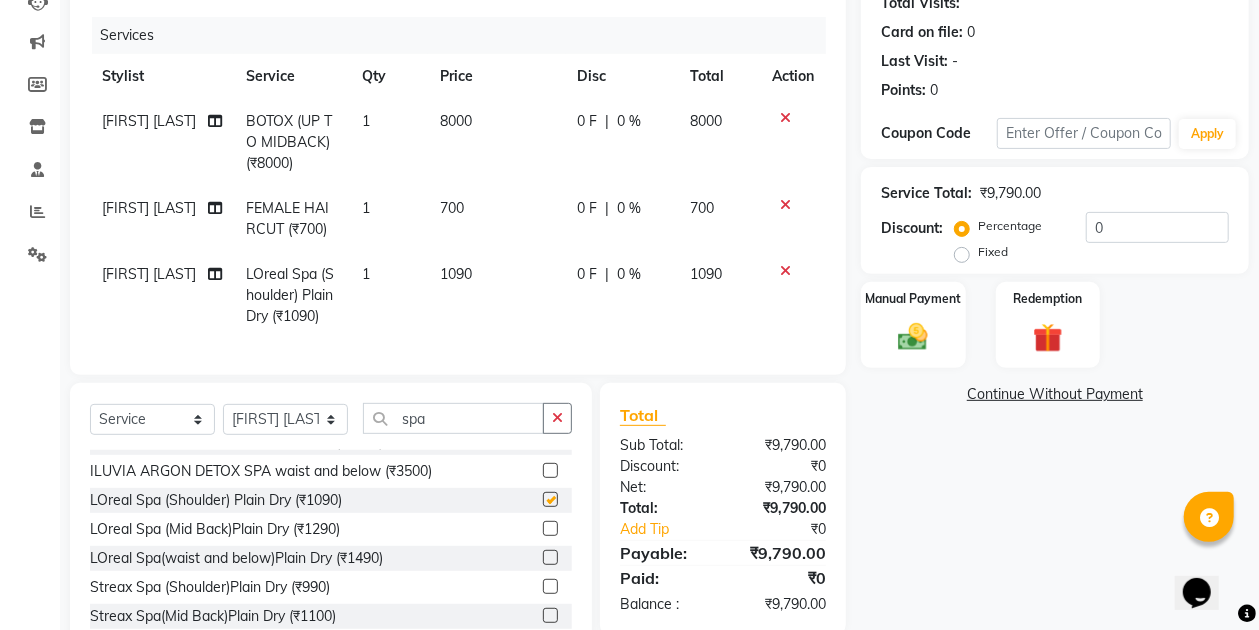 checkbox on "false" 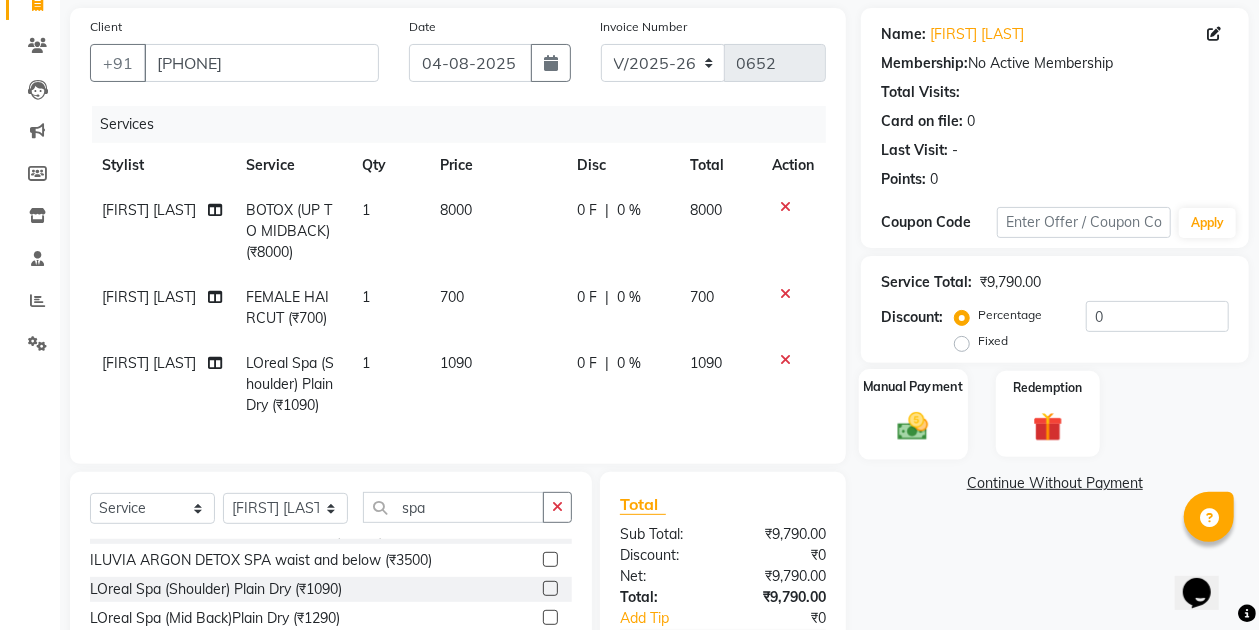 scroll, scrollTop: 118, scrollLeft: 0, axis: vertical 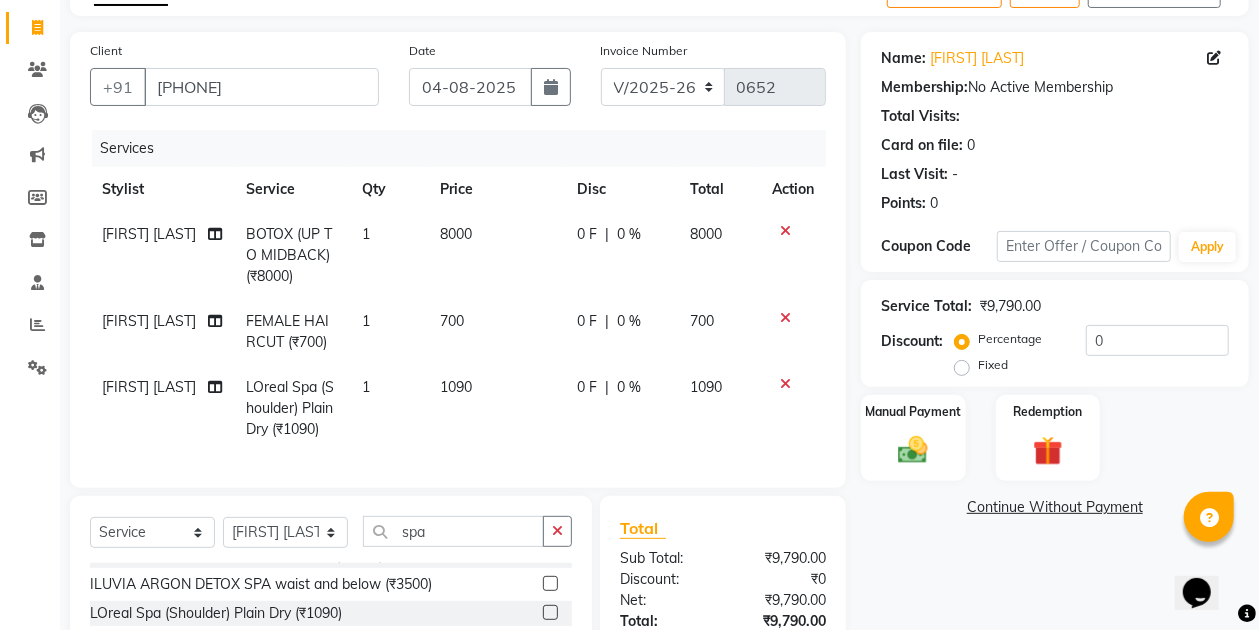 click 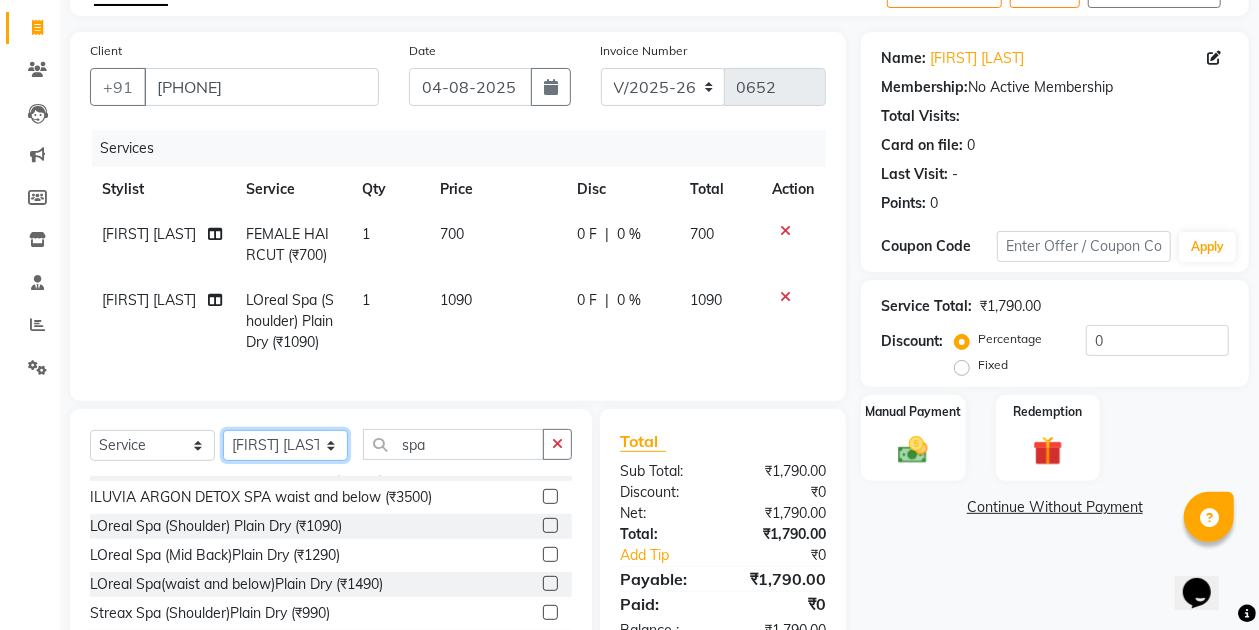 click on "Select Stylist Anuradha singh Bishaya Bhuyan Dip Das Ester jarain  Front Desk Luna kalita monisha mili Pintu Rajak" 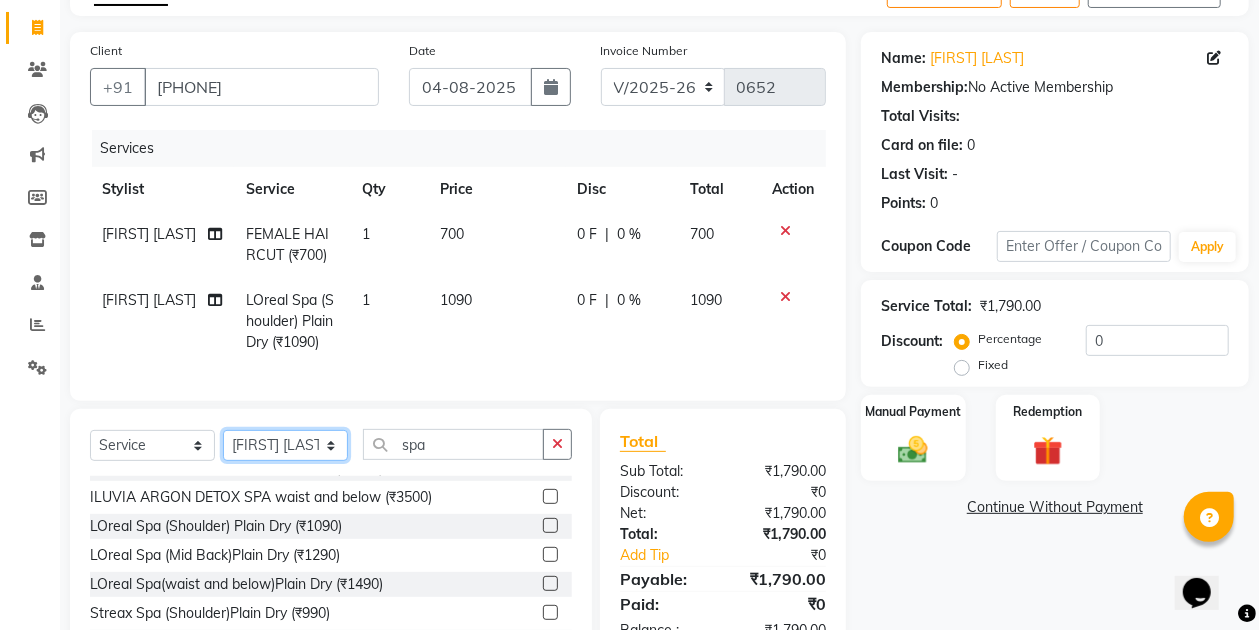 select on "45622" 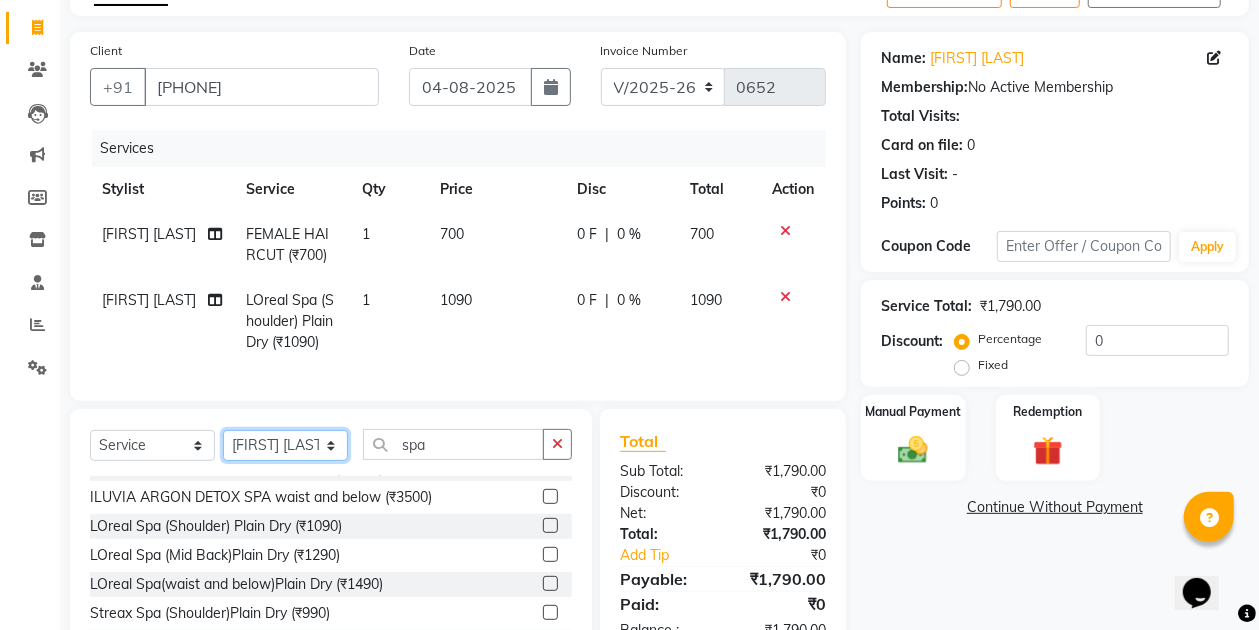 click on "Select Stylist Anuradha singh Bishaya Bhuyan Dip Das Ester jarain  Front Desk Luna kalita monisha mili Pintu Rajak" 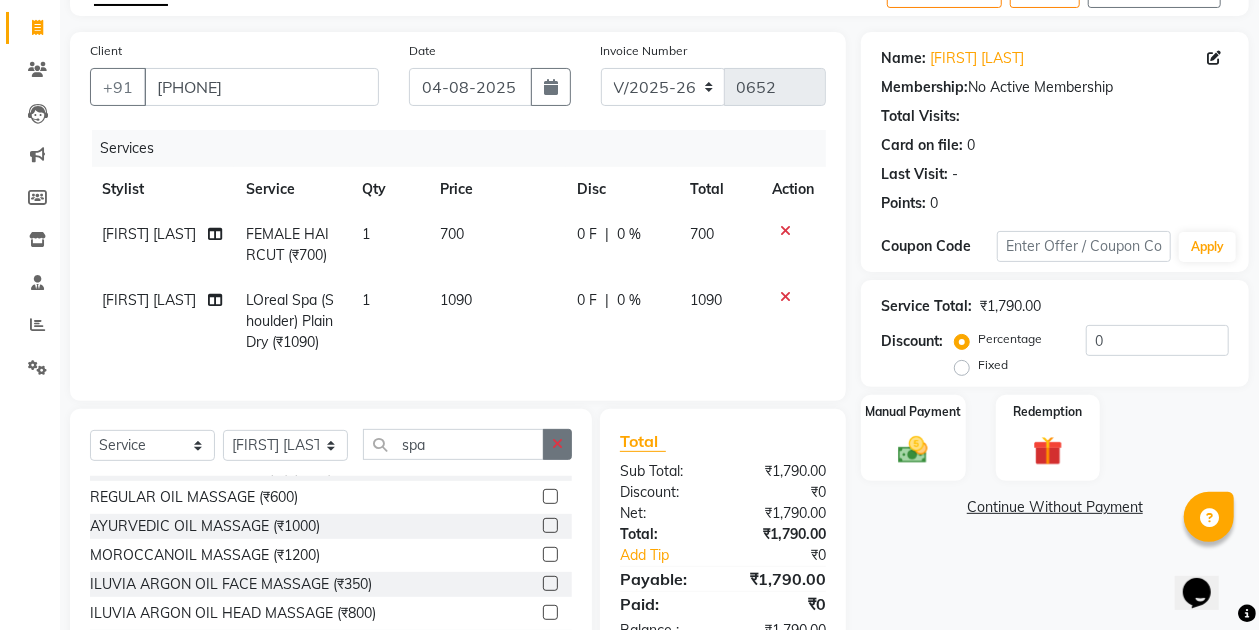 click 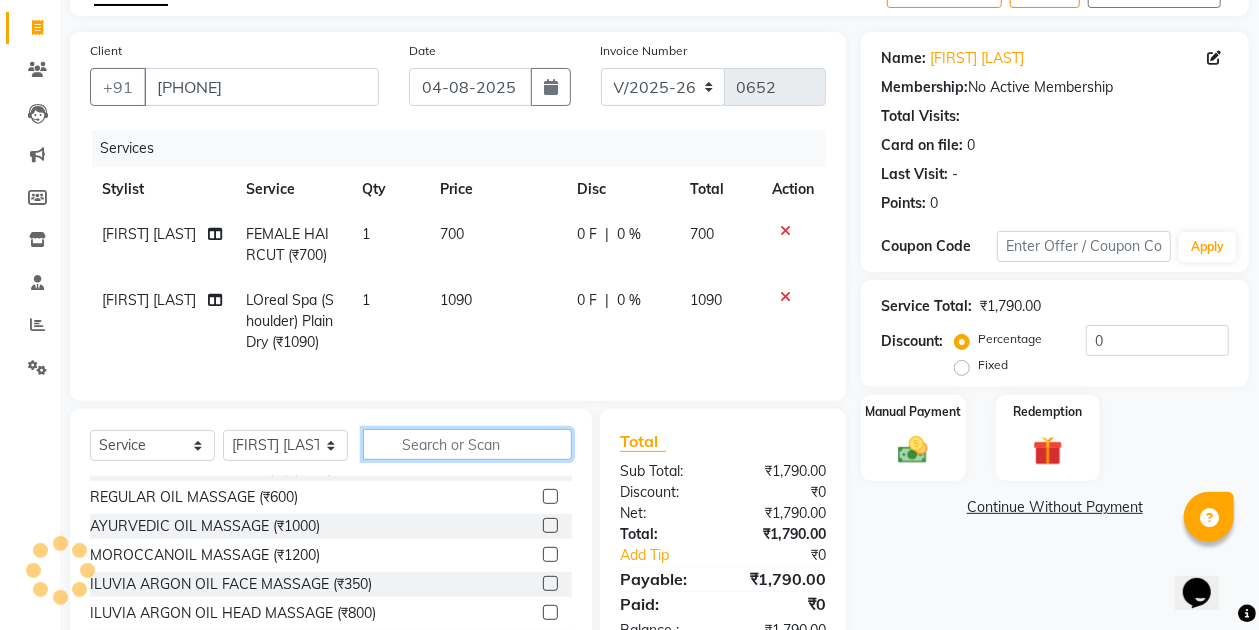 click 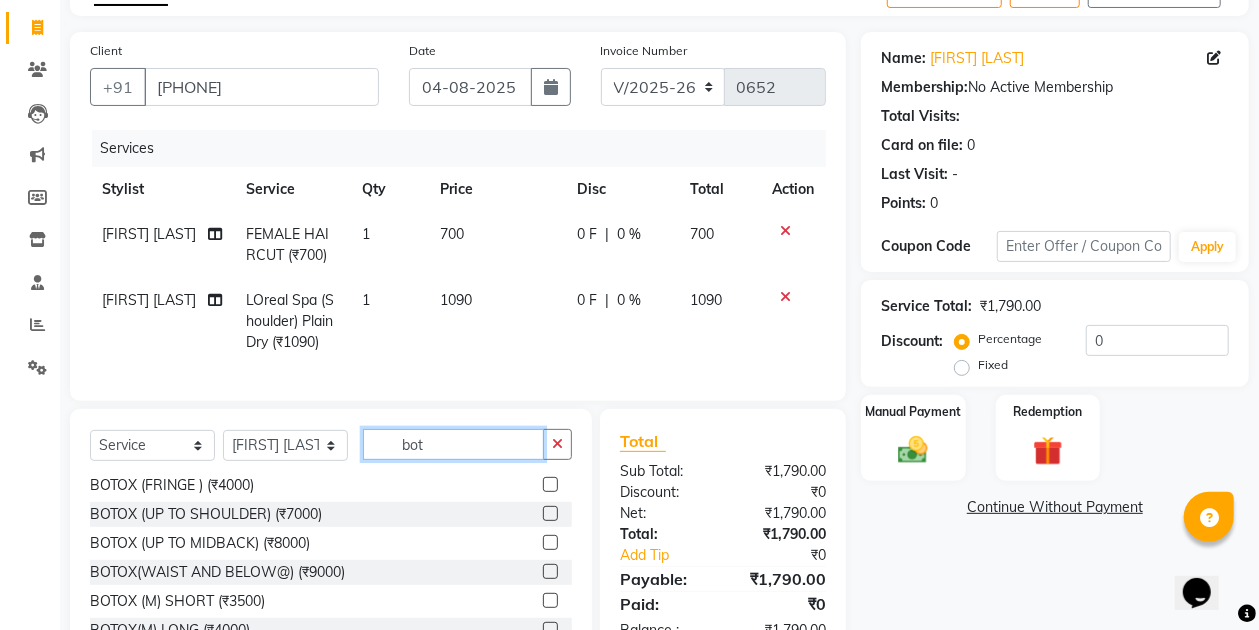scroll, scrollTop: 0, scrollLeft: 0, axis: both 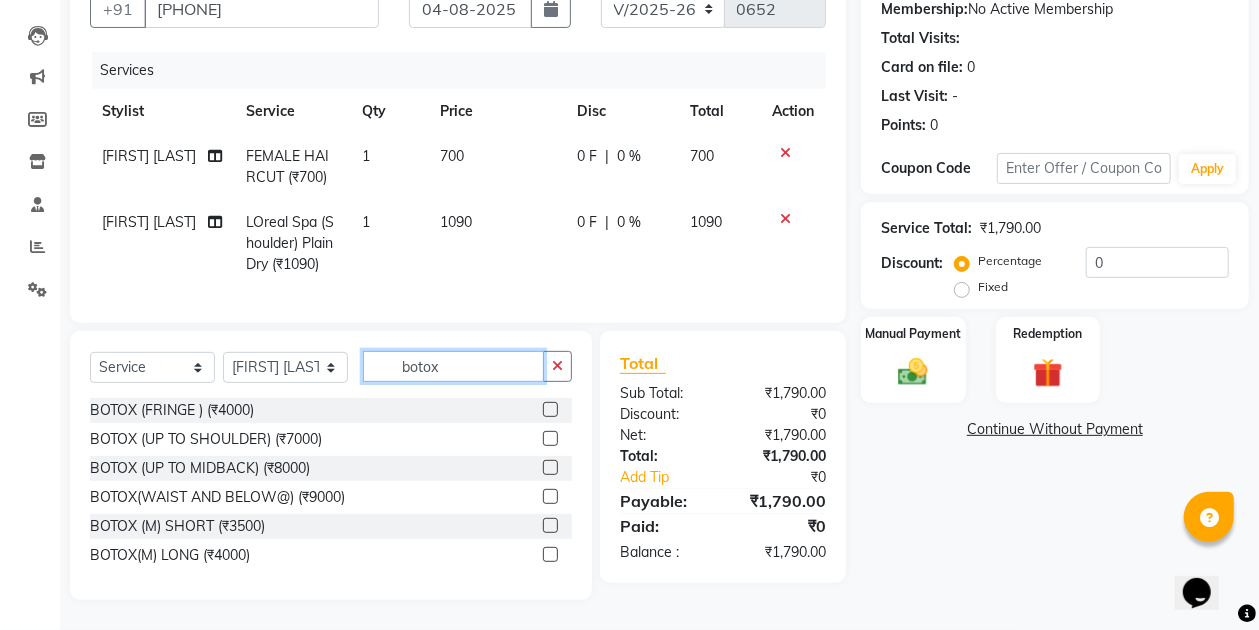 type on "botox" 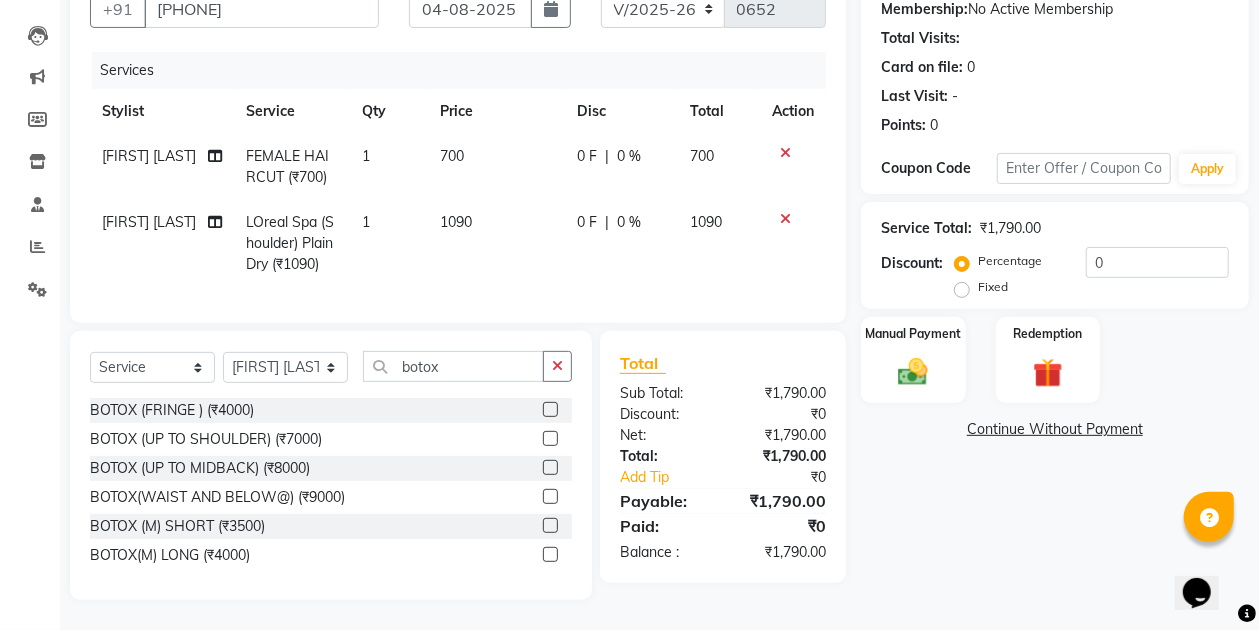 click 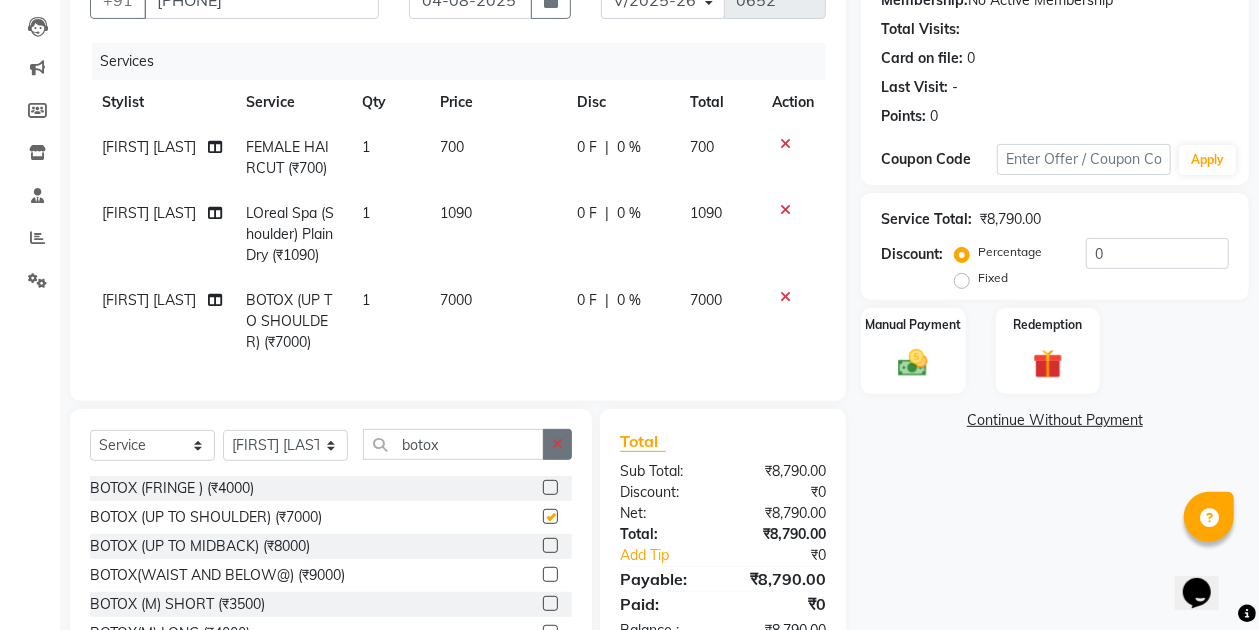 checkbox on "false" 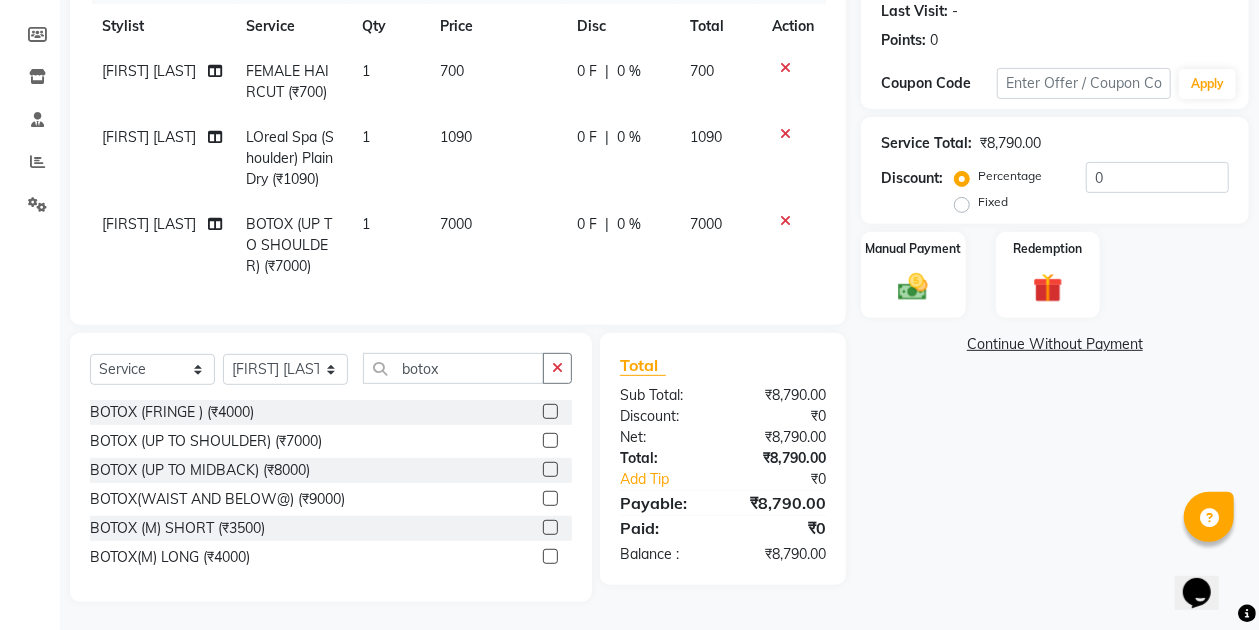 scroll, scrollTop: 292, scrollLeft: 0, axis: vertical 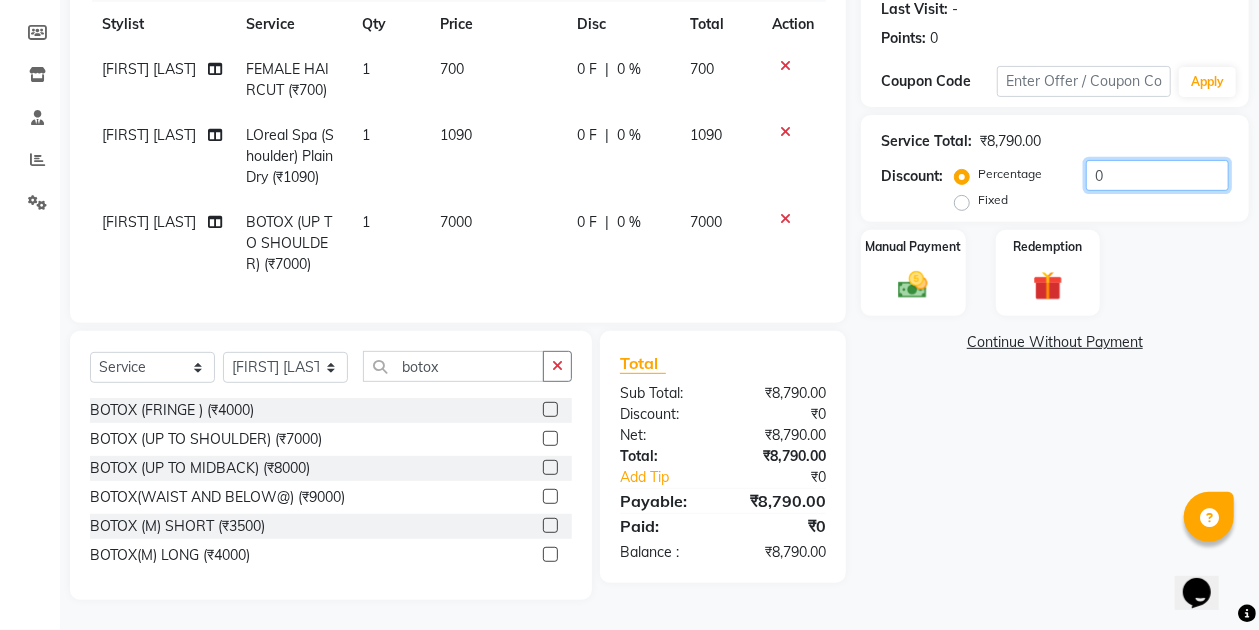 click on "0" 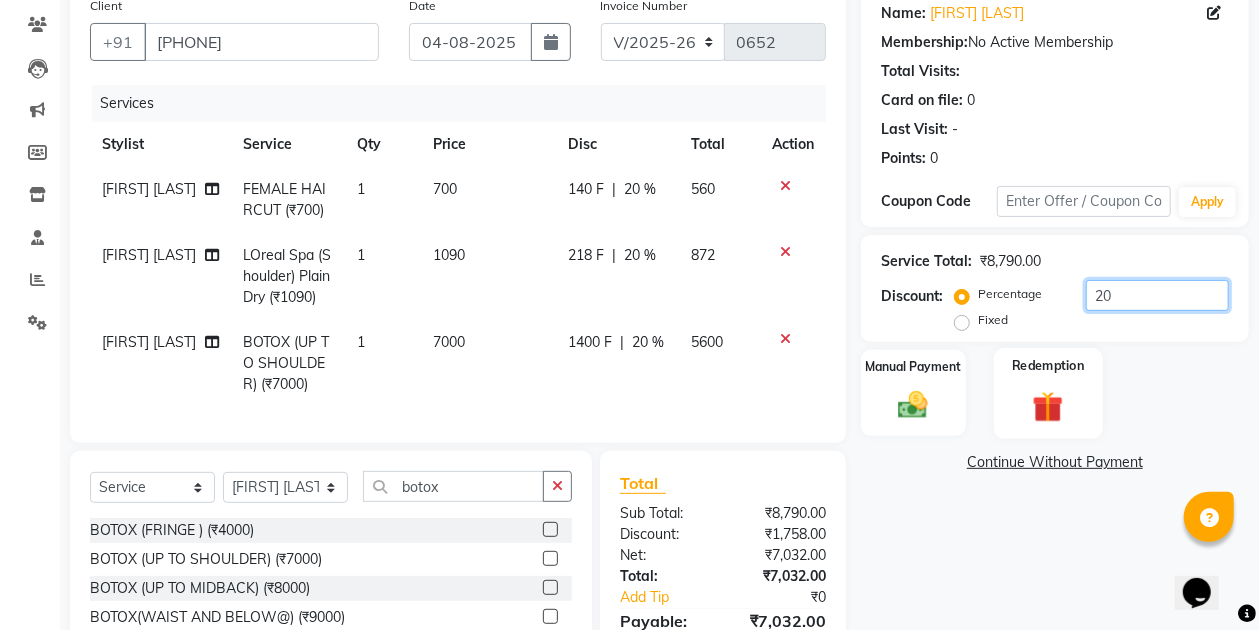 scroll, scrollTop: 292, scrollLeft: 0, axis: vertical 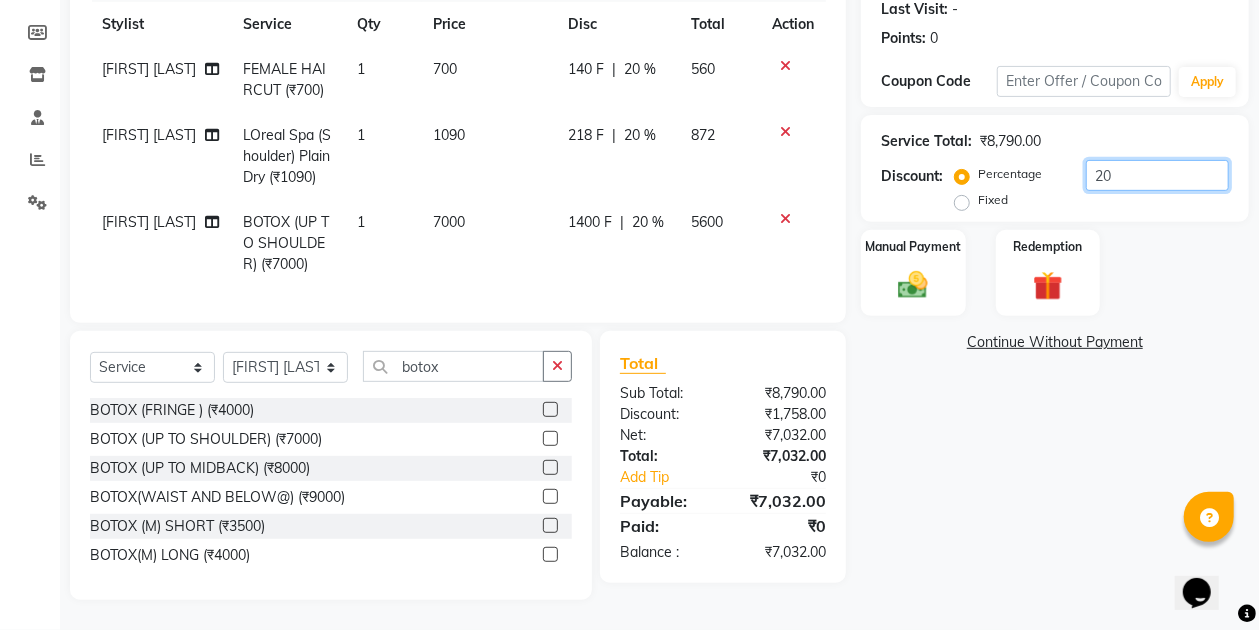 type on "20" 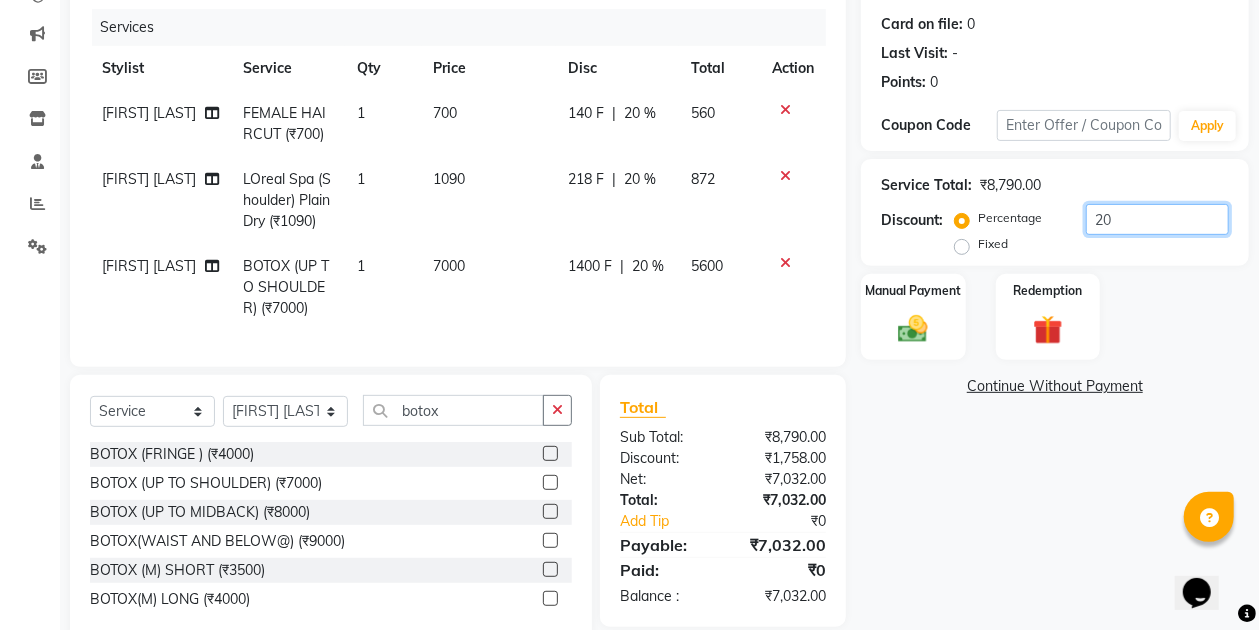 scroll, scrollTop: 92, scrollLeft: 0, axis: vertical 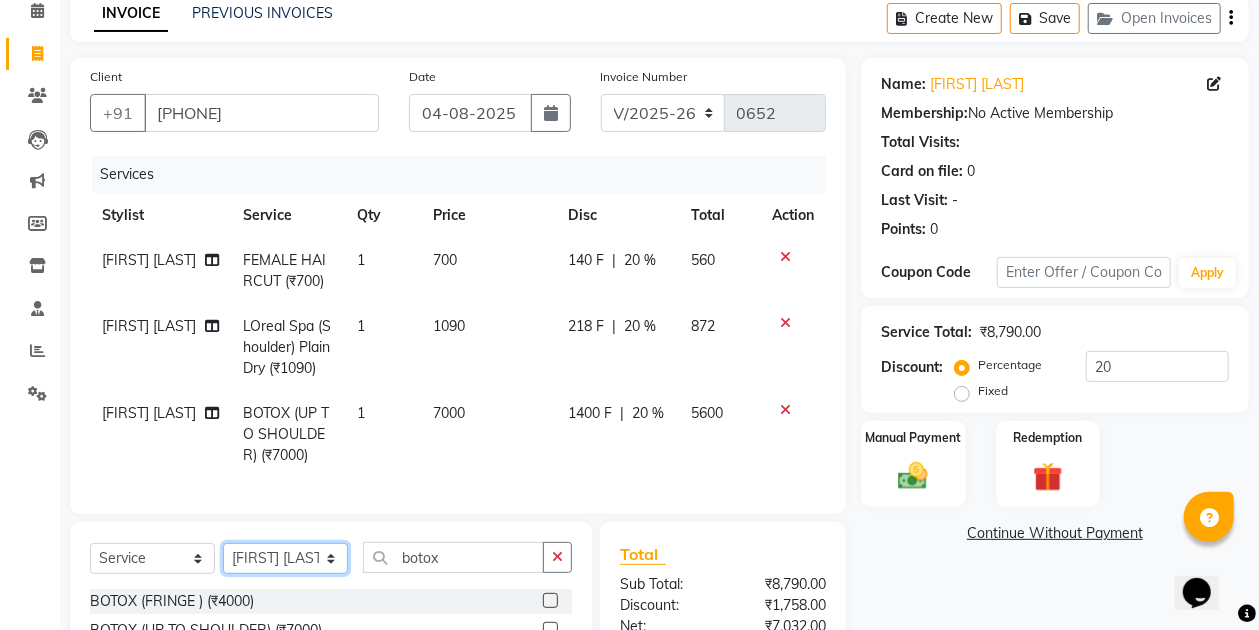 click on "Select Stylist Anuradha singh Bishaya Bhuyan Dip Das Ester jarain  Front Desk Luna kalita monisha mili Pintu Rajak" 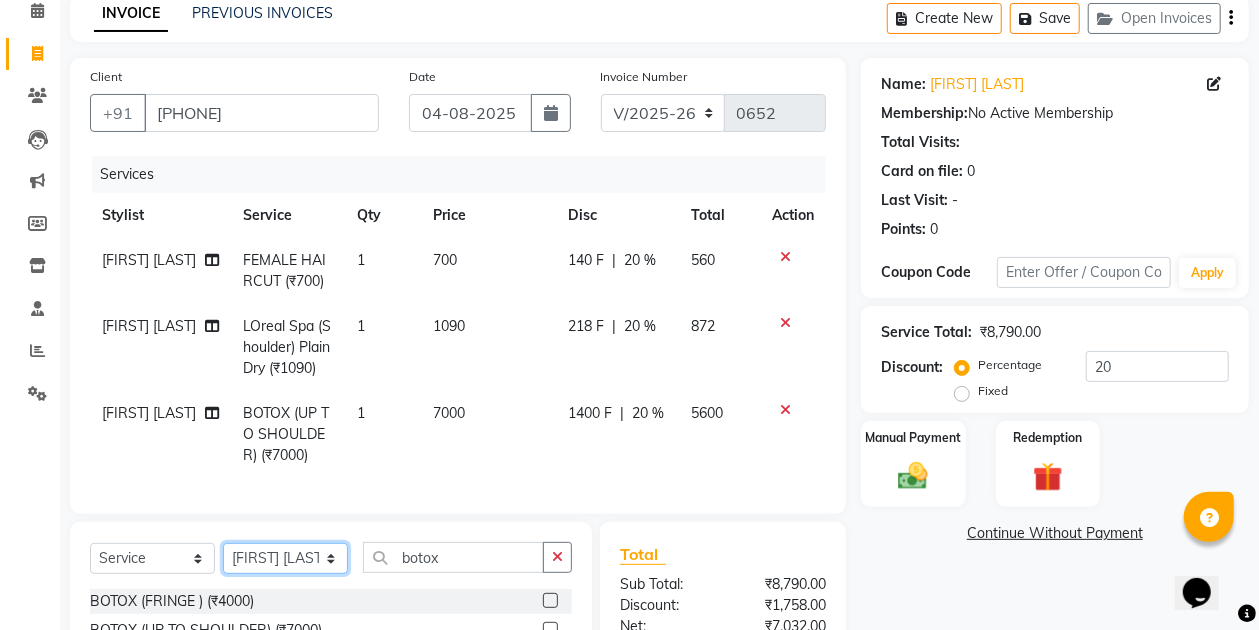 select on "70880" 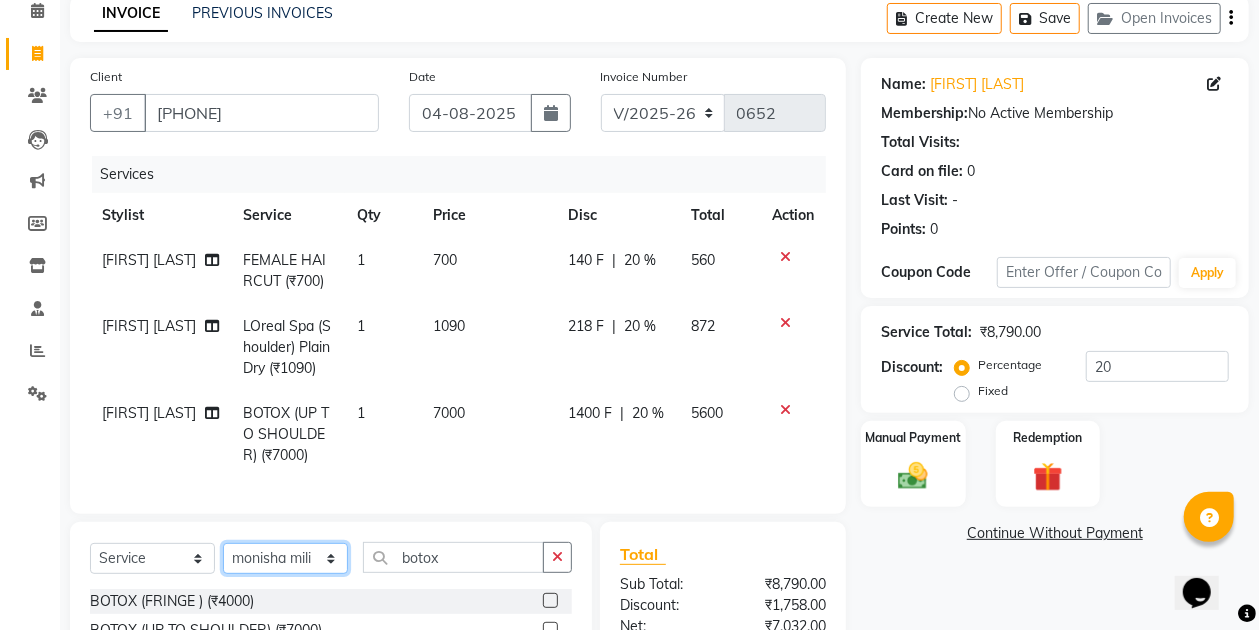 click on "Select Stylist Anuradha singh Bishaya Bhuyan Dip Das Ester jarain  Front Desk Luna kalita monisha mili Pintu Rajak" 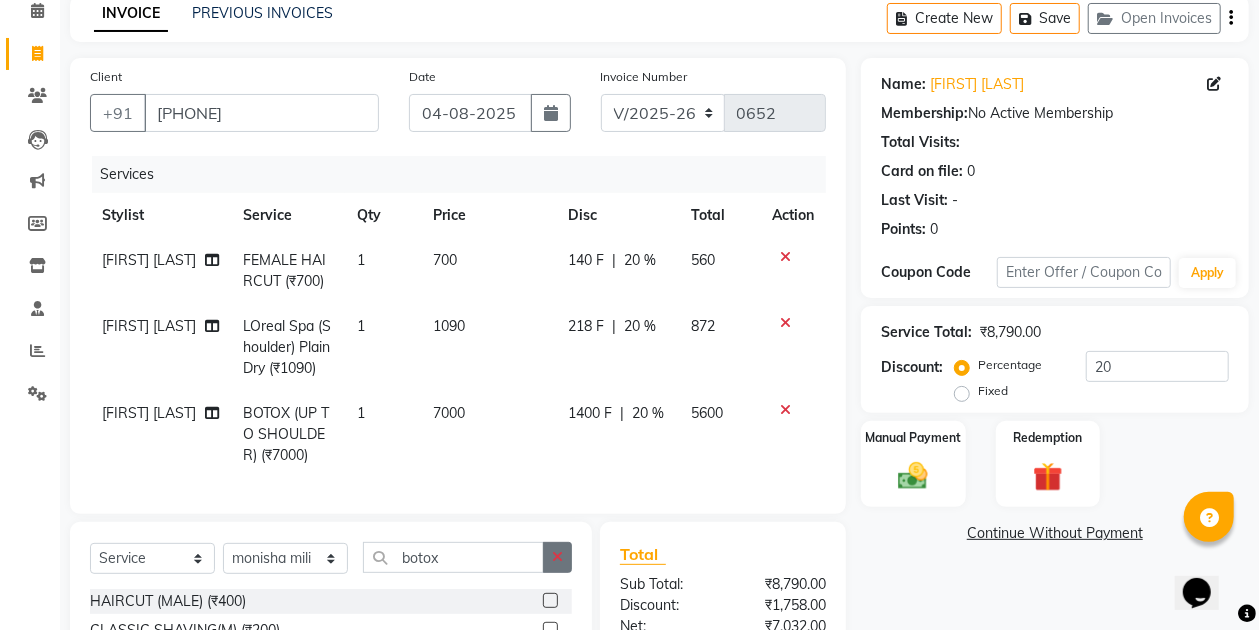 click 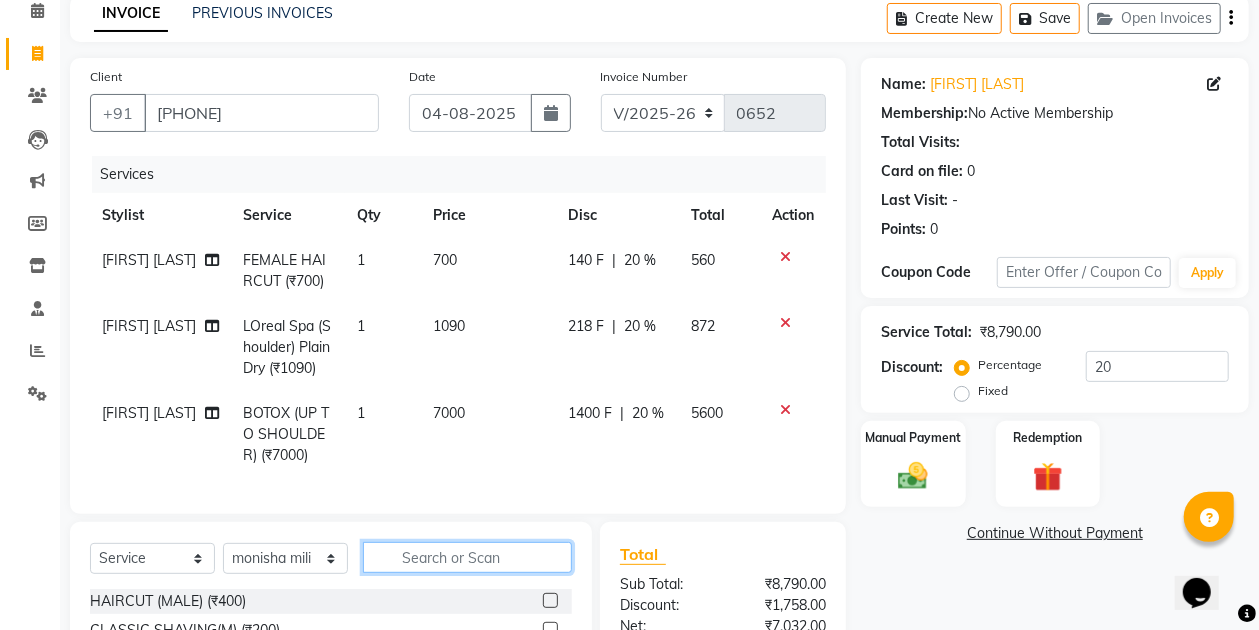click 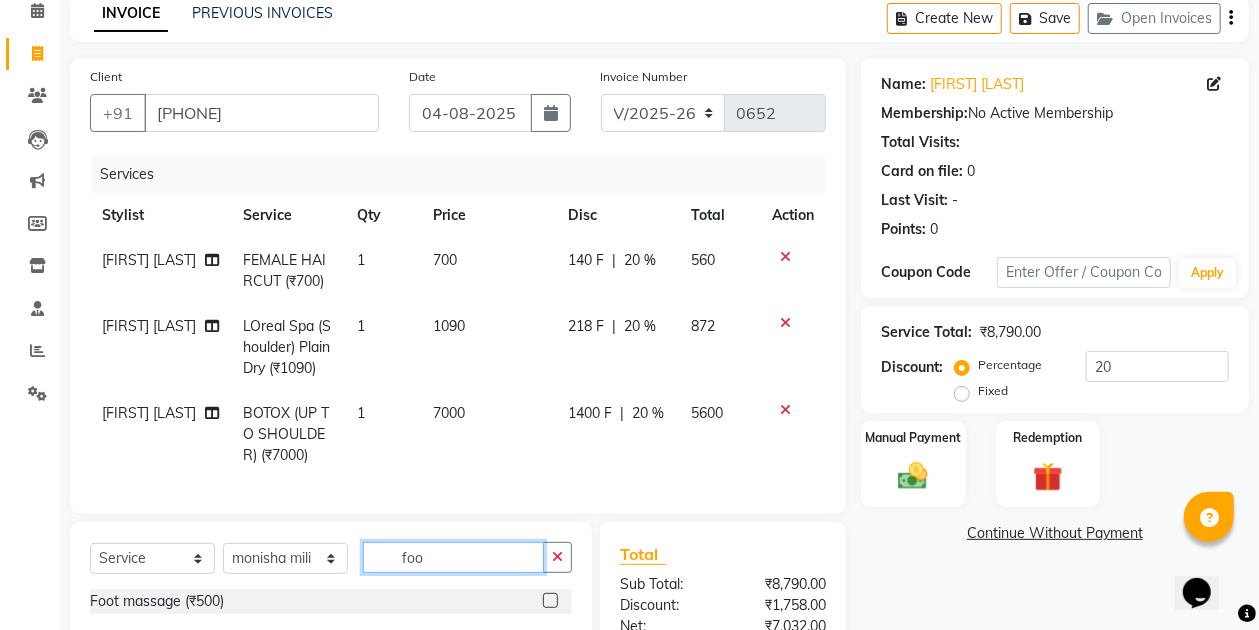 type on "foo" 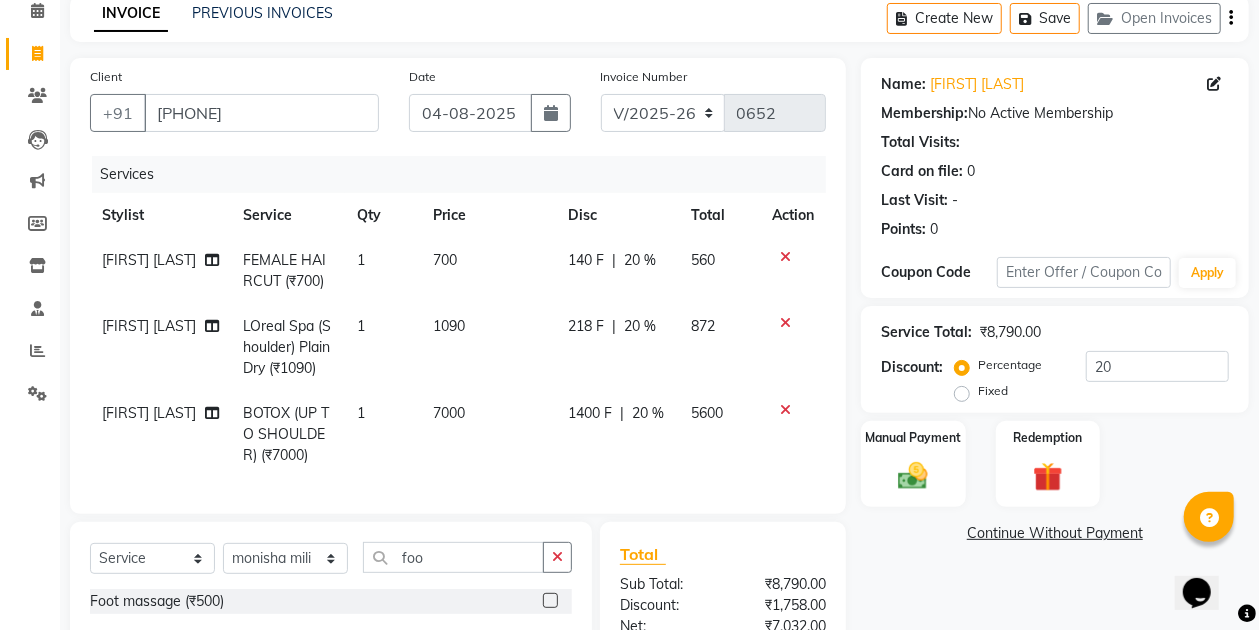 click 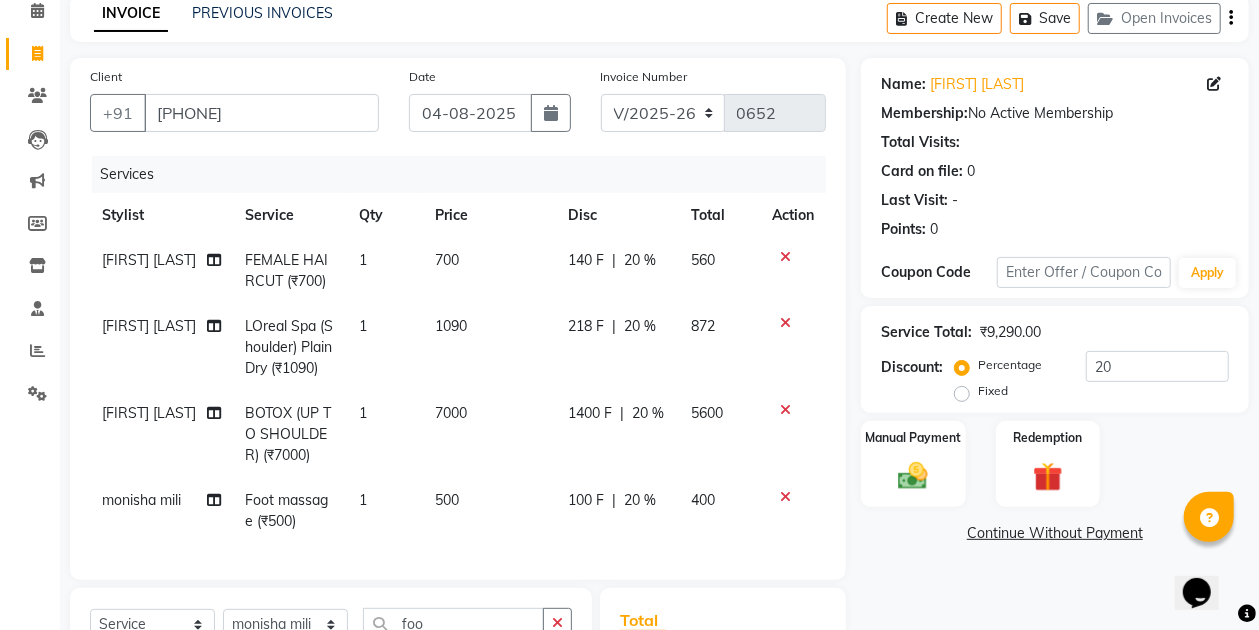 checkbox on "false" 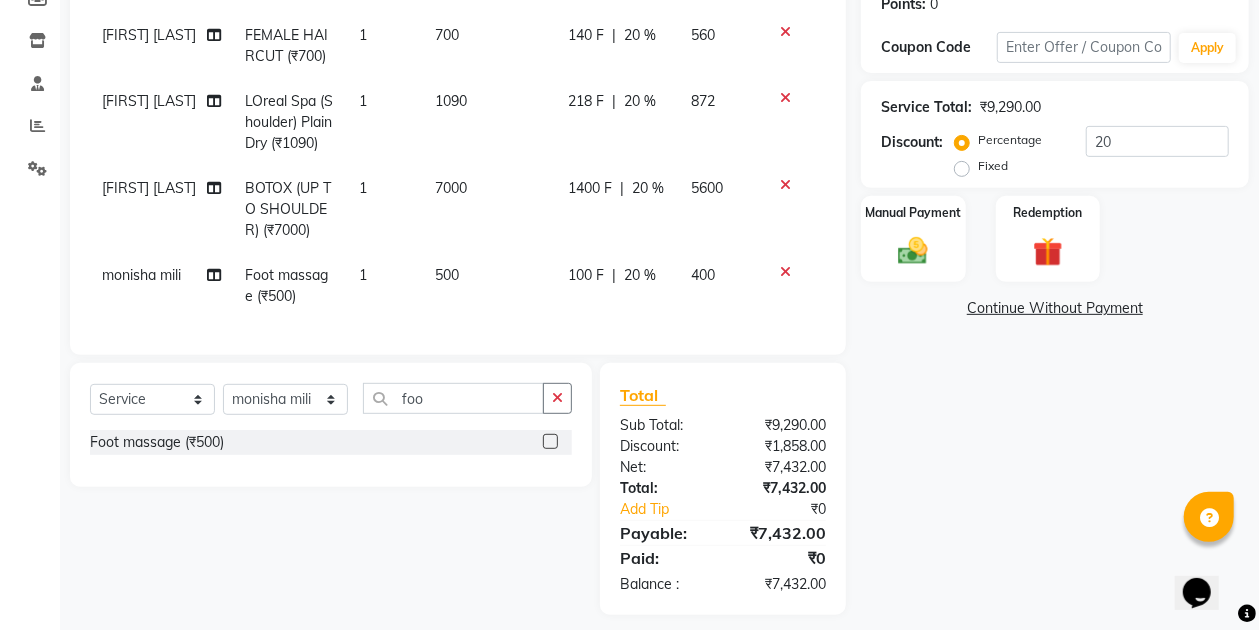 scroll, scrollTop: 340, scrollLeft: 0, axis: vertical 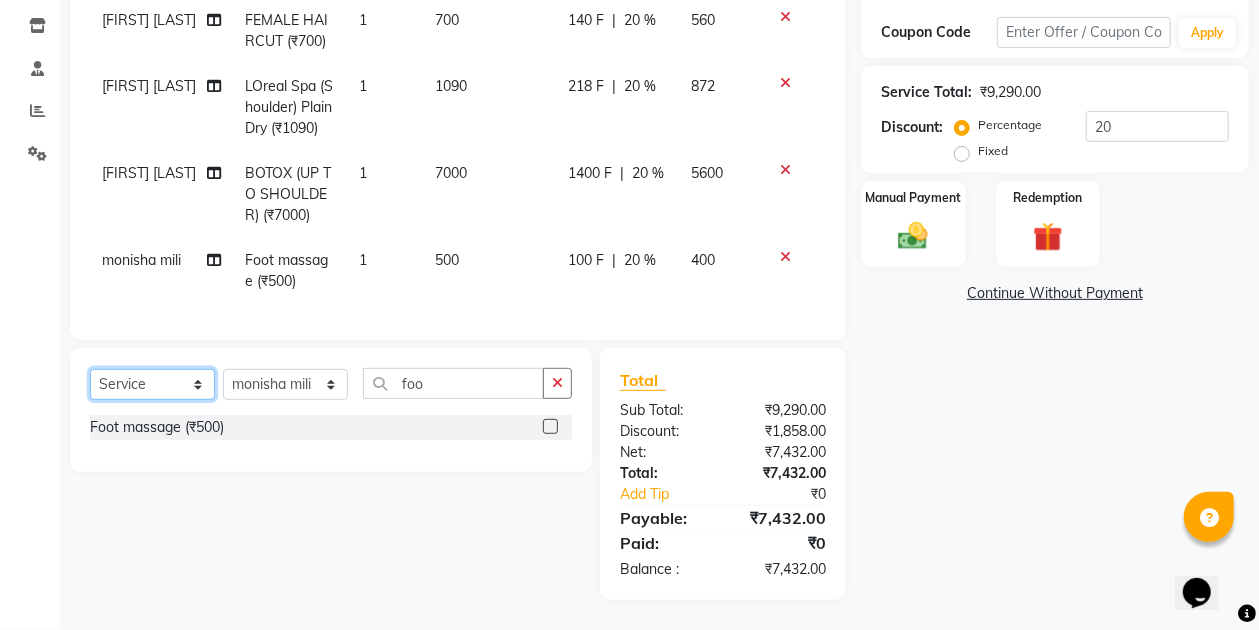 click on "Select  Service  Product  Membership  Package Voucher Prepaid Gift Card" 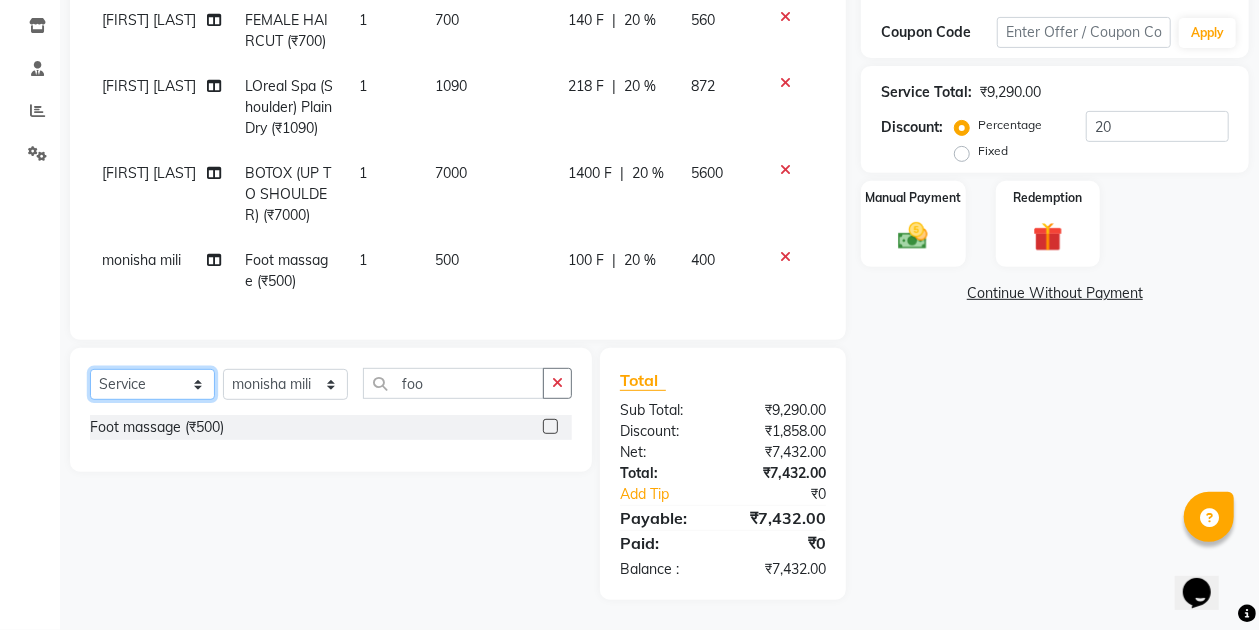 select on "product" 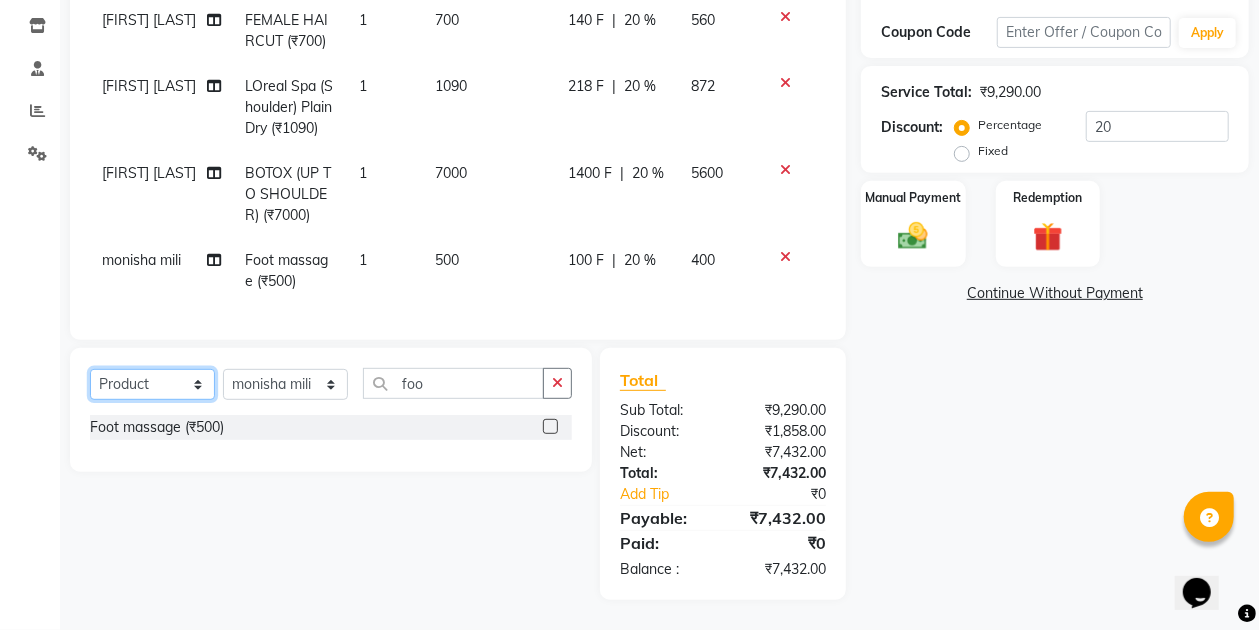click on "Select  Service  Product  Membership  Package Voucher Prepaid Gift Card" 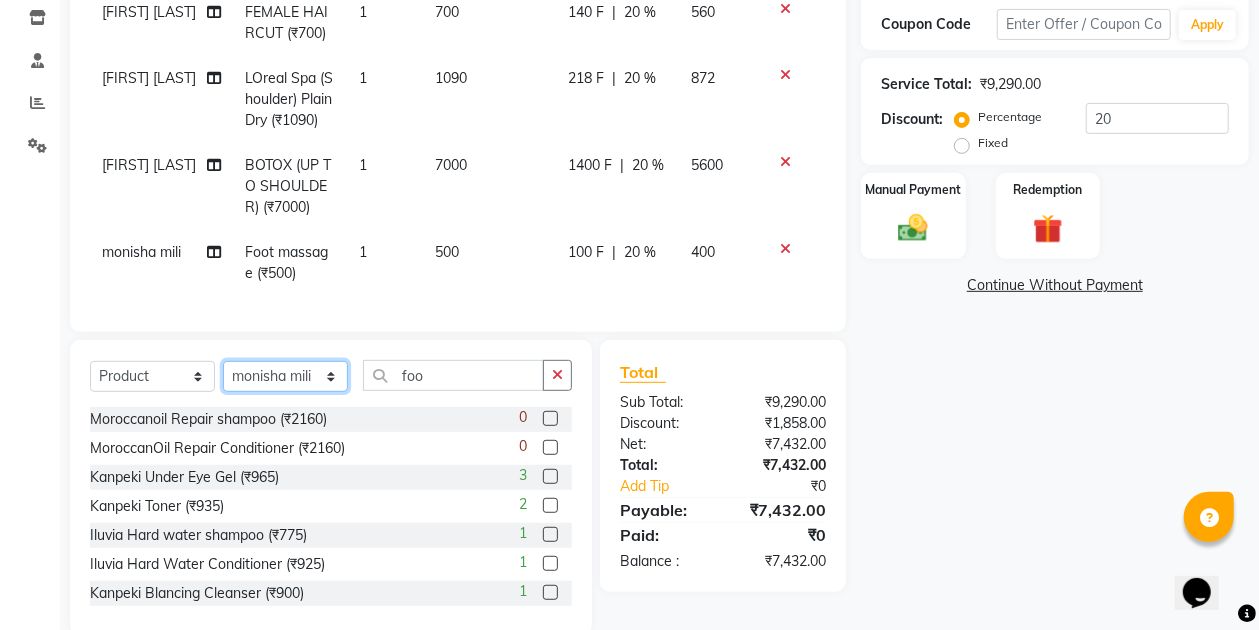 click on "Select Stylist Anuradha singh Bishaya Bhuyan Dip Das Ester jarain  Front Desk Luna kalita monisha mili Pintu Rajak" 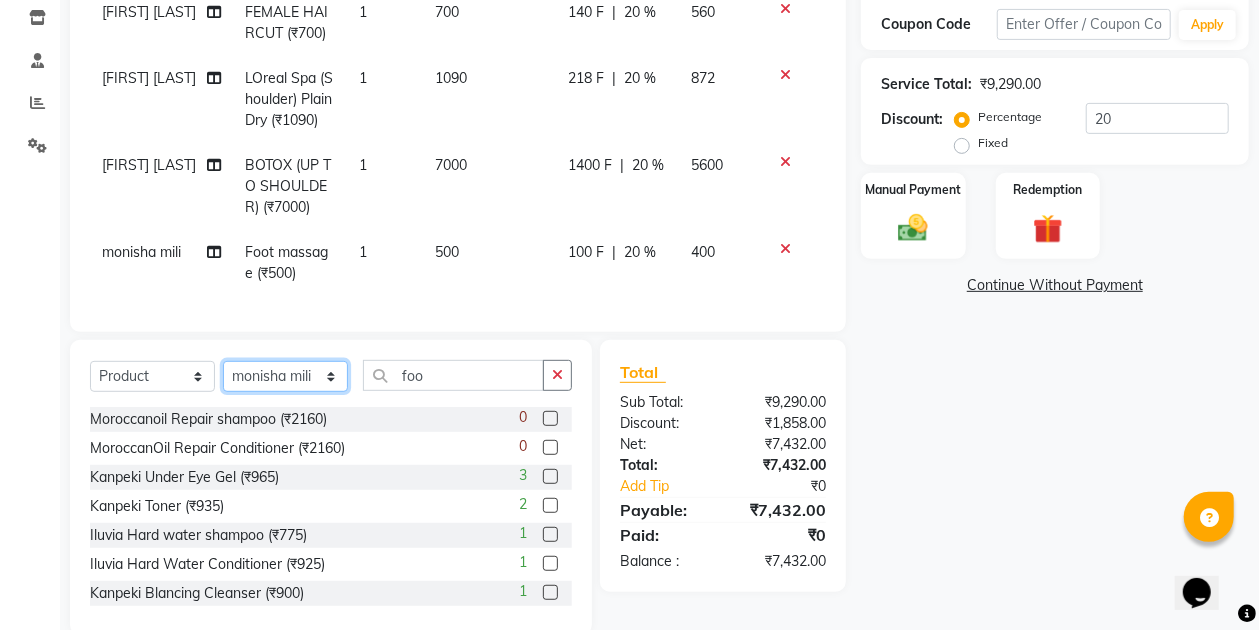 select on "45622" 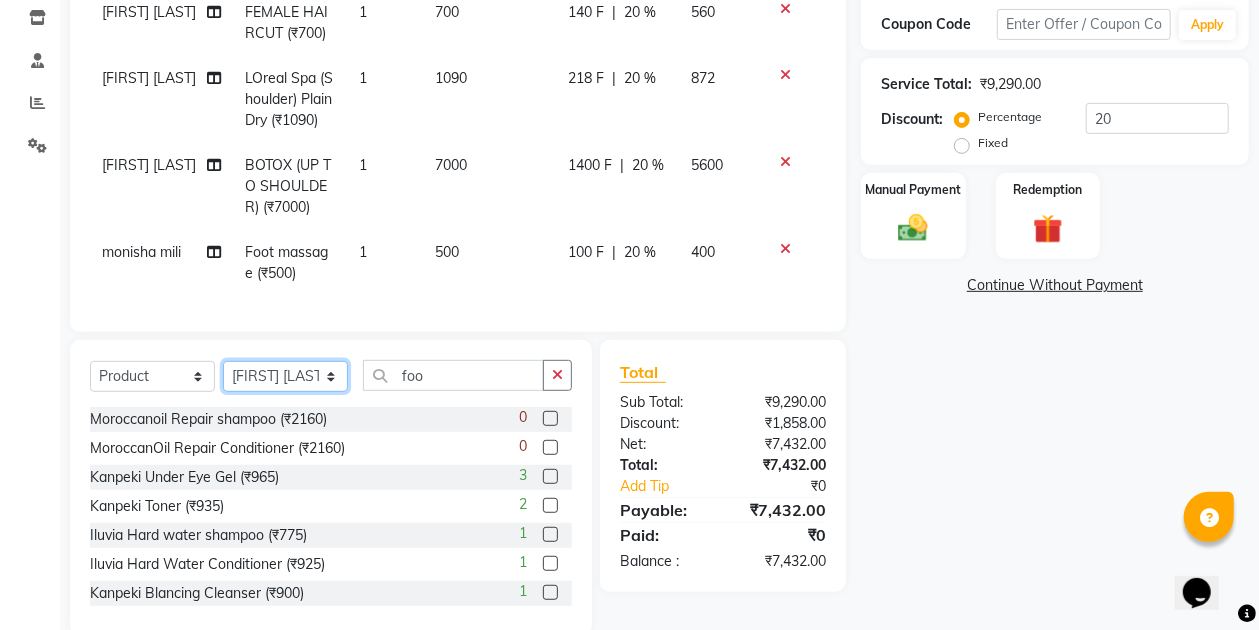 click on "Select Stylist Anuradha singh Bishaya Bhuyan Dip Das Ester jarain  Front Desk Luna kalita monisha mili Pintu Rajak" 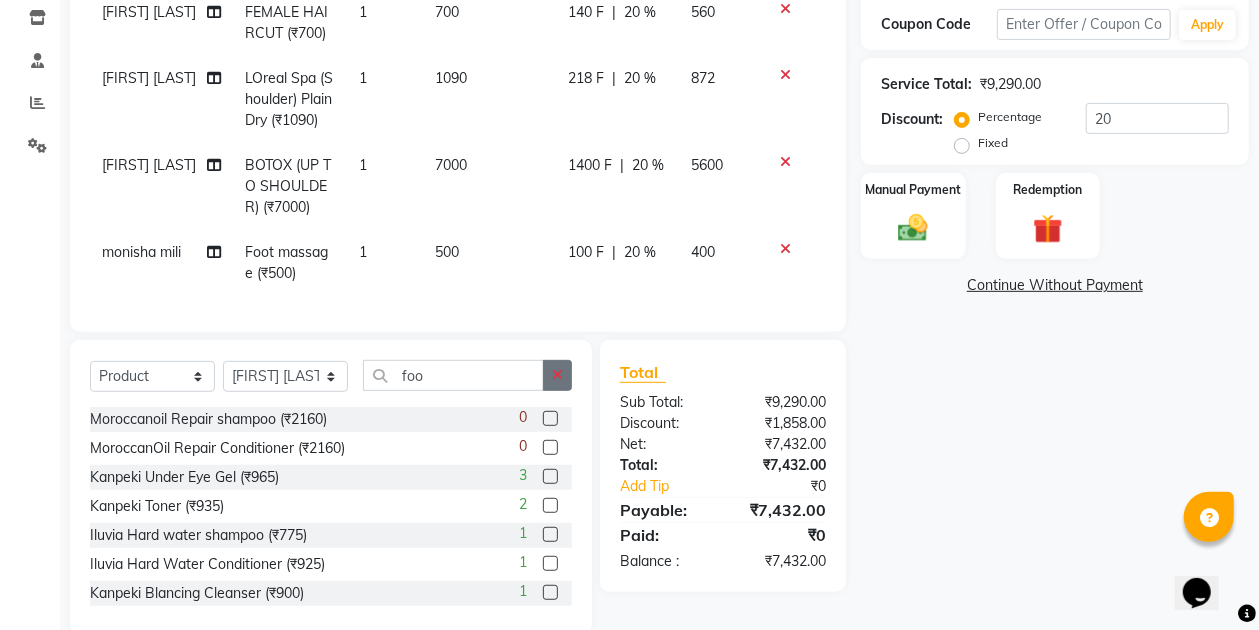 click 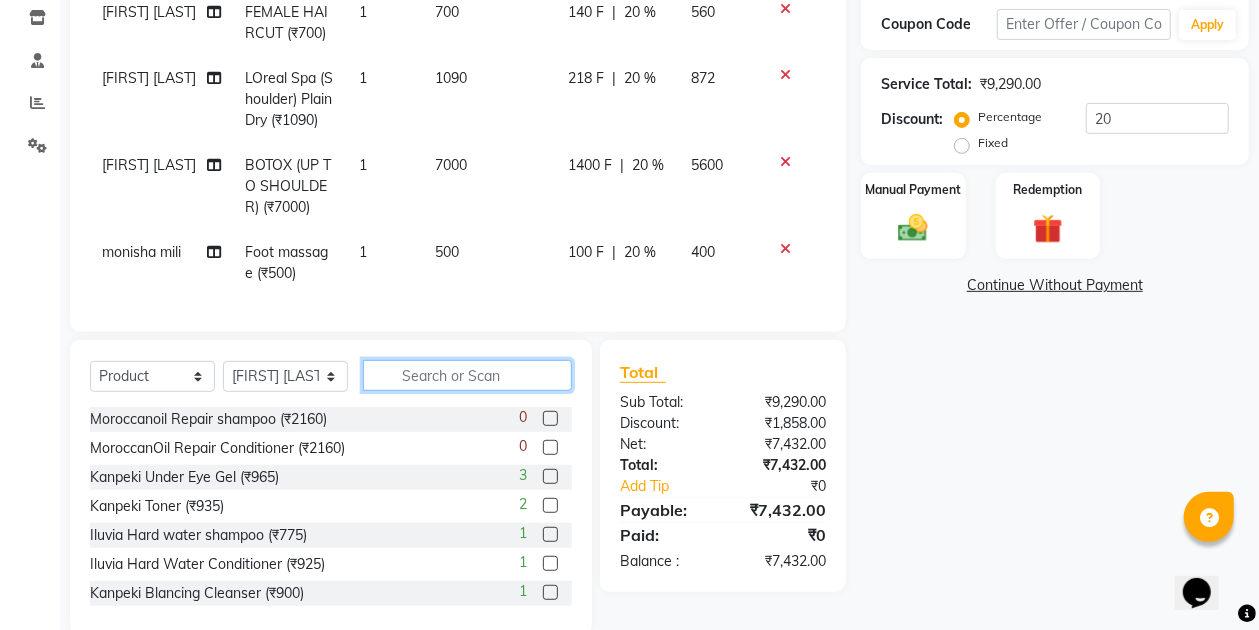 click 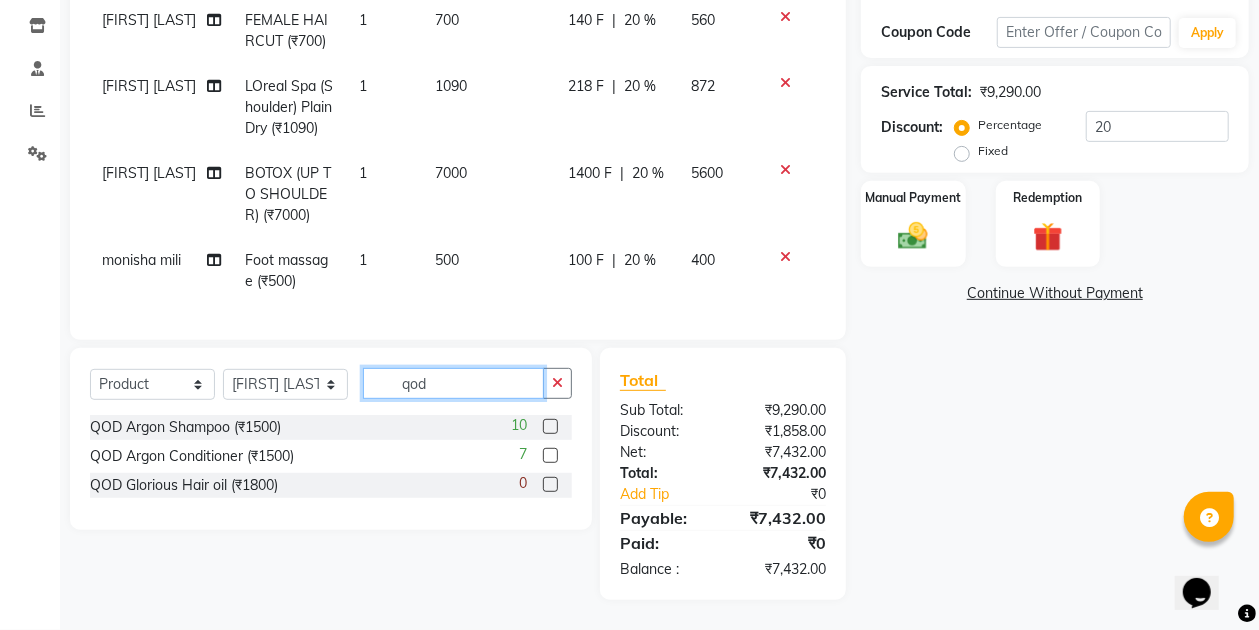 type on "qod" 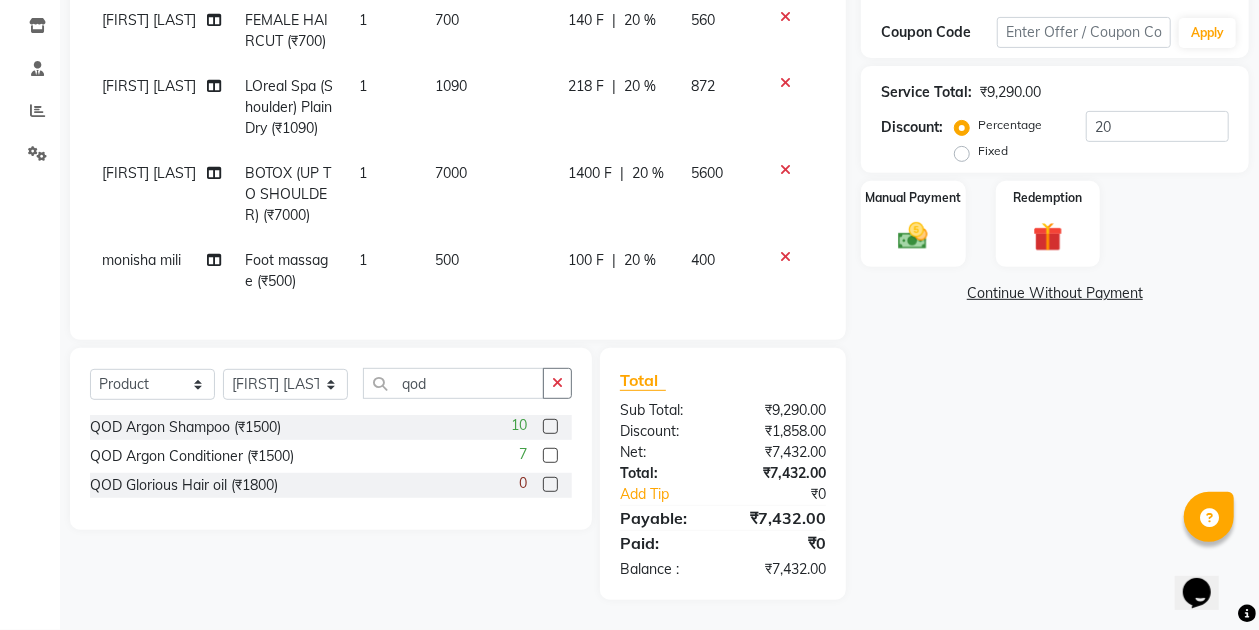 click 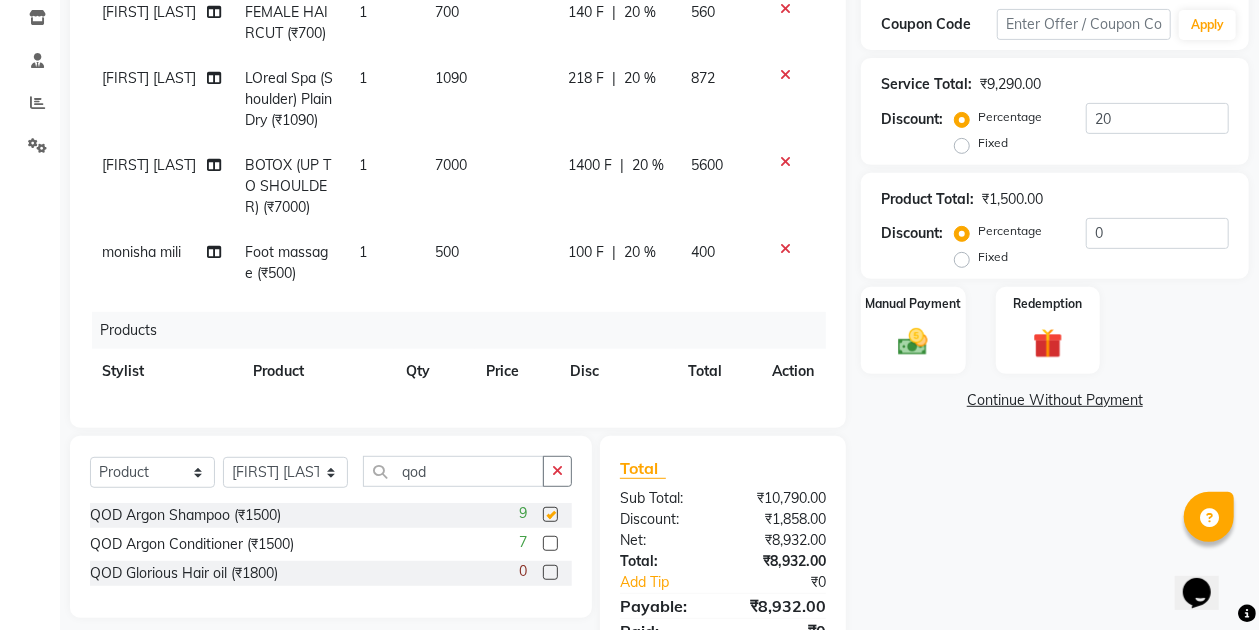 checkbox on "false" 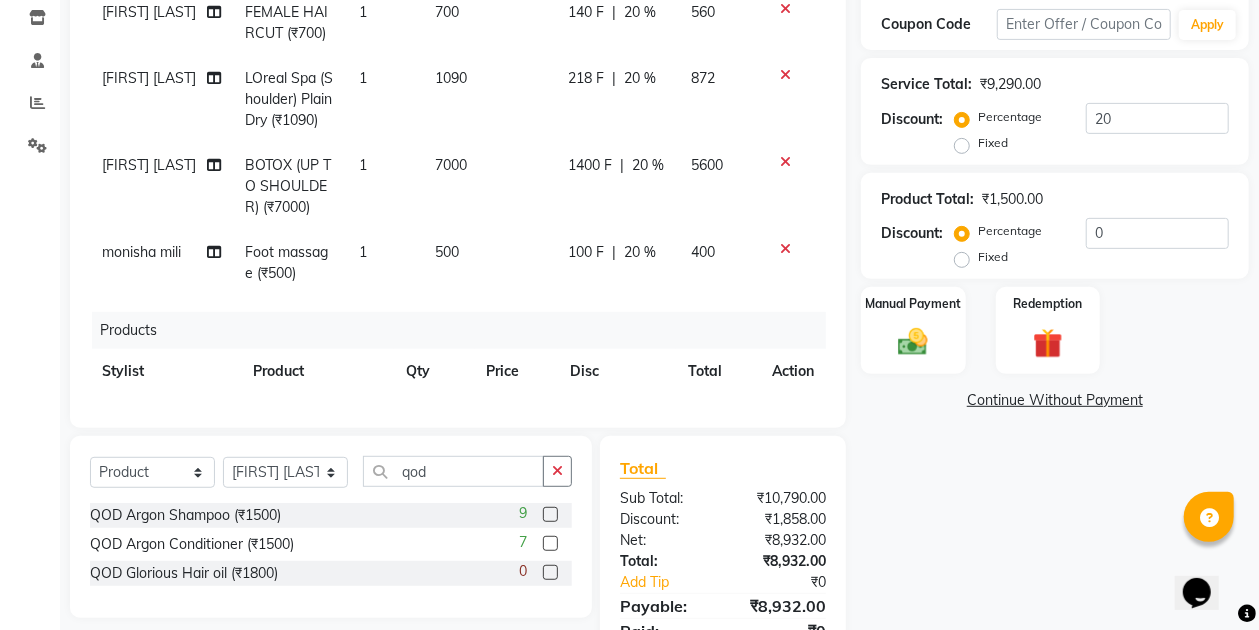 click 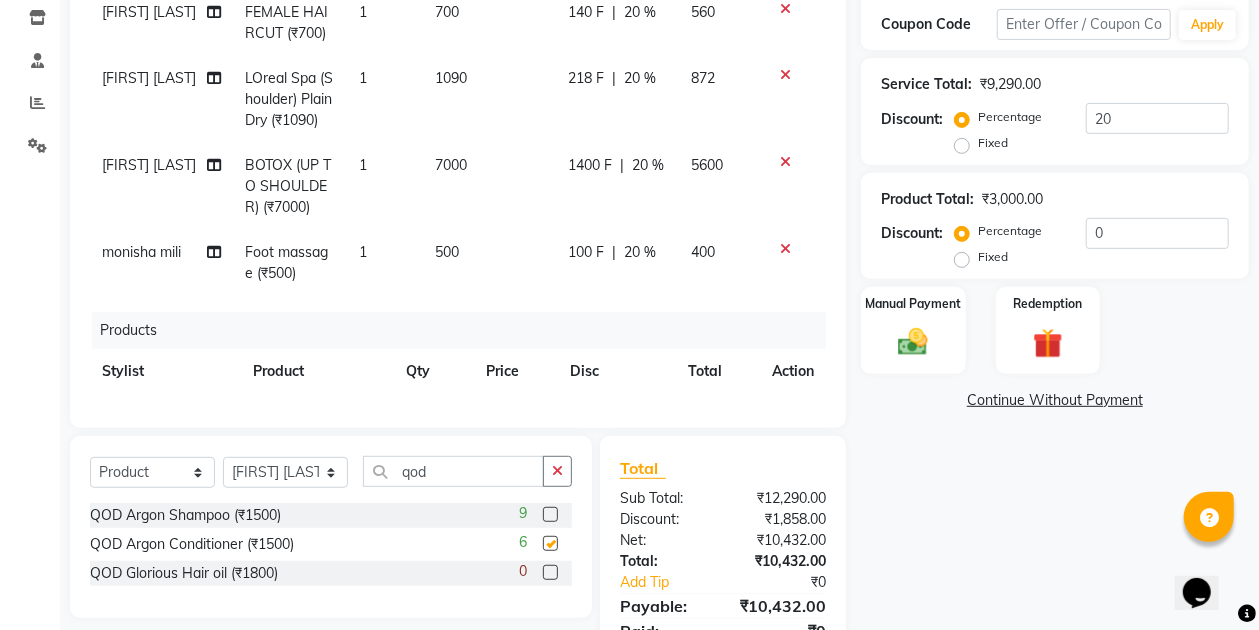 checkbox on "false" 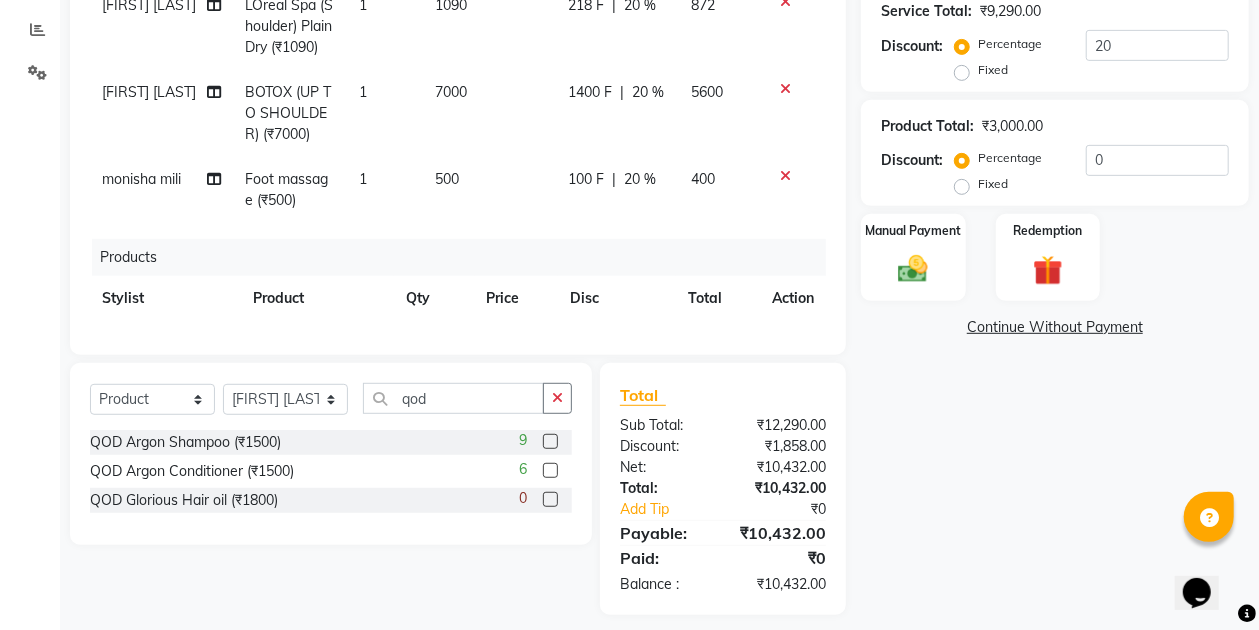 scroll, scrollTop: 426, scrollLeft: 0, axis: vertical 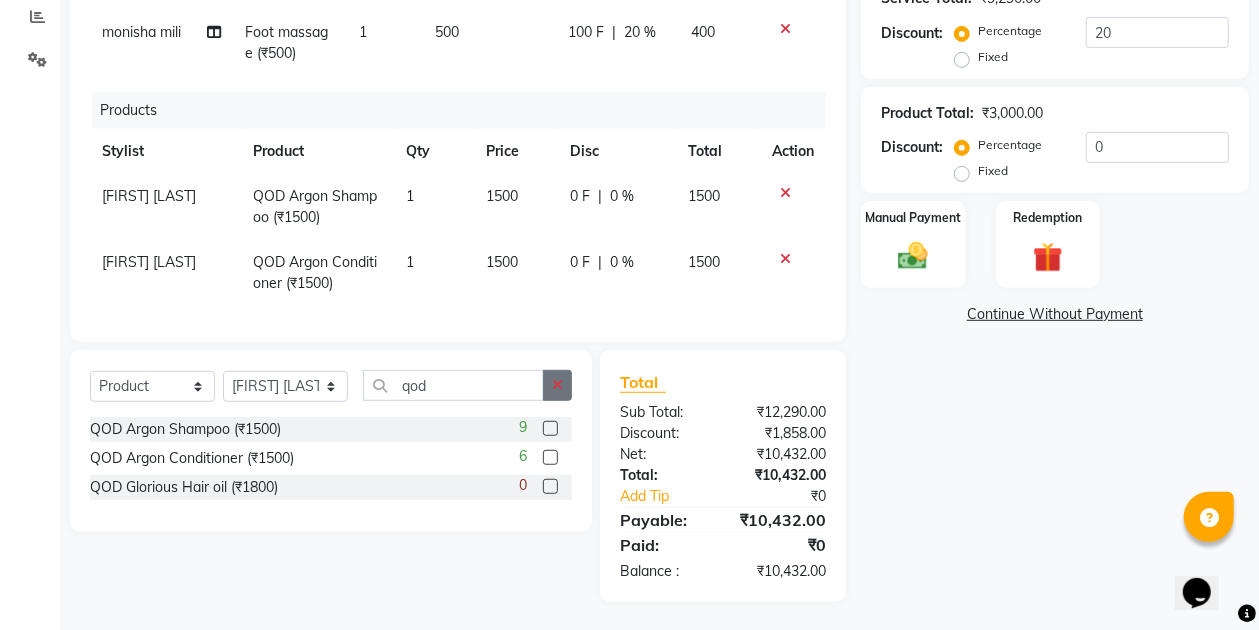 click 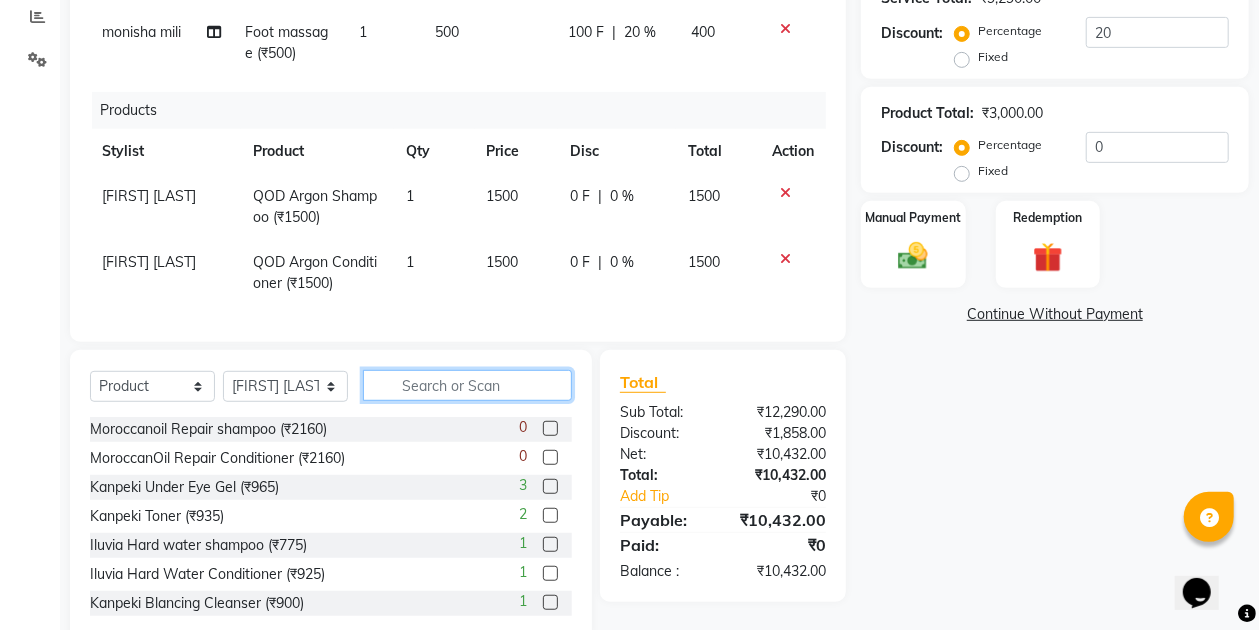 click 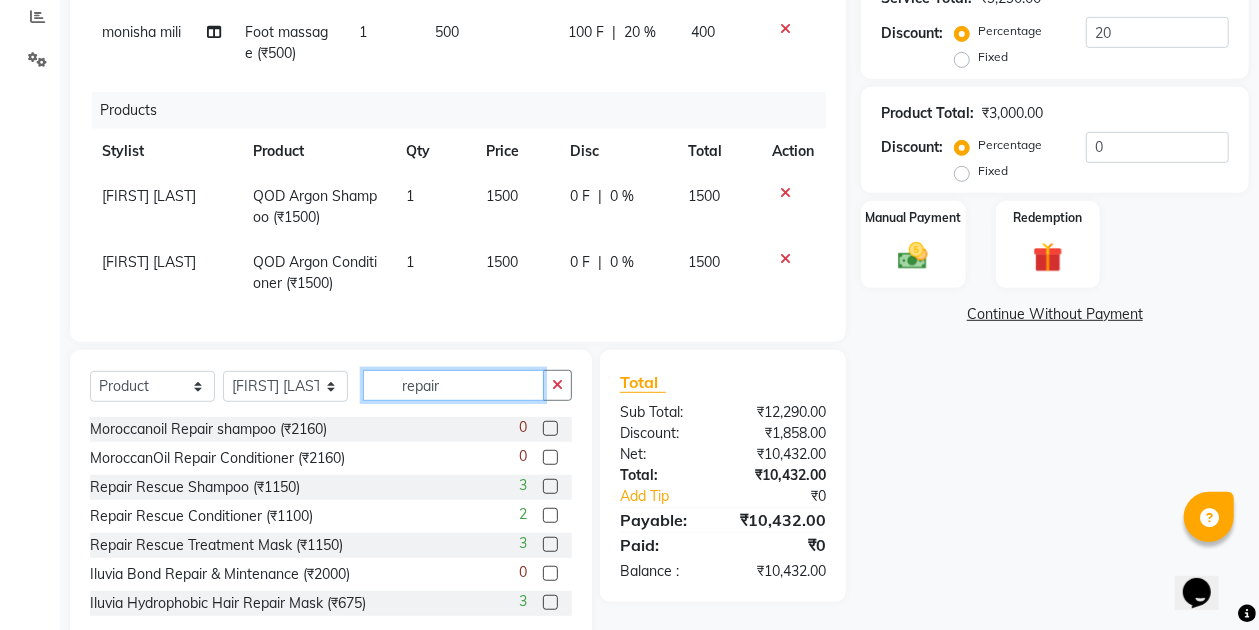 type on "repair" 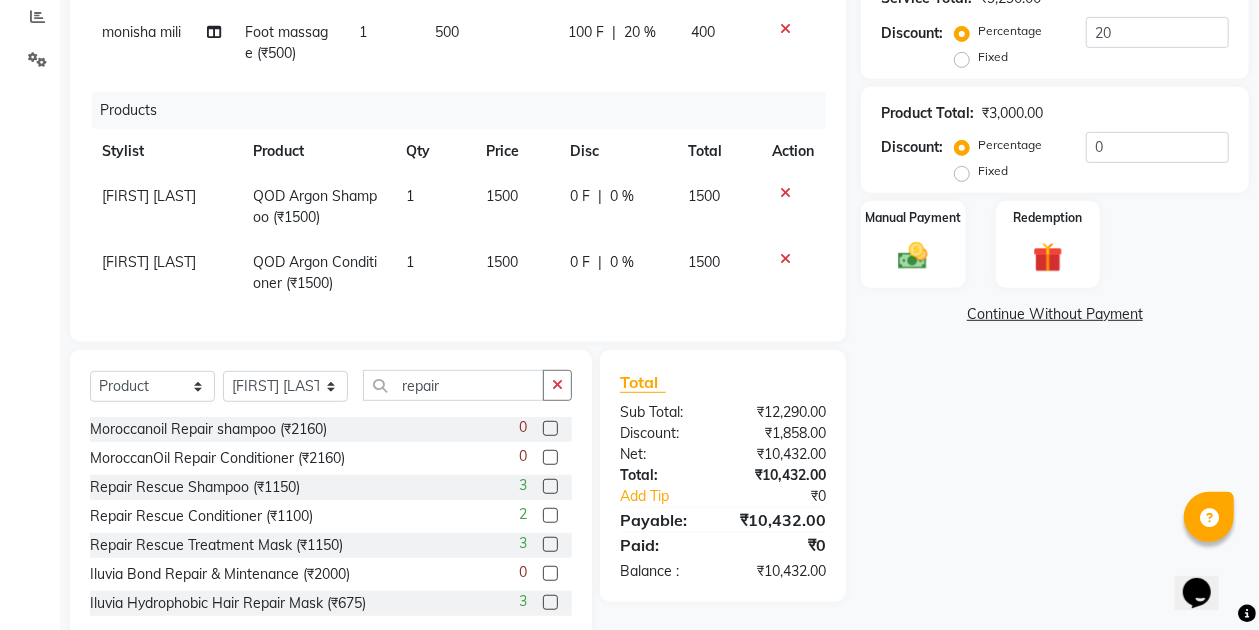 click 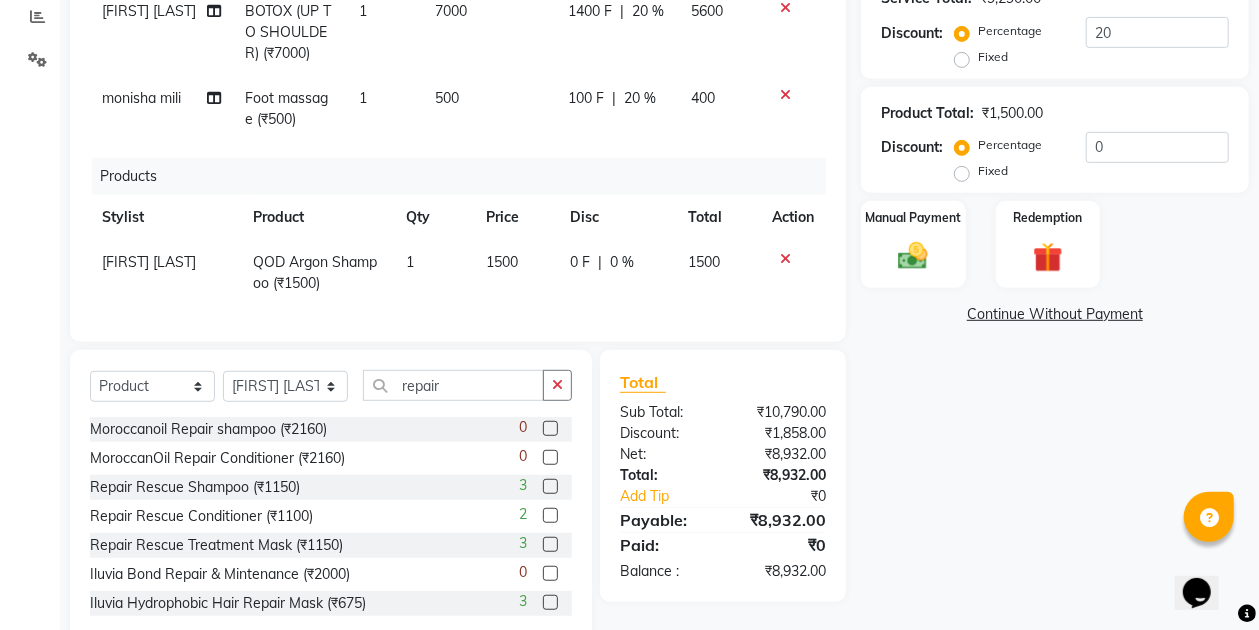 scroll, scrollTop: 99, scrollLeft: 0, axis: vertical 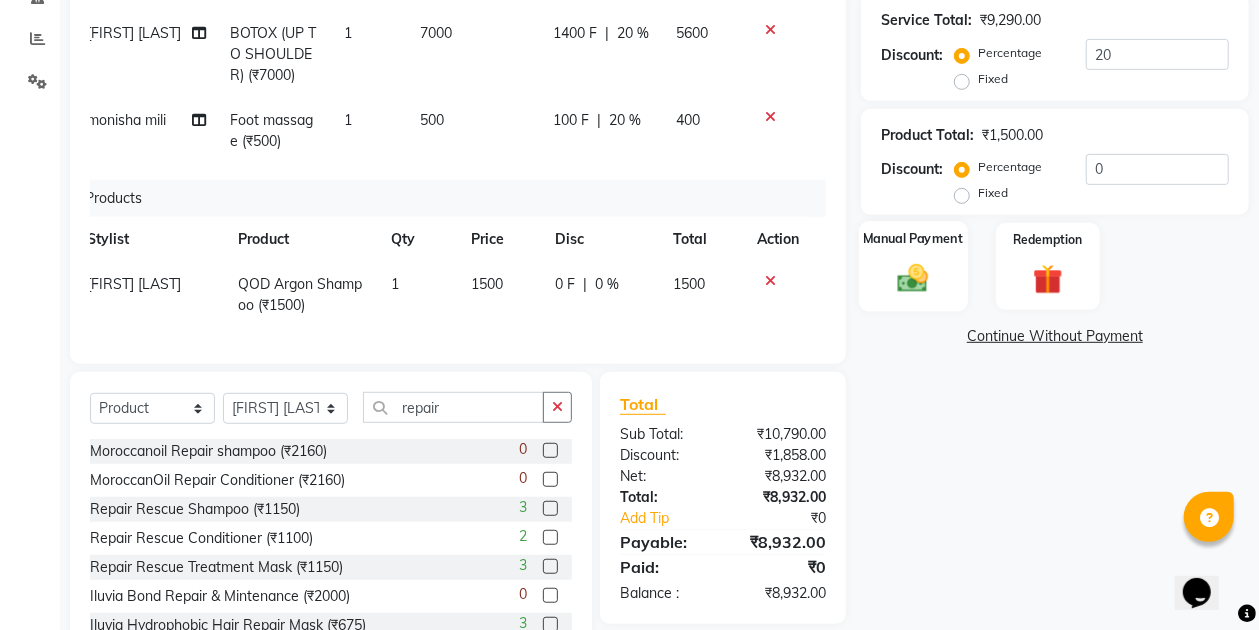 click 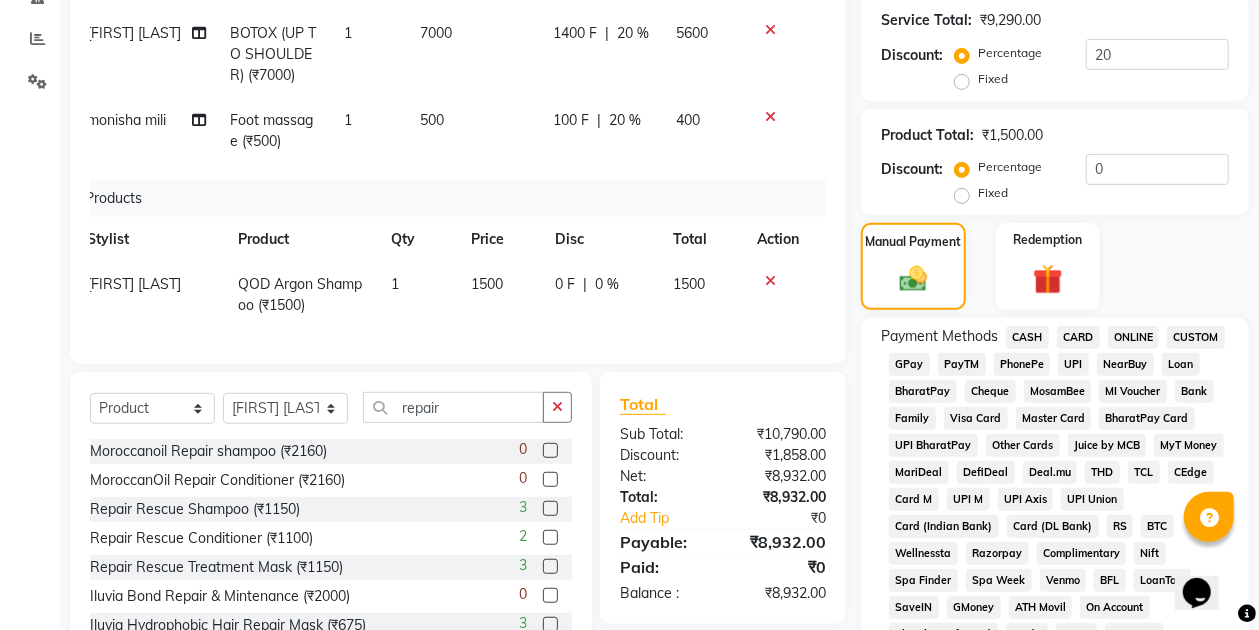 click on "GPay" 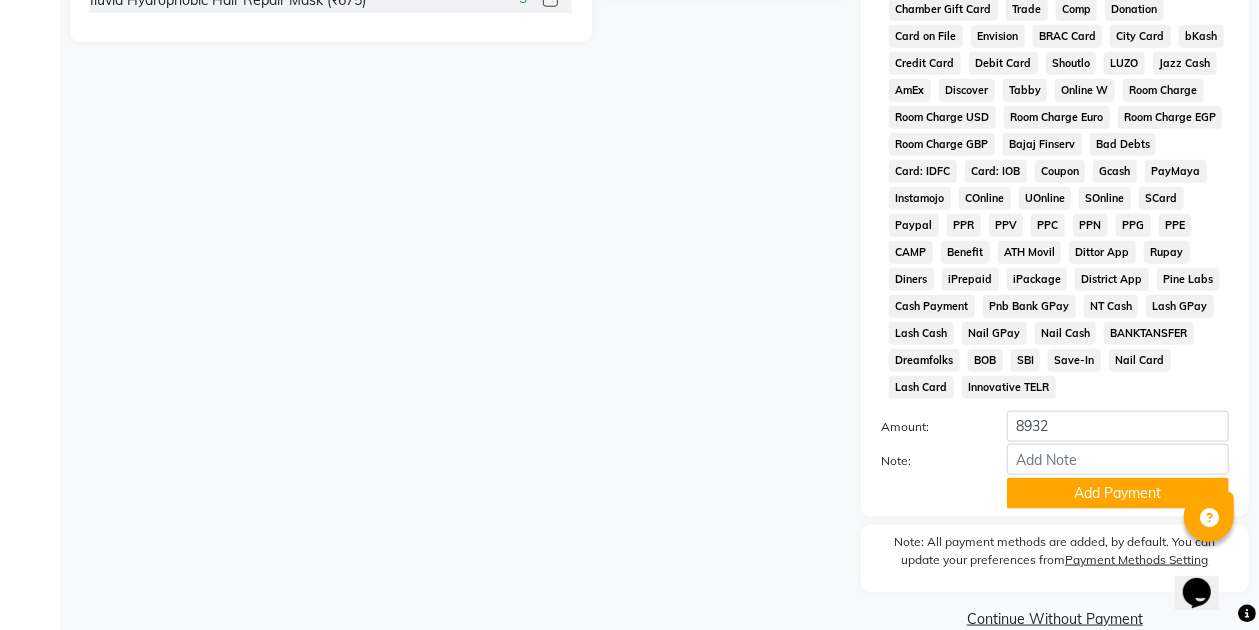scroll, scrollTop: 1069, scrollLeft: 0, axis: vertical 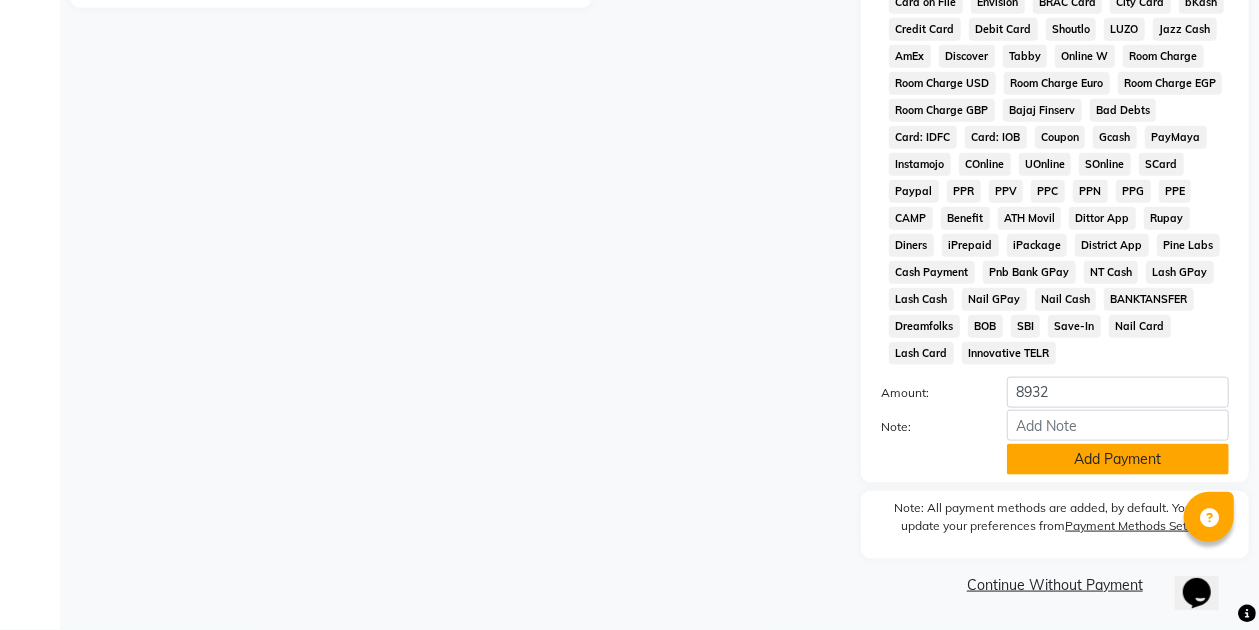 click on "Add Payment" 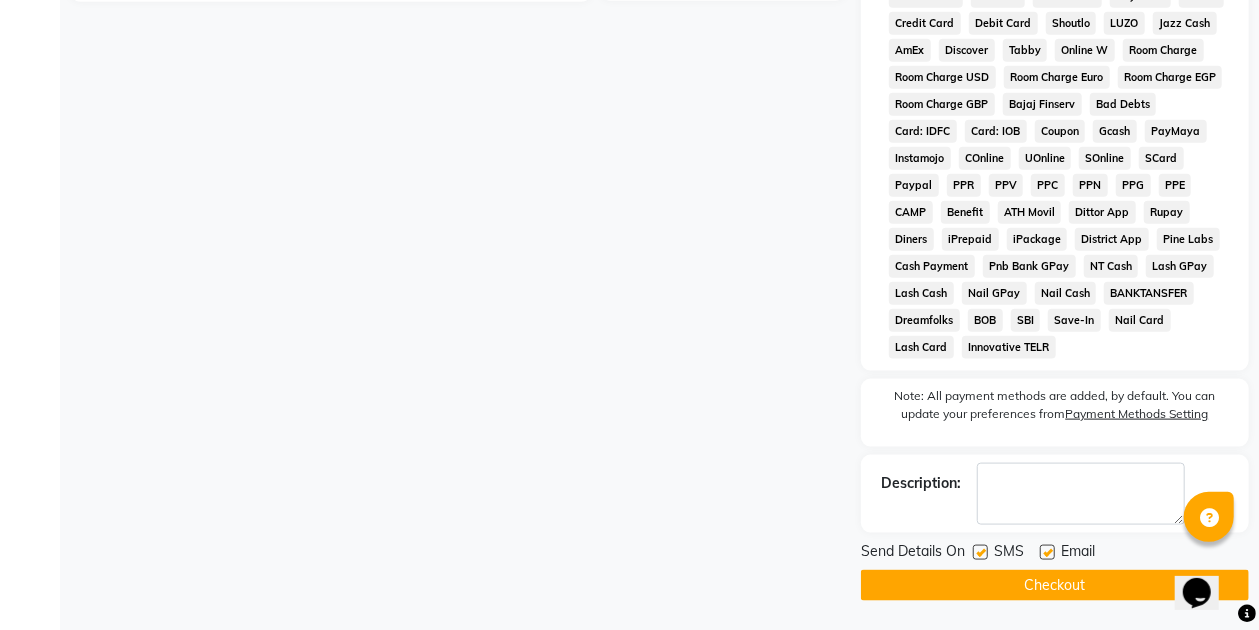 click on "Checkout" 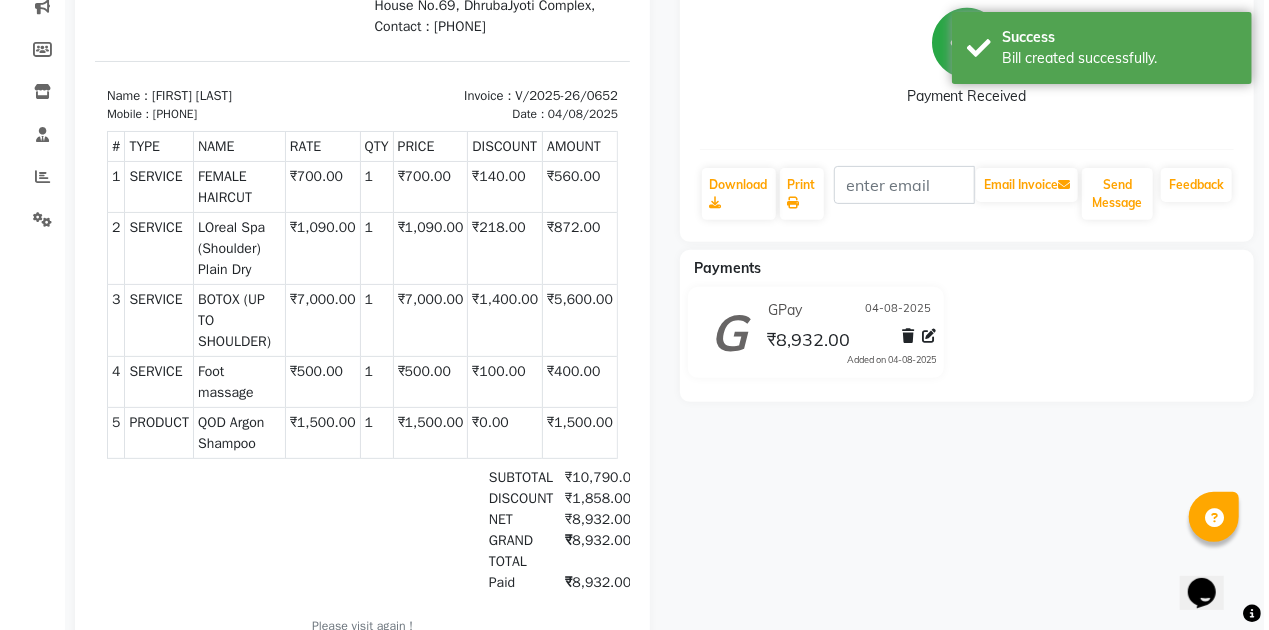 scroll, scrollTop: 0, scrollLeft: 0, axis: both 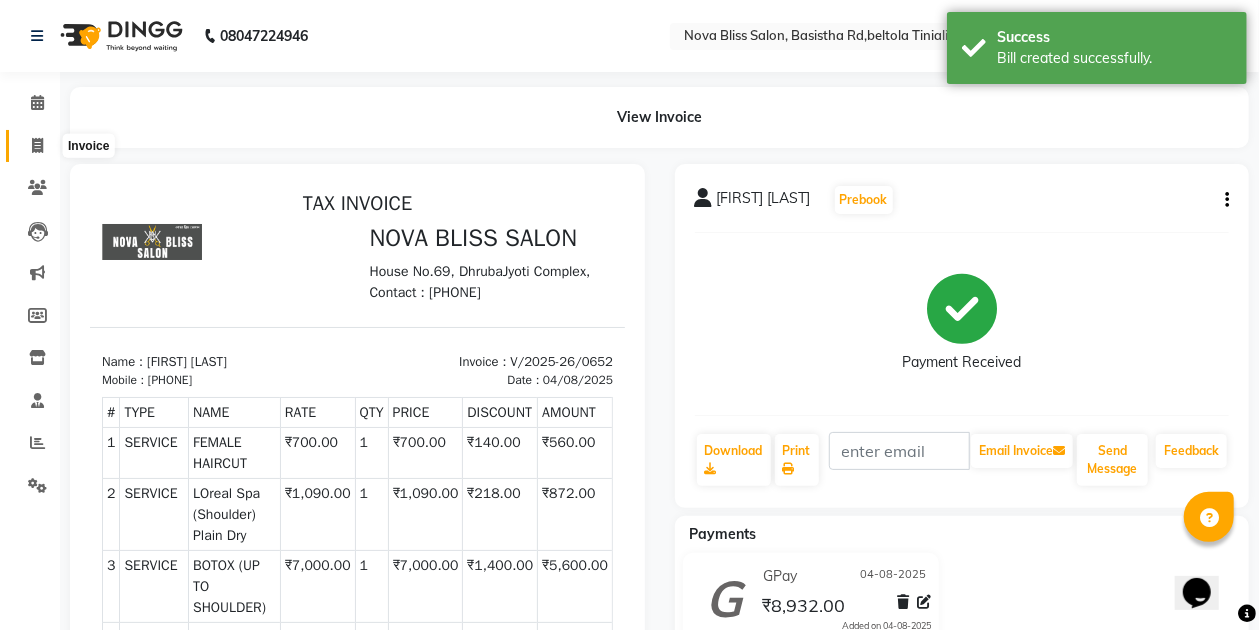 click 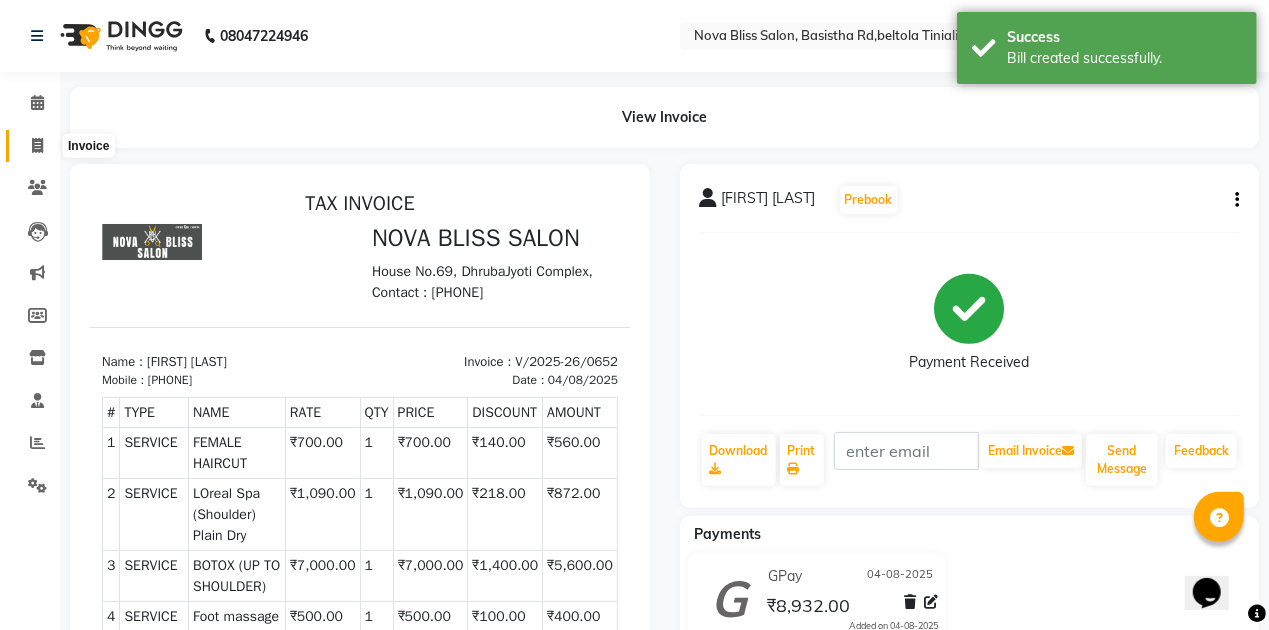 select on "6211" 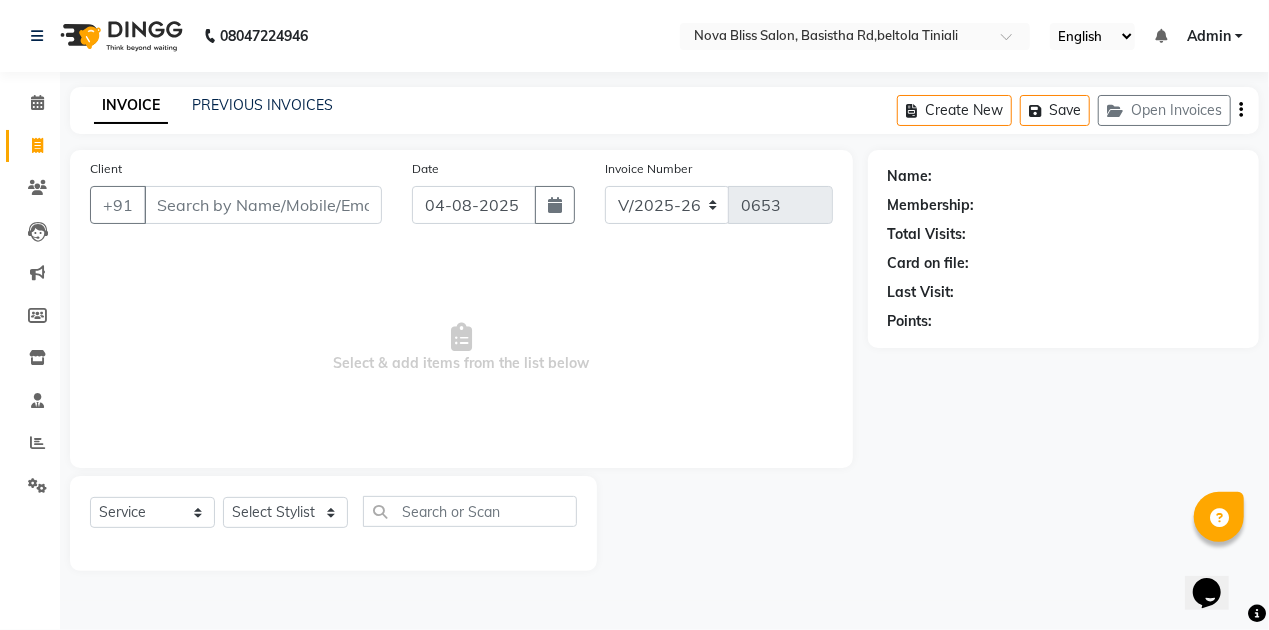 click on "Client" at bounding box center (263, 205) 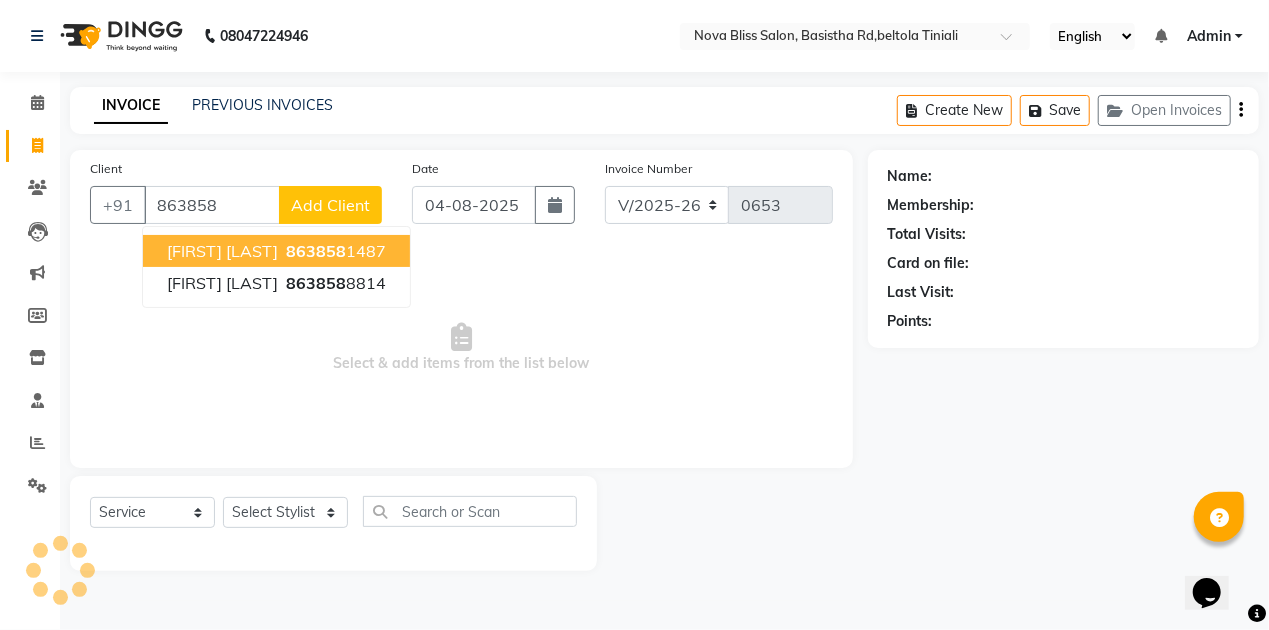click on "863858" at bounding box center [316, 251] 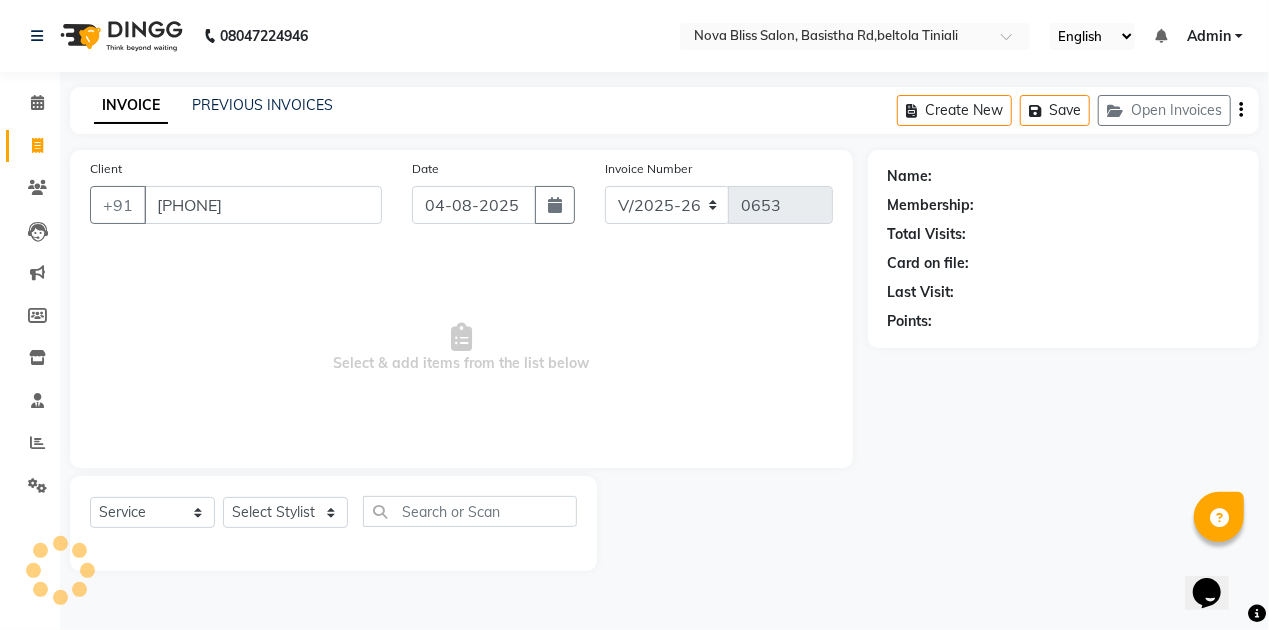type on "8638581487" 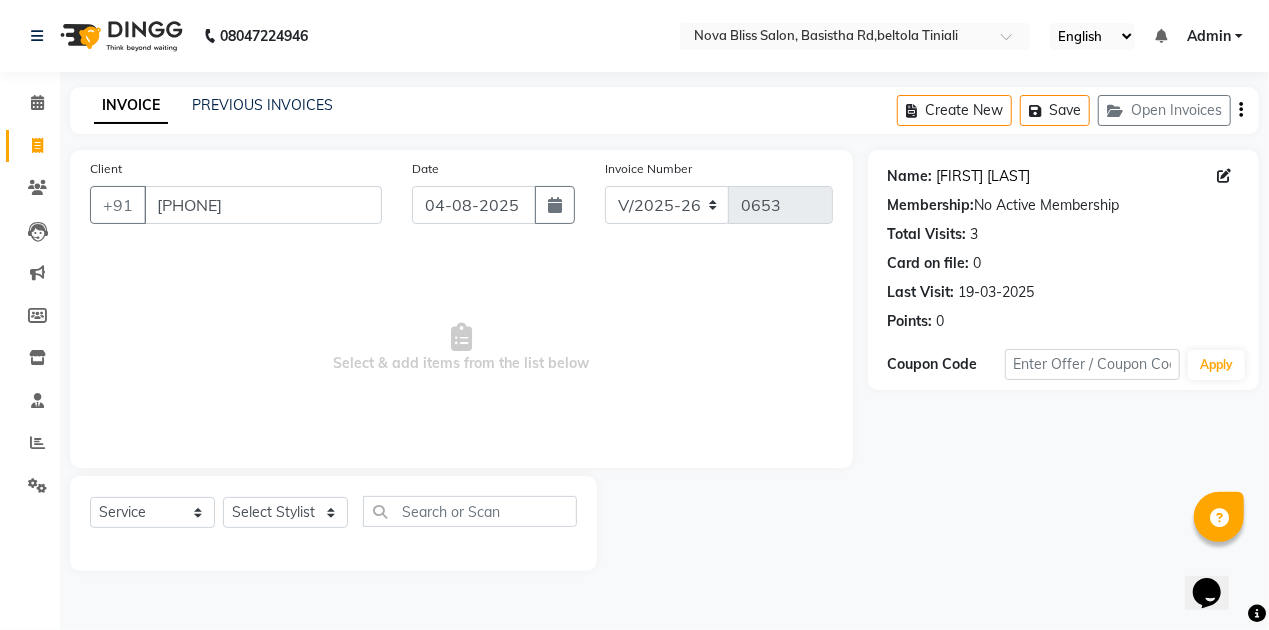 click on "Shikha Rani" 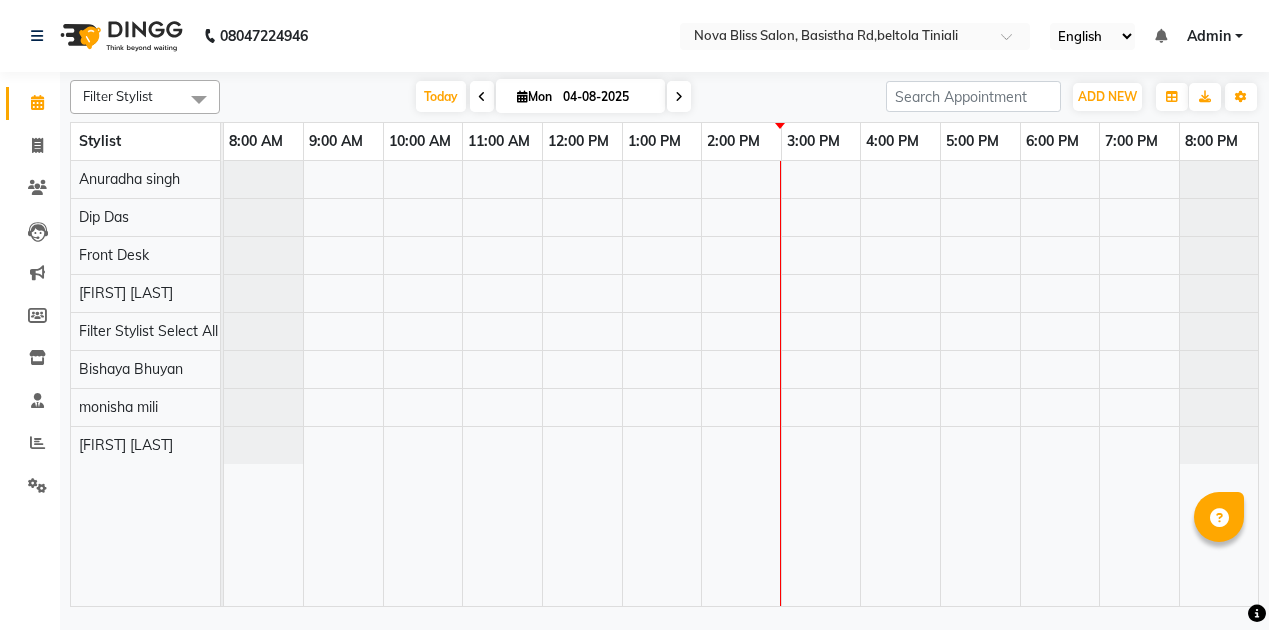 scroll, scrollTop: 0, scrollLeft: 0, axis: both 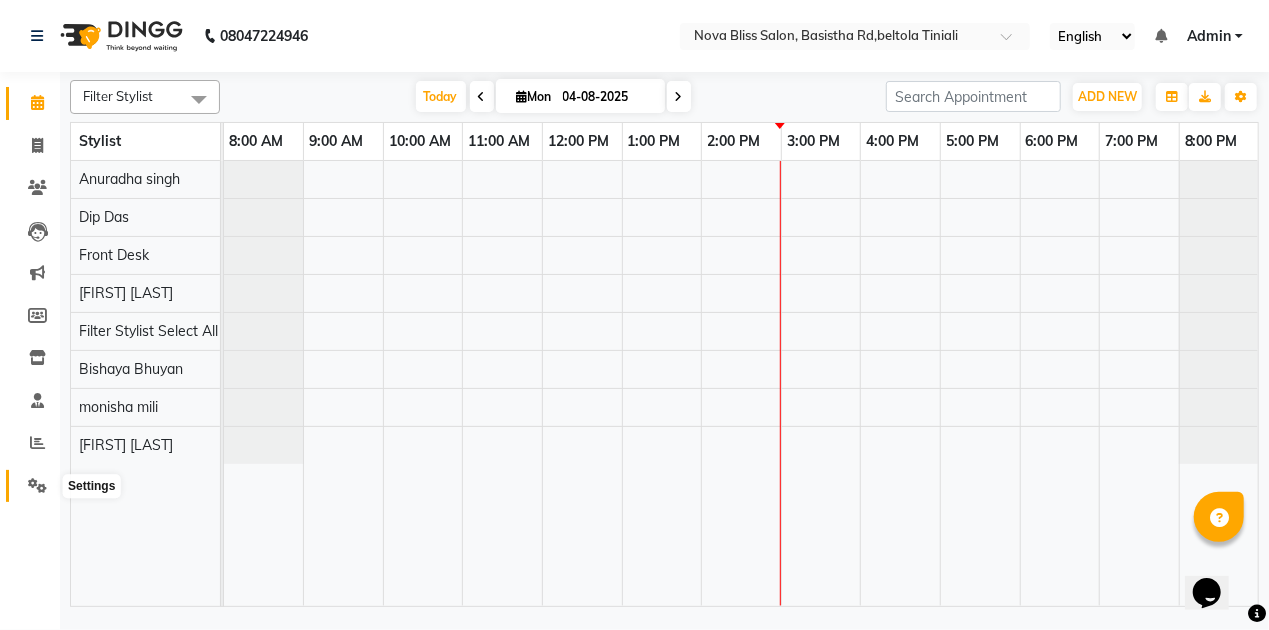 click 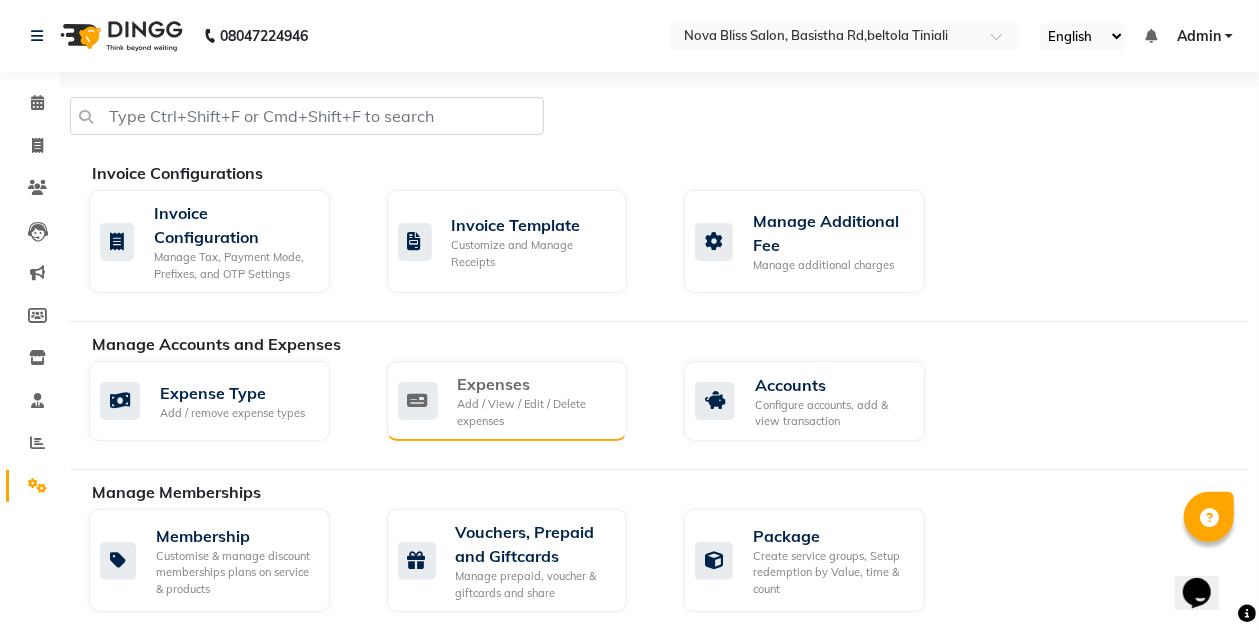 click on "Add / View / Edit / Delete expenses" 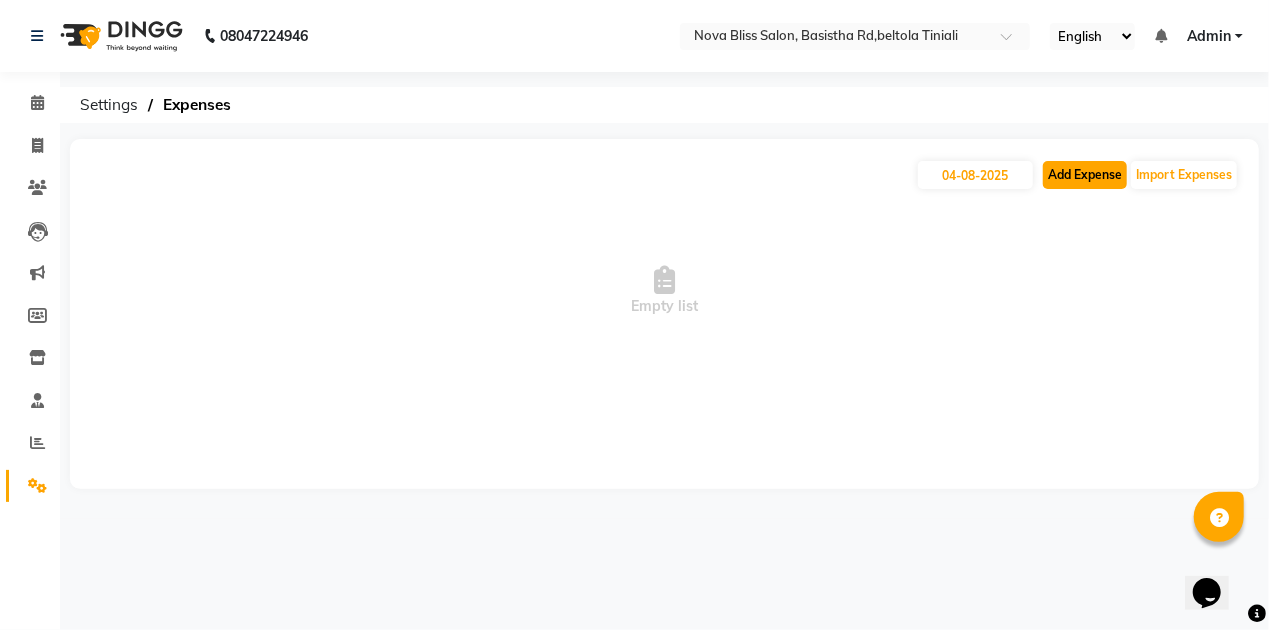click on "Add Expense" 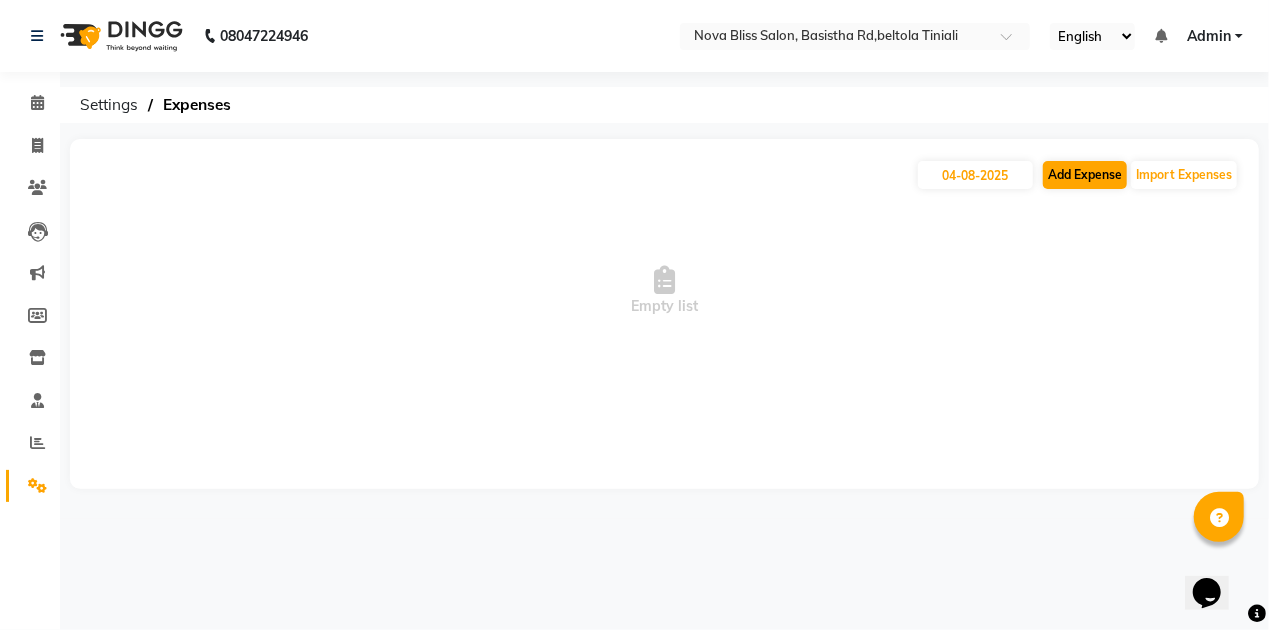 select on "1" 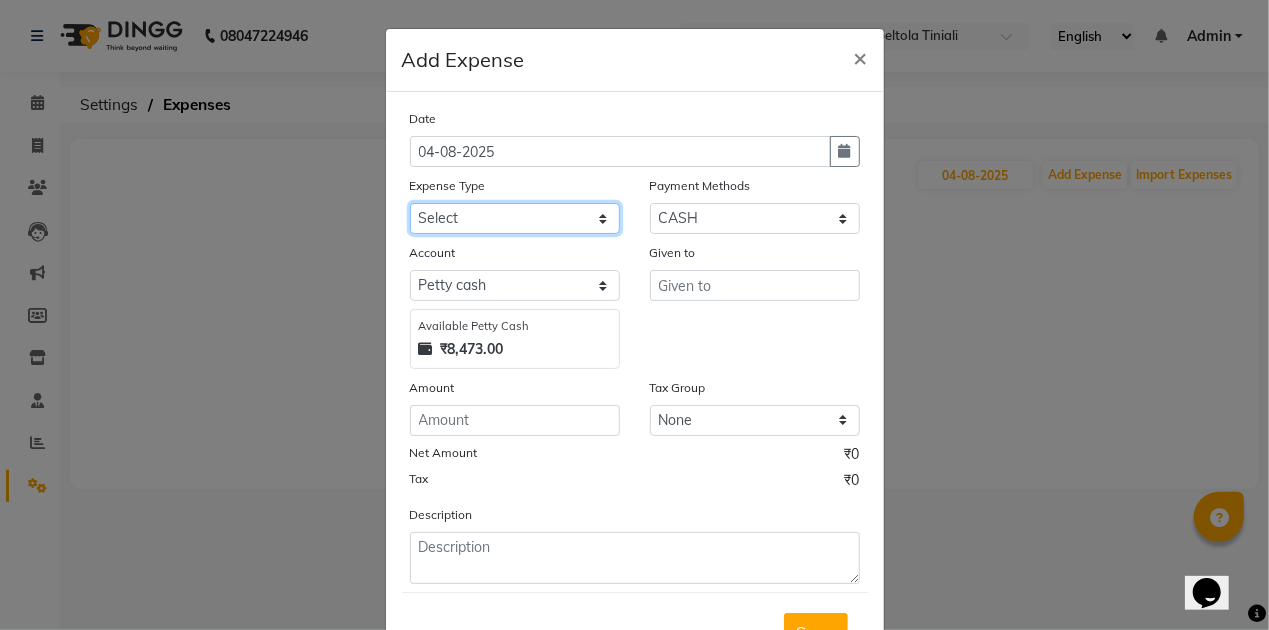click on "Select AC repeair Advance Salary BEAUY ZONE biolume product cash return to client Client Snacks consumables prodcut Daan Dg servicing drinking water Dustbin dustbin bag electriycity repair Equipment Face Mask Fuel gloves HOME Home money Illuvia product kanpeki product krone product laundry loreal product Maintenance Marketing medicine milk Miscellaneous MOBILE RECHAGE MORROCCAN PRODUCT MRA Neoplex product Other OVERTIME Pandit ji Pani Pantry PAY TO Product puspak traders QOD PRODUCT Rent Retail product Room Spray Sakoni Salary schwarzkopf product Staff Snacks STREX PRODUCT Tea & Refreshment Utilities vega product VEGA PRODUCT Wahl product water Wella Product" 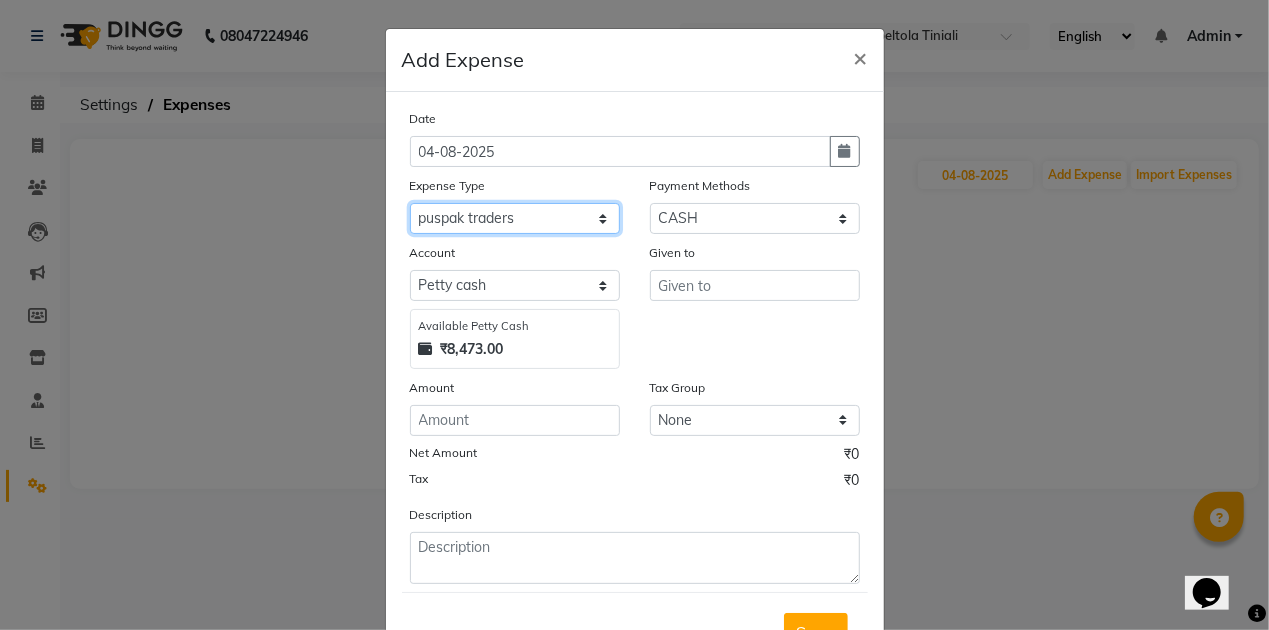 click on "Select AC repeair Advance Salary BEAUY ZONE biolume product cash return to client Client Snacks consumables prodcut Daan Dg servicing drinking water Dustbin dustbin bag electriycity repair Equipment Face Mask Fuel gloves HOME Home money Illuvia product kanpeki product krone product laundry loreal product Maintenance Marketing medicine milk Miscellaneous MOBILE RECHAGE MORROCCAN PRODUCT MRA Neoplex product Other OVERTIME Pandit ji Pani Pantry PAY TO Product puspak traders QOD PRODUCT Rent Retail product Room Spray Sakoni Salary schwarzkopf product Staff Snacks STREX PRODUCT Tea & Refreshment Utilities vega product VEGA PRODUCT Wahl product water Wella Product" 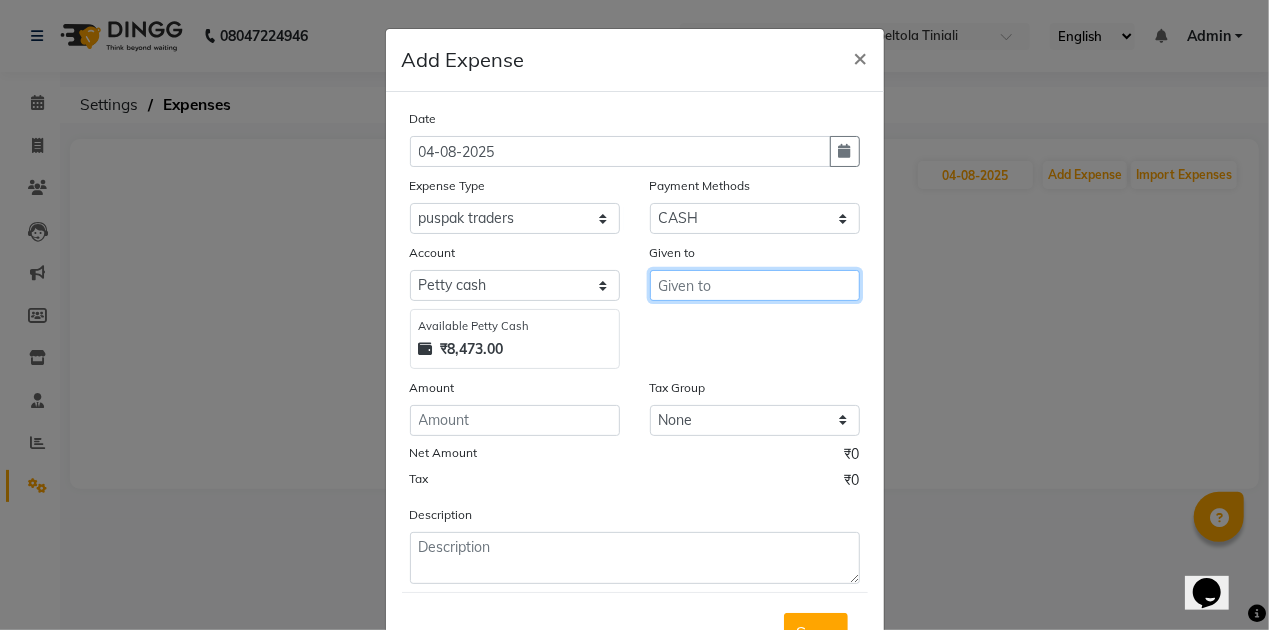 click at bounding box center (755, 285) 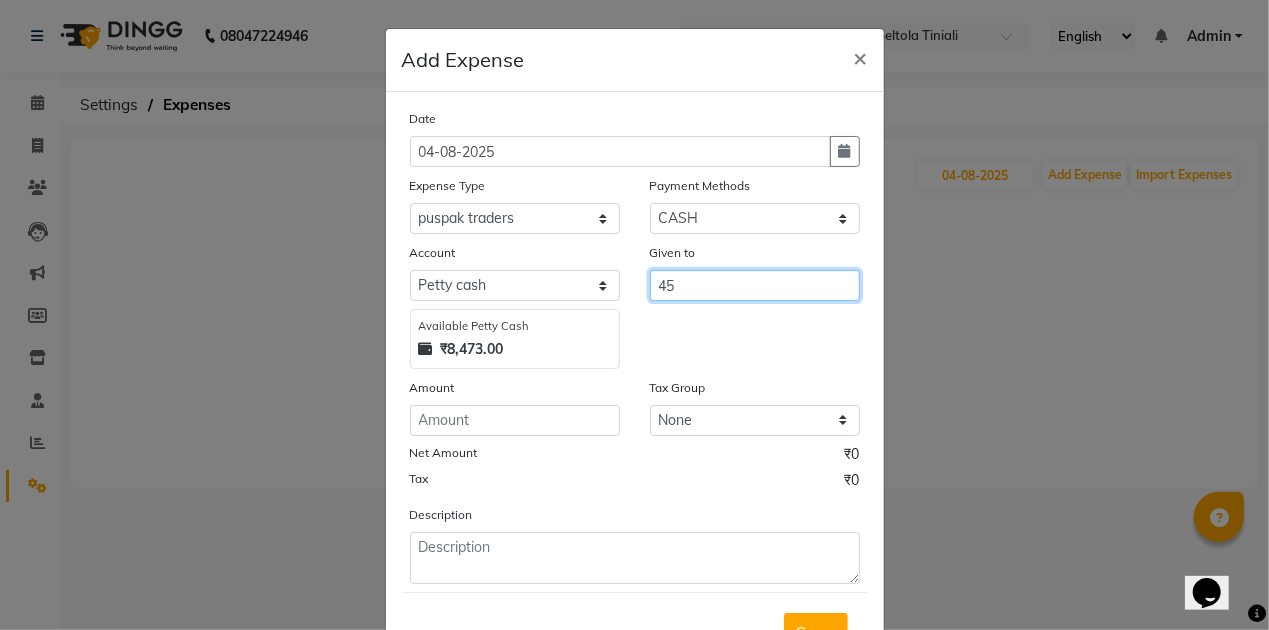 type on "4" 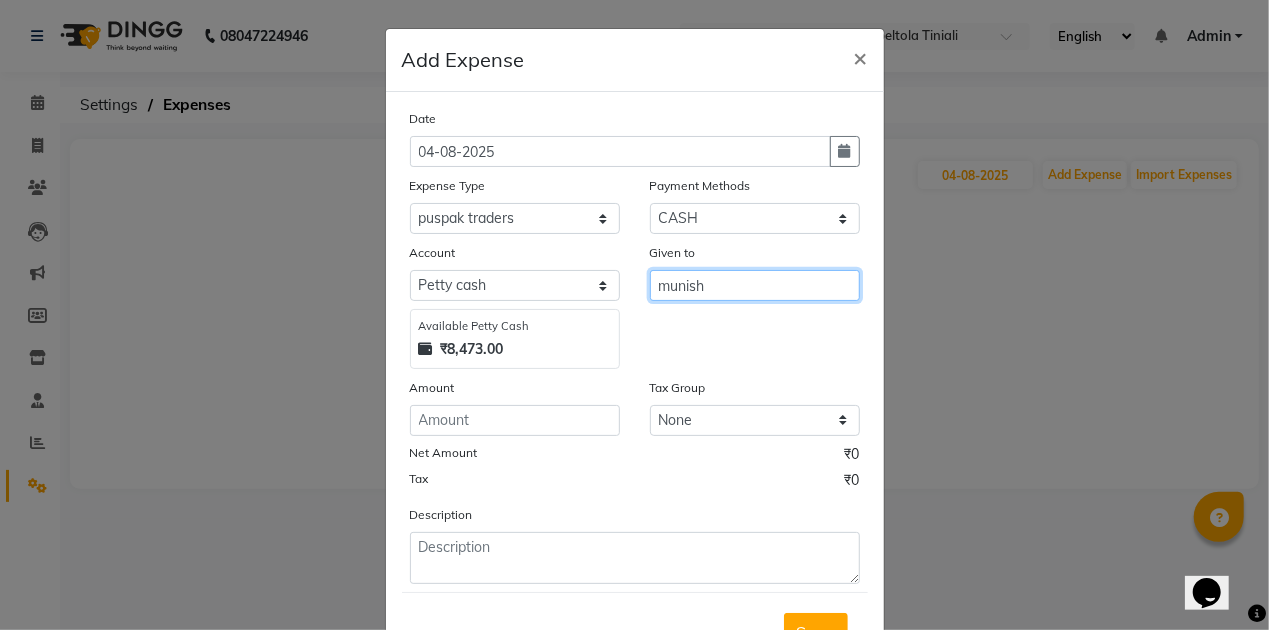 type on "munish" 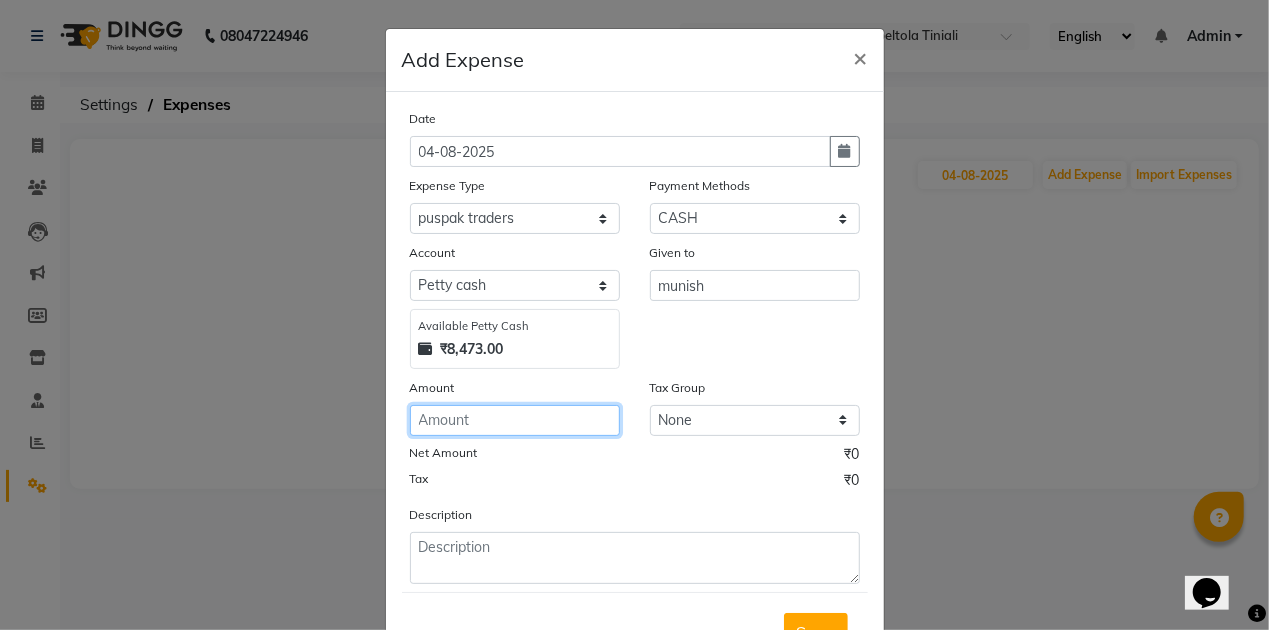 click 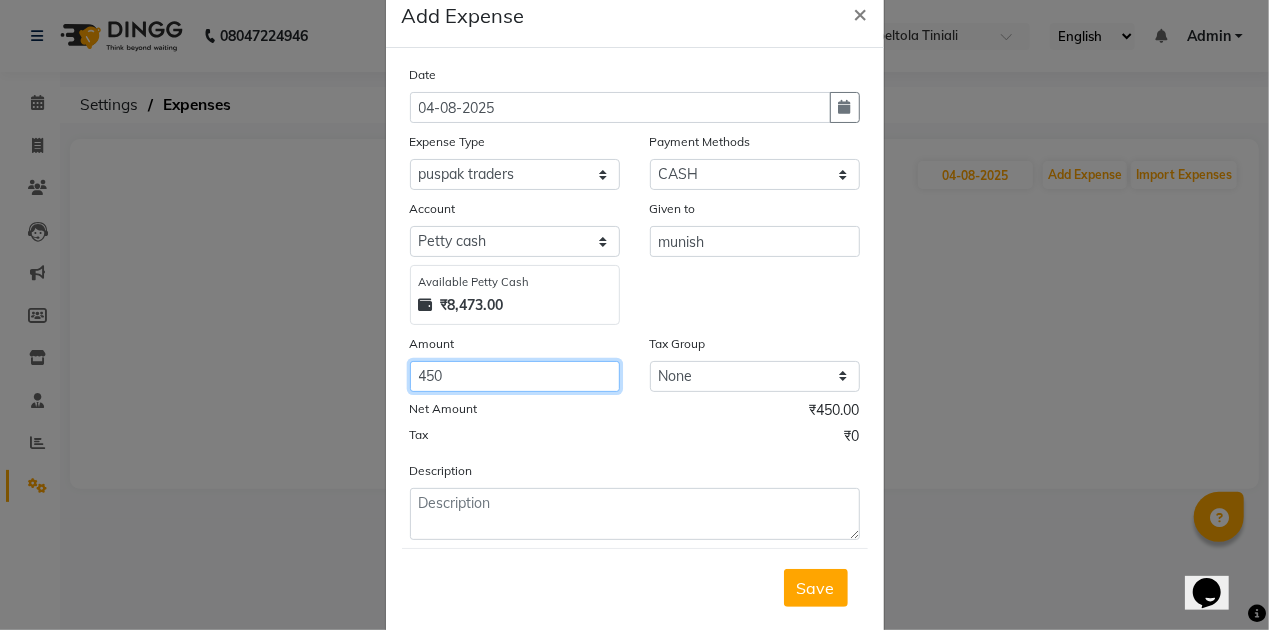 scroll, scrollTop: 66, scrollLeft: 0, axis: vertical 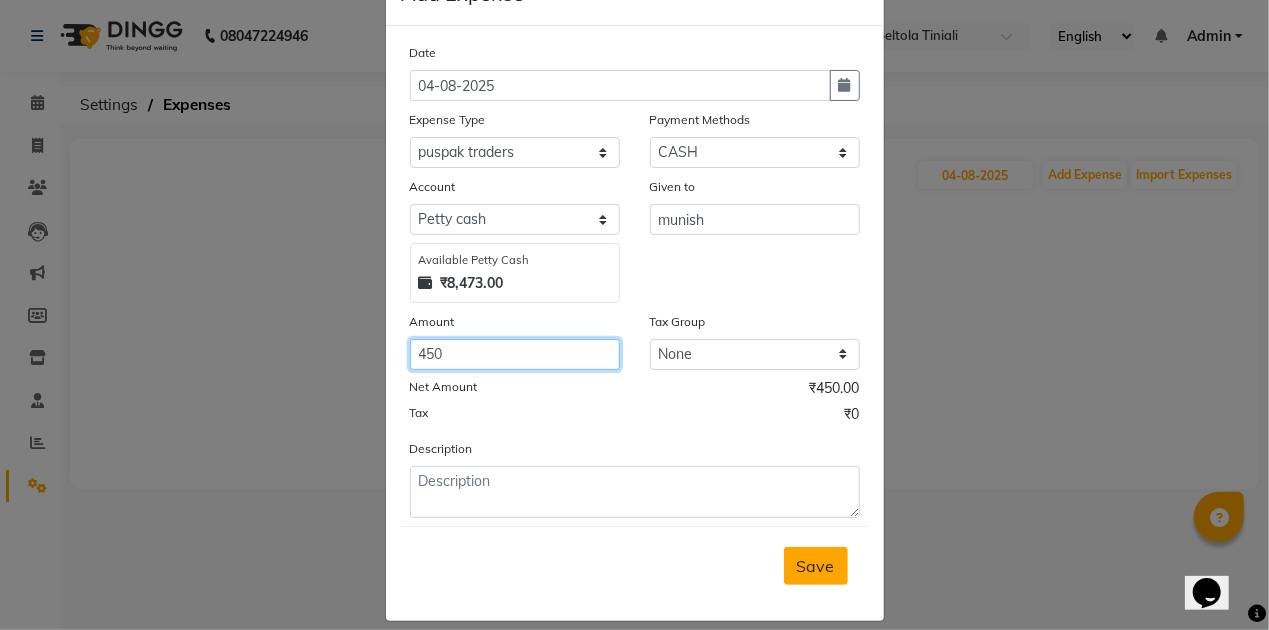 type on "450" 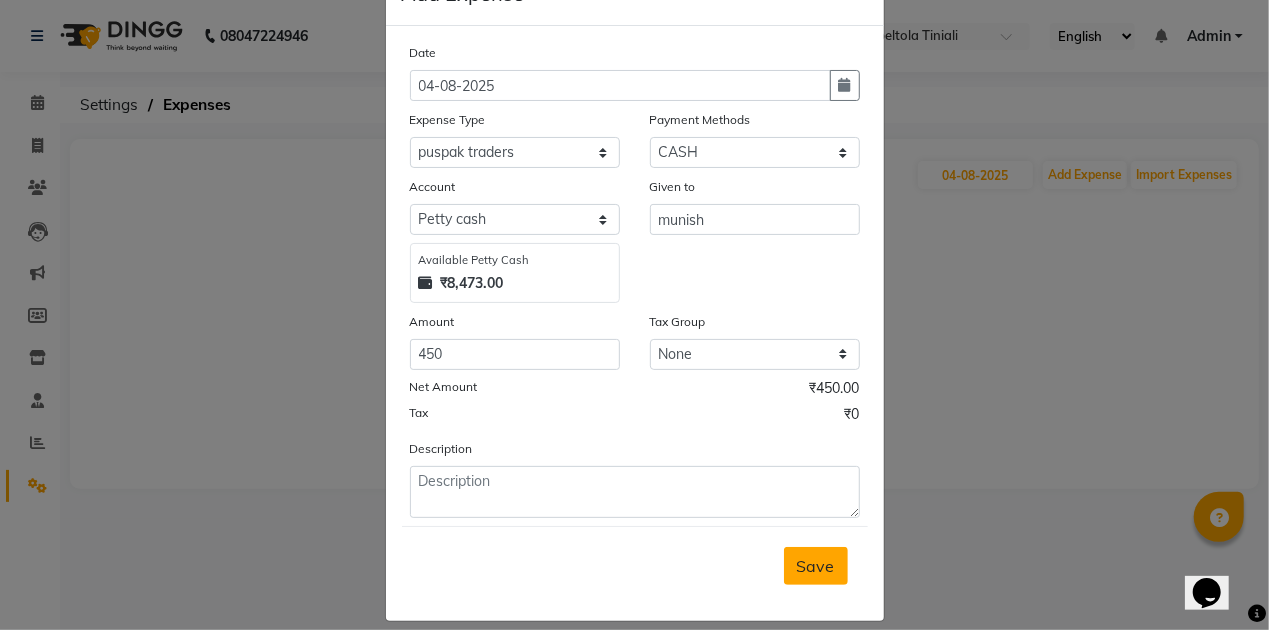 click on "Save" at bounding box center (816, 566) 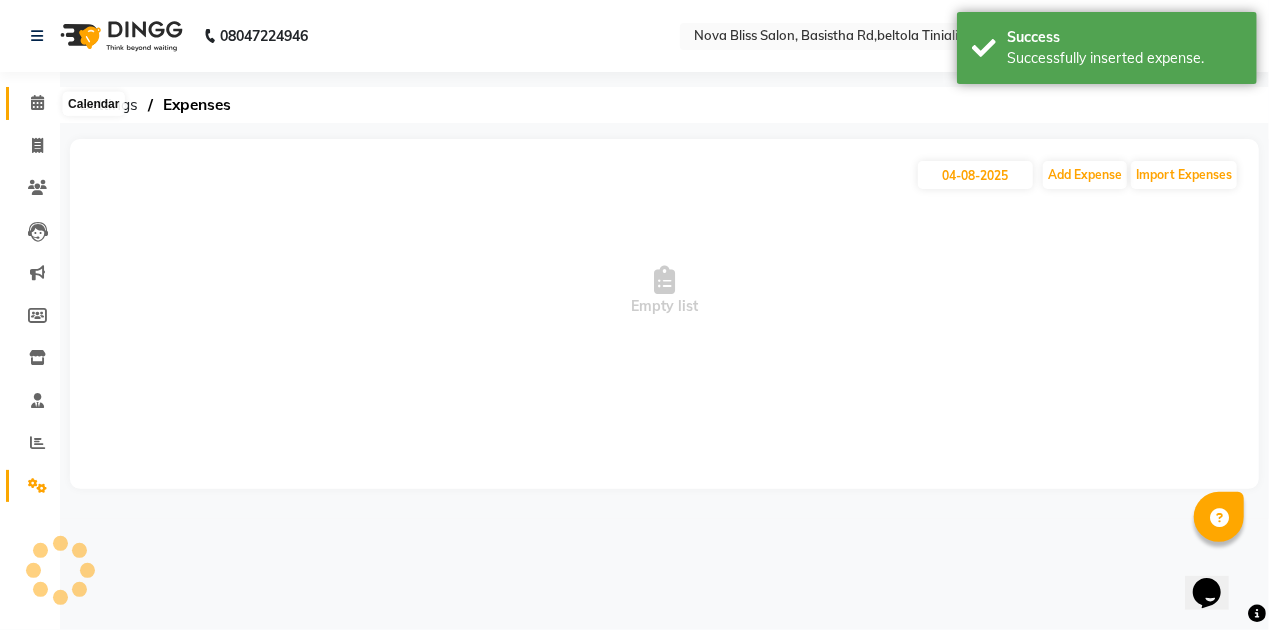 click 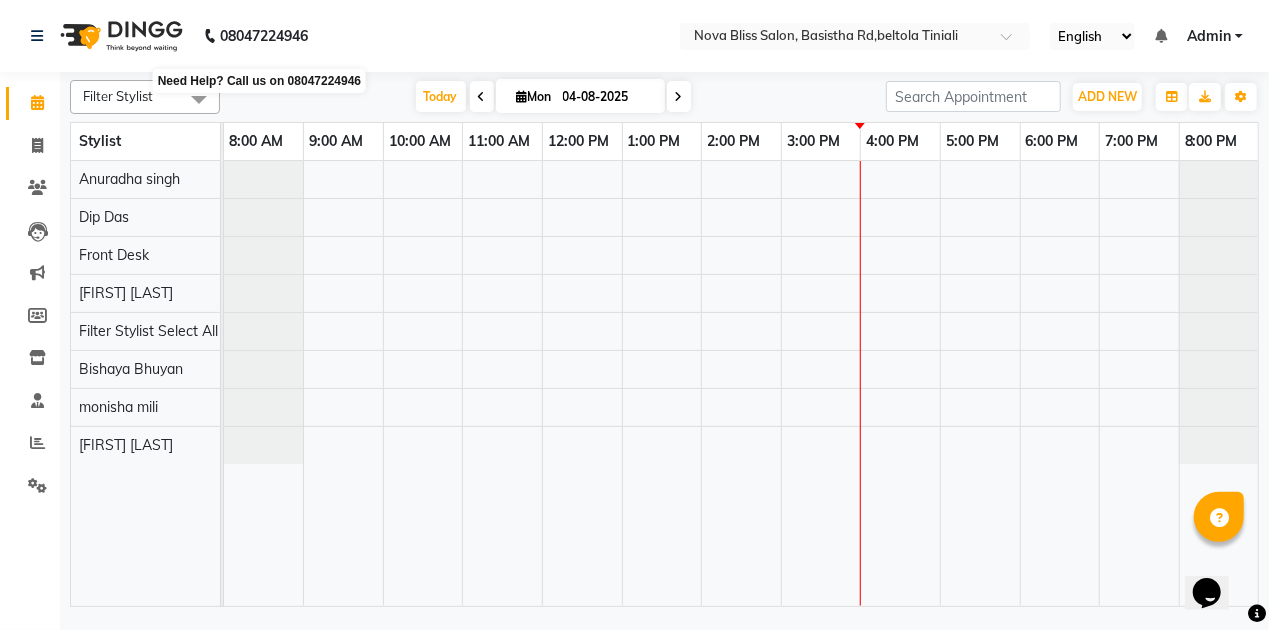 click on "Filter Stylist Select All Anuradha singh Bishaya Bhuyan Dip Das Ester jarain  Front Desk Luna kalita monisha mili Pintu Rajak Today  Mon 04-08-2025 Toggle Dropdown Add Appointment Add Invoice Add Expense Add Attendance Add Client Add Transaction Toggle Dropdown Add Appointment Add Invoice Add Expense Add Attendance Add Client ADD NEW Toggle Dropdown Add Appointment Add Invoice Add Expense Add Attendance Add Client Add Transaction Filter Stylist Select All Anuradha singh Bishaya Bhuyan Dip Das Ester jarain  Front Desk Luna kalita monisha mili Pintu Rajak Group By  Staff View   Room View  View as Vertical  Vertical - Week View  Horizontal  Horizontal - Week View  List  Toggle Dropdown Calendar Settings Manage Tags   Arrange Stylists   Reset Stylists   Show Available Stylist  Appointment Form Zoom 25% Stylist 8:00 AM 9:00 AM 10:00 AM 11:00 AM 12:00 PM 1:00 PM 2:00 PM 3:00 PM 4:00 PM 5:00 PM 6:00 PM 7:00 PM 8:00 PM Anuradha singh Dip Das Front Desk Pintu Rajak Luna kalita Bishaya Bhuyan monisha mili Ester jarain" 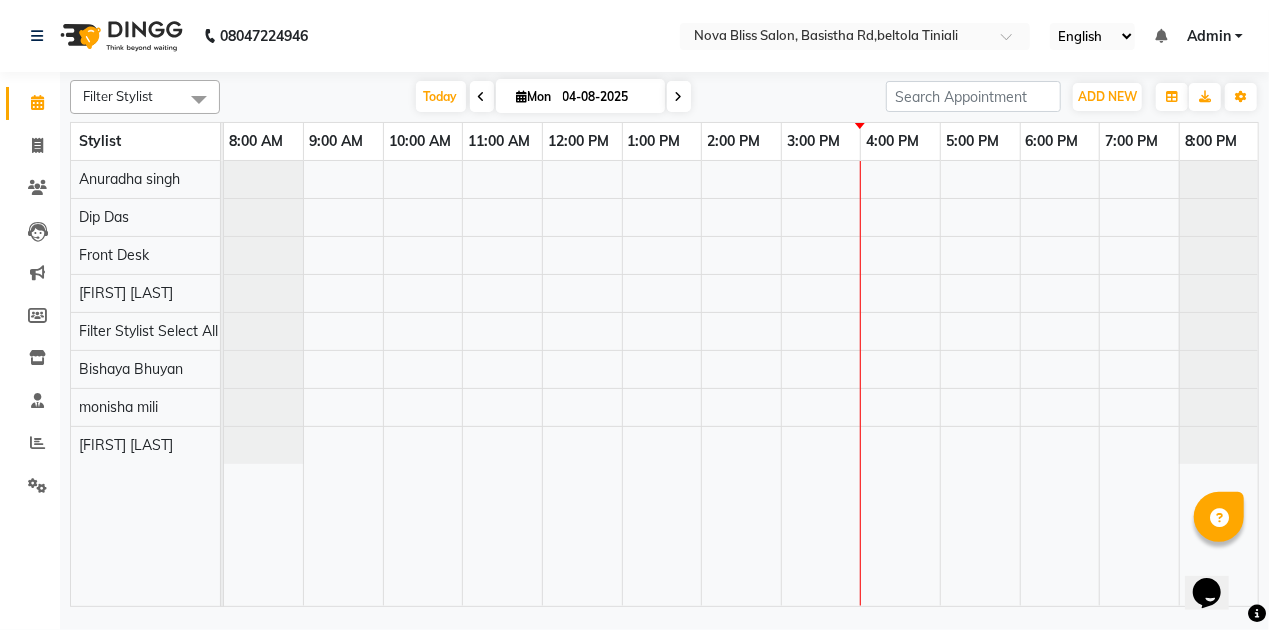 click on "08047224946 Select Location × Nova Bliss Salon, Basistha Rd,beltola Tiniali English ENGLISH Español العربية मराठी हिंदी ગુજરાતી தமிழ் 中文 Notifications nothing to show Admin Manage Profile Change Password Sign out  Version:3.16.0" 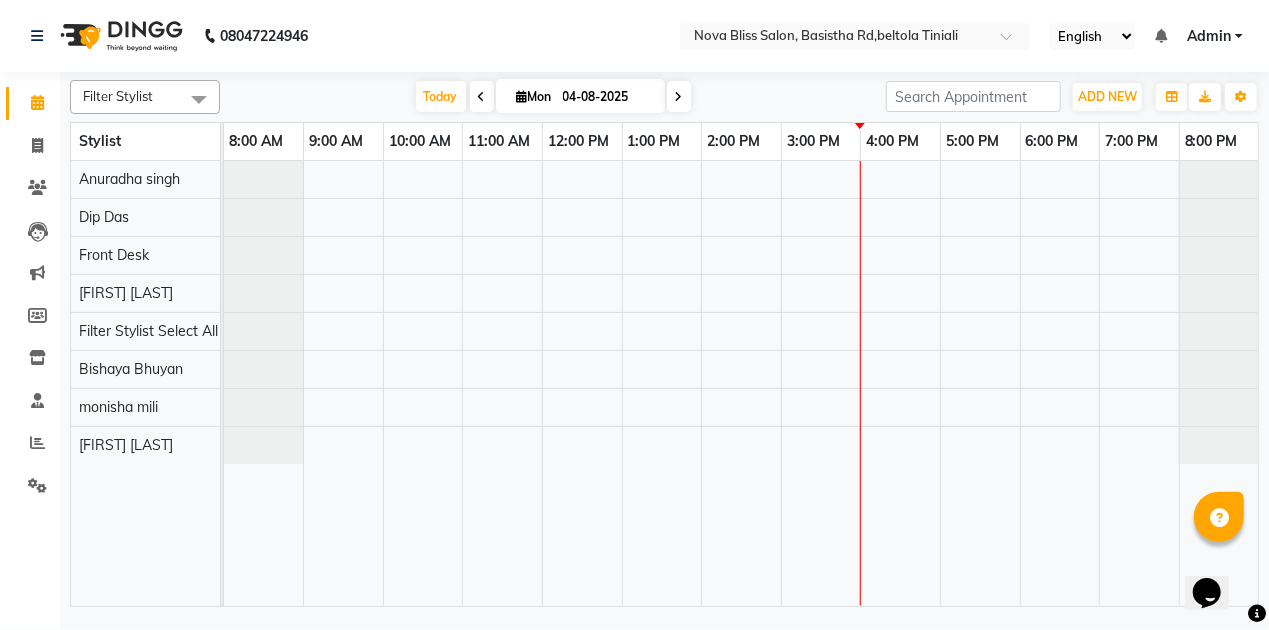 click on "Today  Mon 04-08-2025" at bounding box center [553, 97] 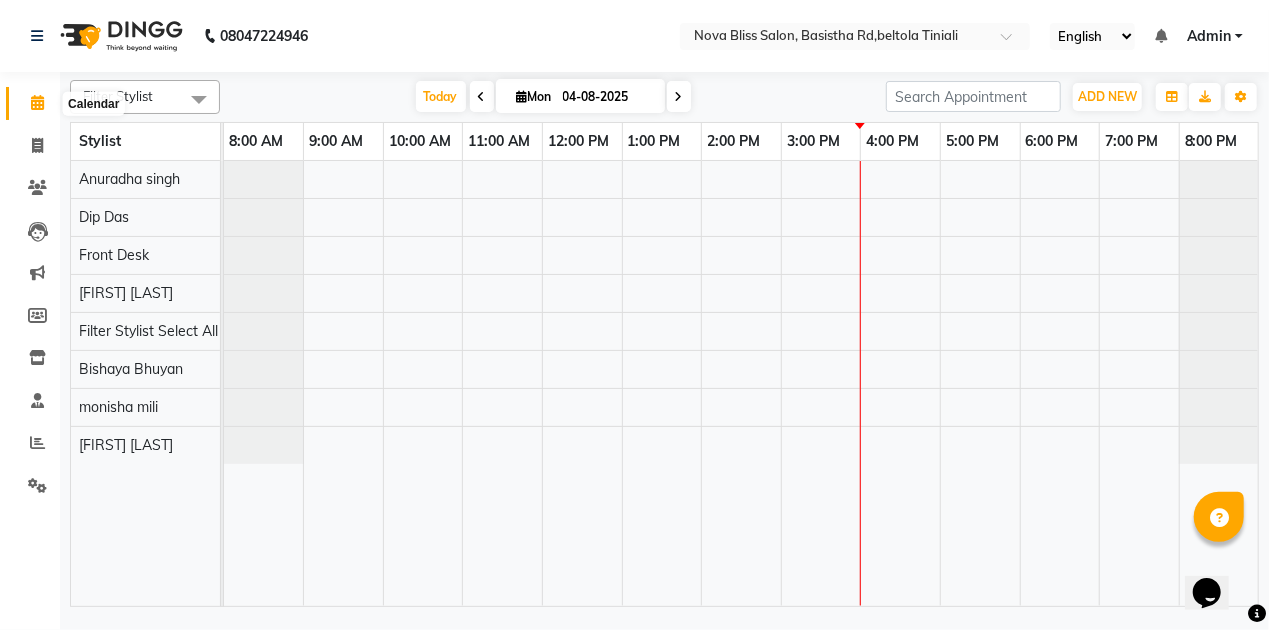 click 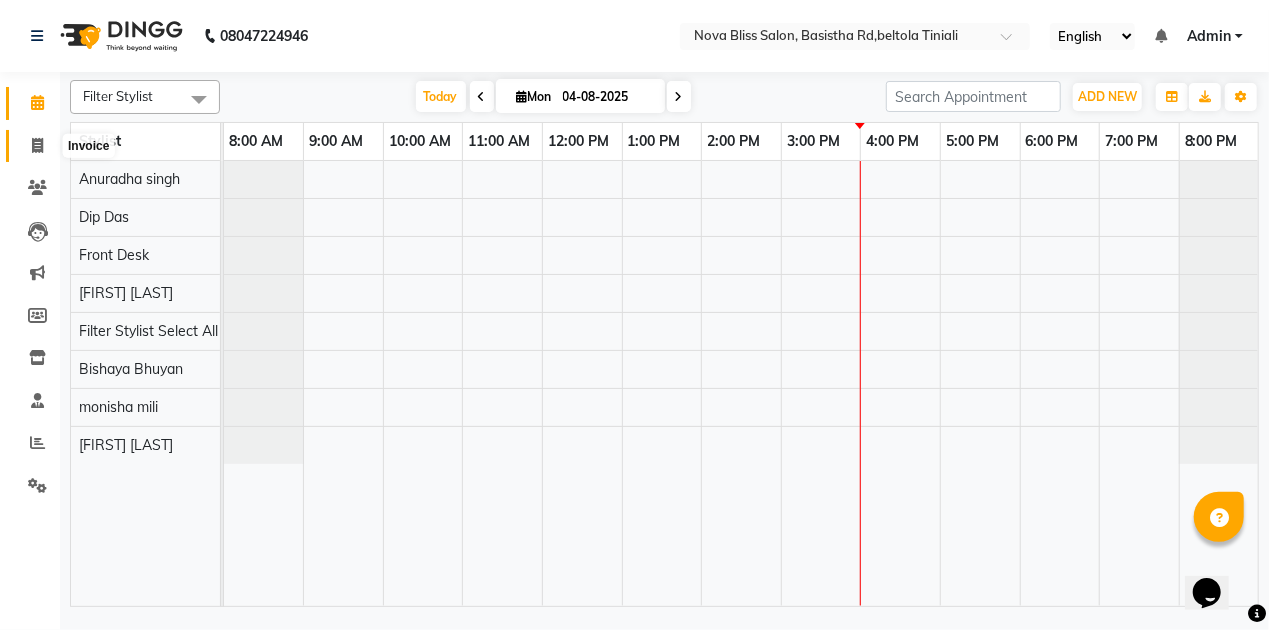 click 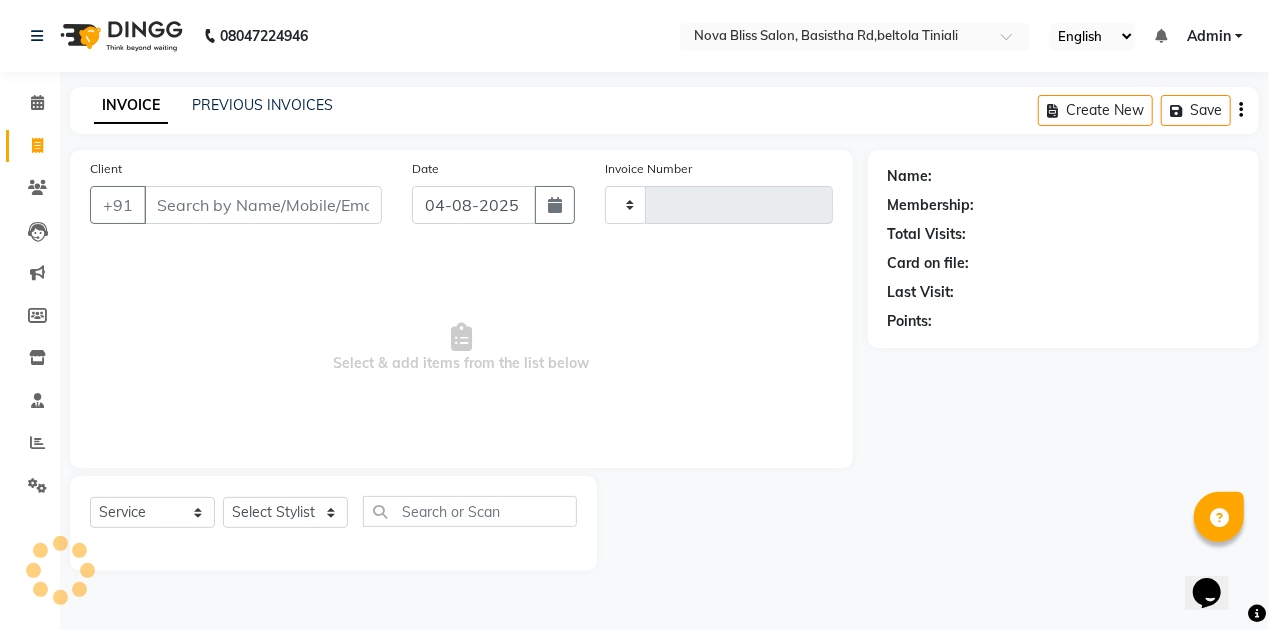type on "0653" 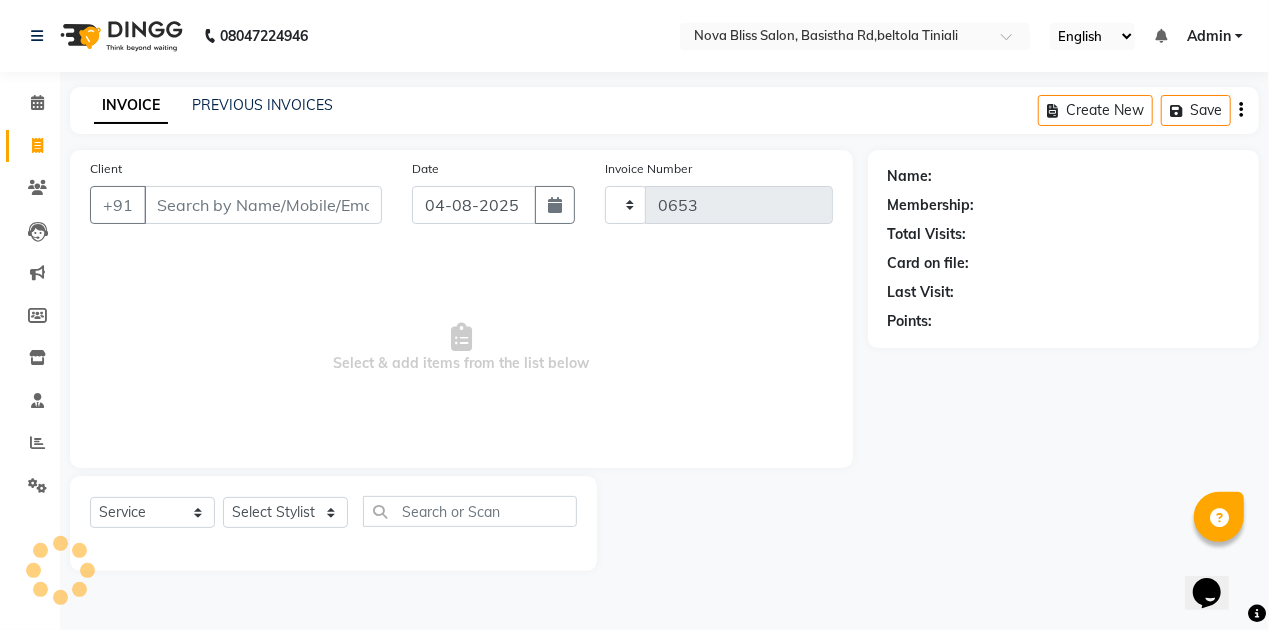 select on "6211" 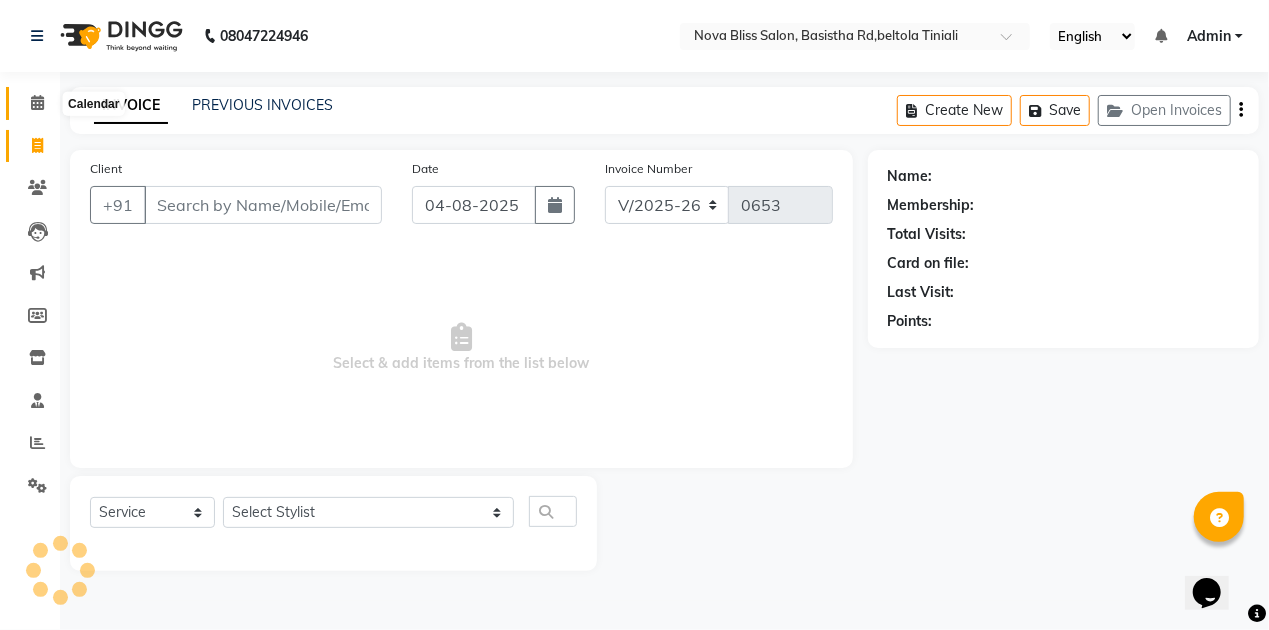 click 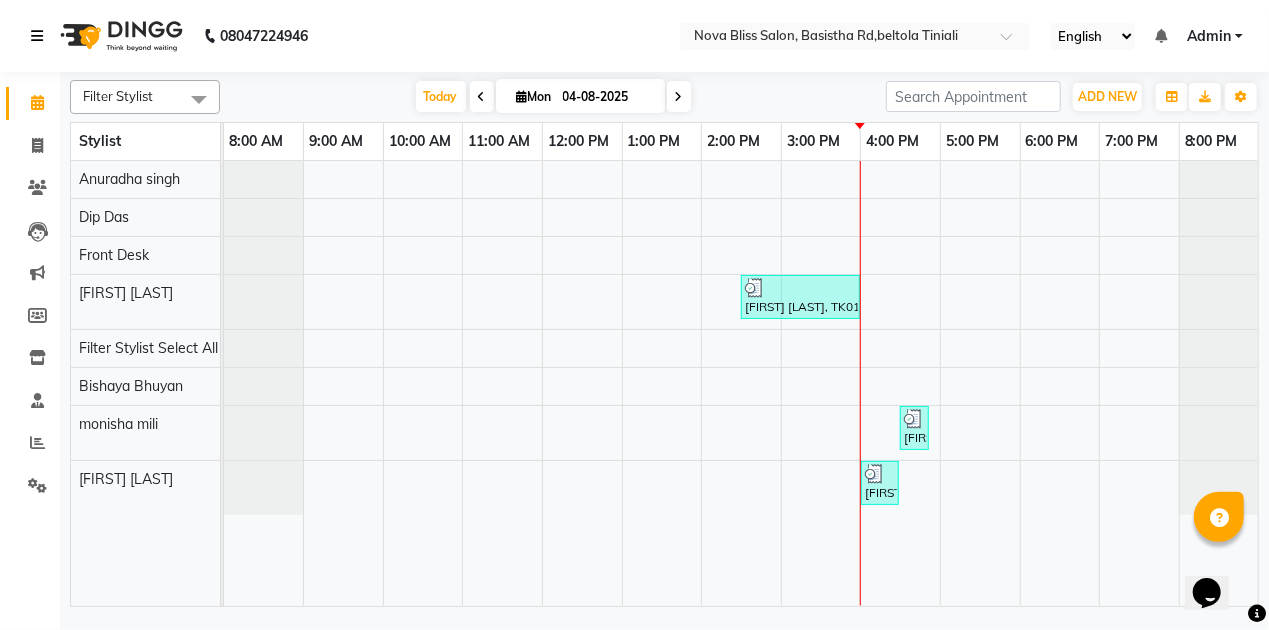 click at bounding box center [37, 36] 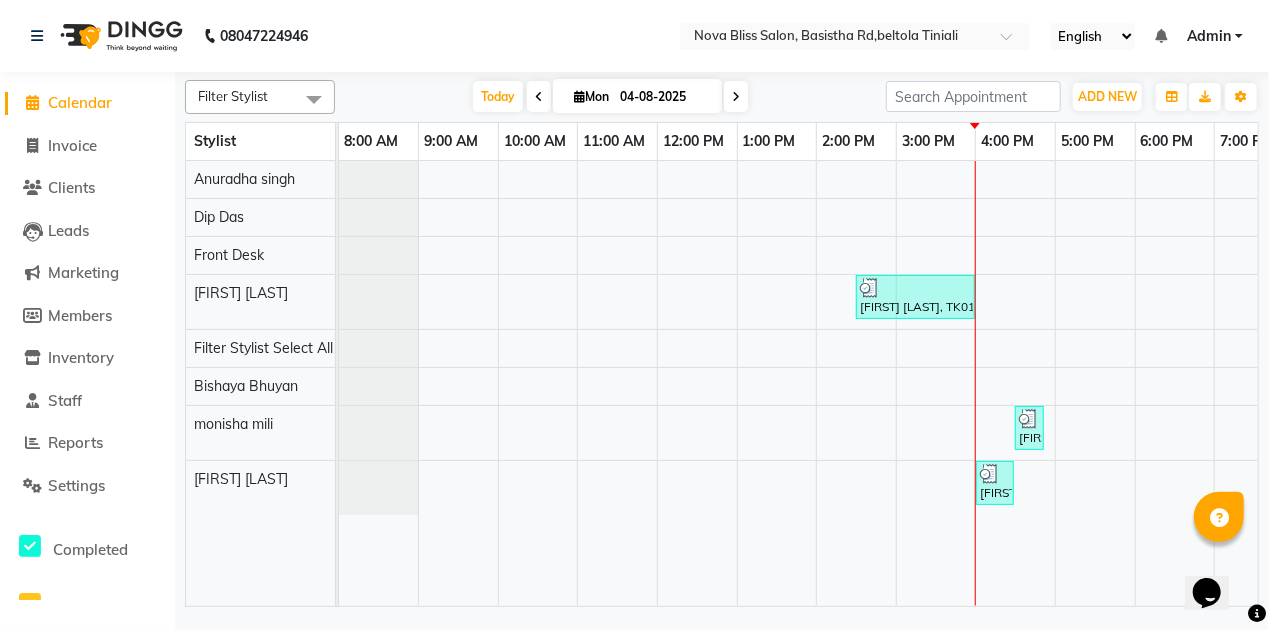 click on "Filter Stylist Select All Anuradha singh Bishaya Bhuyan Dip Das Ester jarain  Front Desk Luna kalita monisha mili Pintu Rajak Today  Mon 04-08-2025 Toggle Dropdown Add Appointment Add Invoice Add Expense Add Attendance Add Client Add Transaction Toggle Dropdown Add Appointment Add Invoice Add Expense Add Attendance Add Client ADD NEW Toggle Dropdown Add Appointment Add Invoice Add Expense Add Attendance Add Client Add Transaction Filter Stylist Select All Anuradha singh Bishaya Bhuyan Dip Das Ester jarain  Front Desk Luna kalita monisha mili Pintu Rajak Group By  Staff View   Room View  View as Vertical  Vertical - Week View  Horizontal  Horizontal - Week View  List  Toggle Dropdown Calendar Settings Manage Tags   Arrange Stylists   Reset Stylists   Show Available Stylist  Appointment Form Zoom 25%" at bounding box center [722, 97] 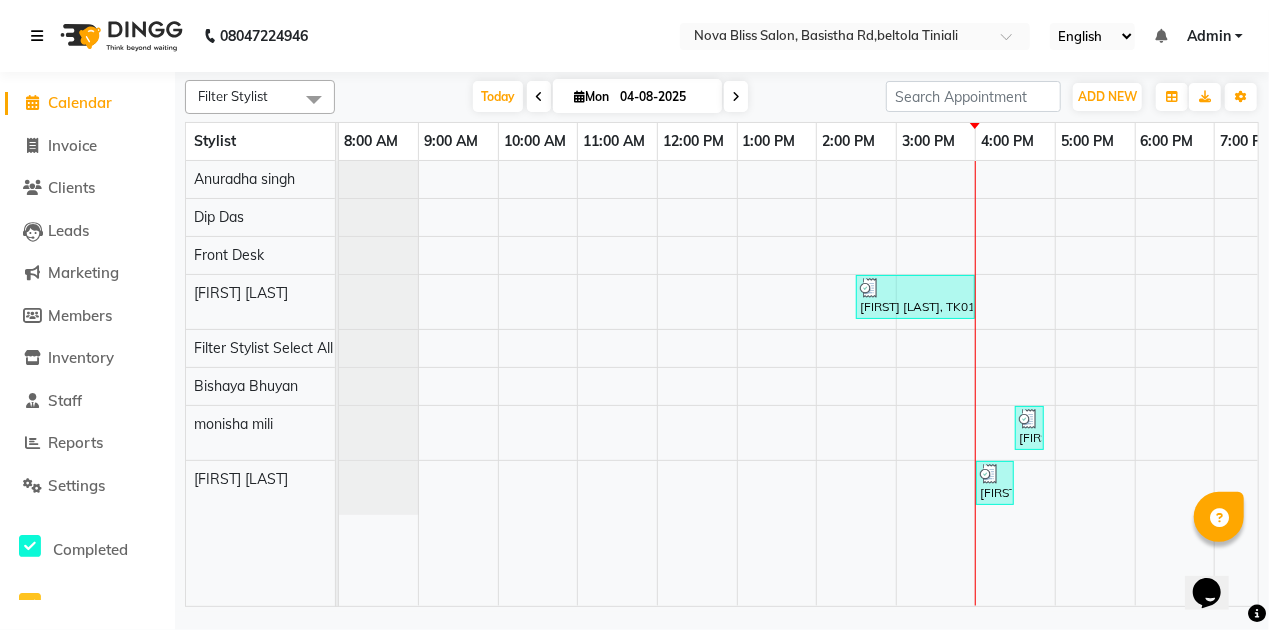 click at bounding box center (37, 36) 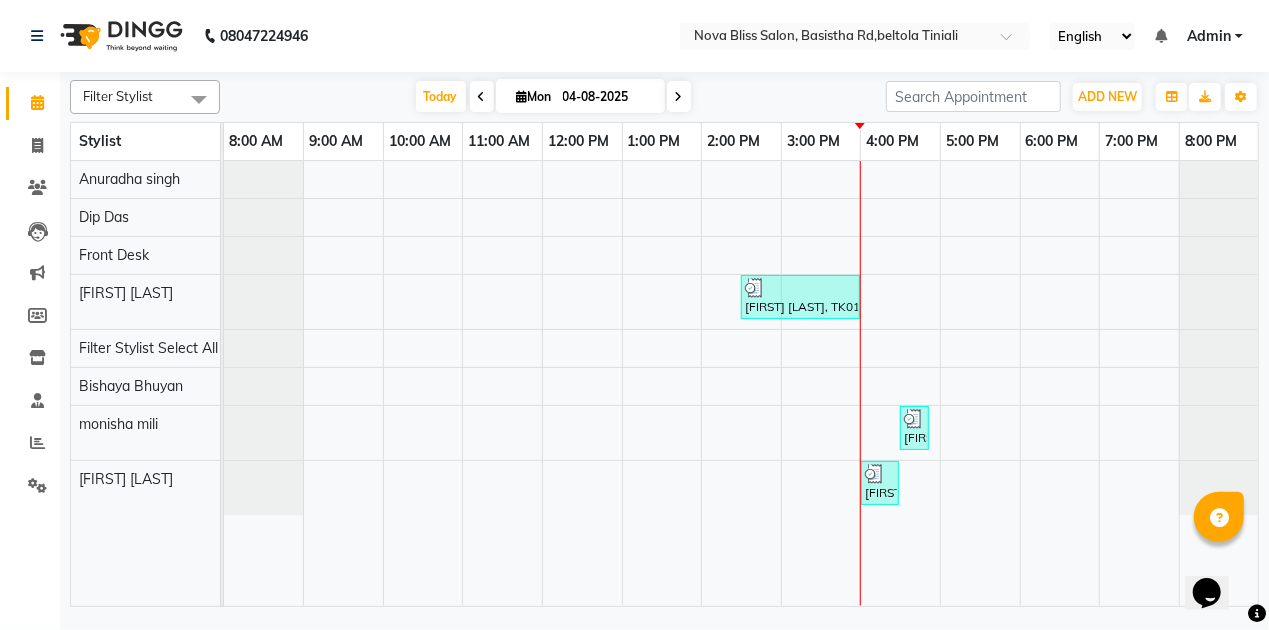 click on "Today  Mon 04-08-2025" at bounding box center [553, 97] 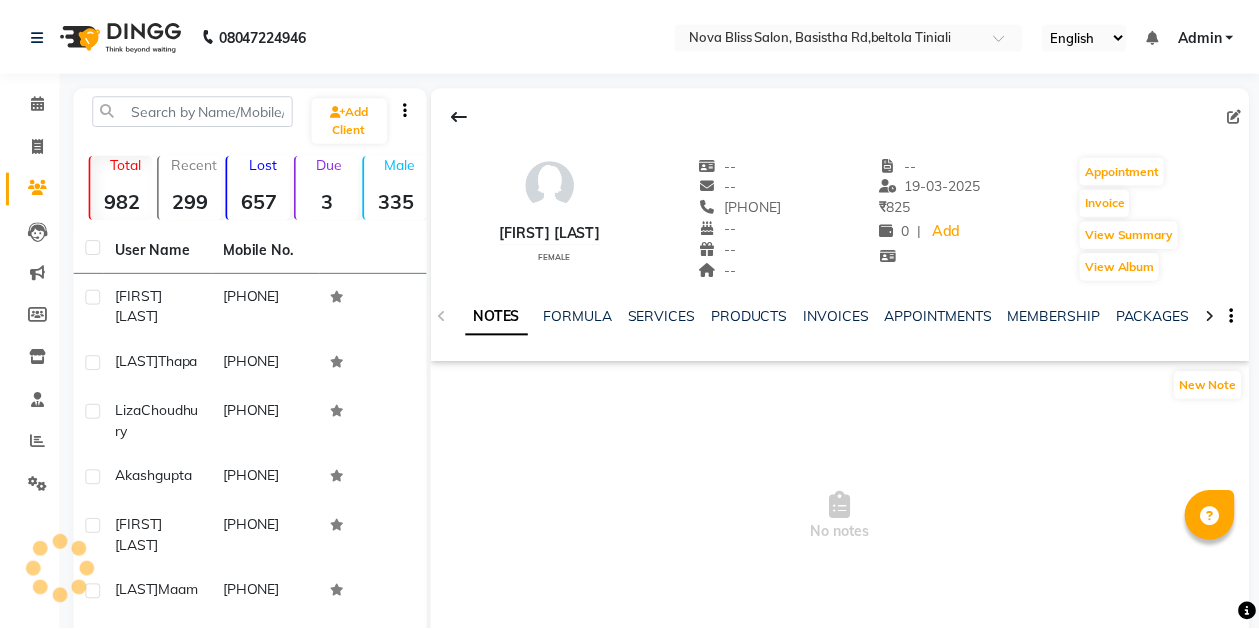 scroll, scrollTop: 0, scrollLeft: 0, axis: both 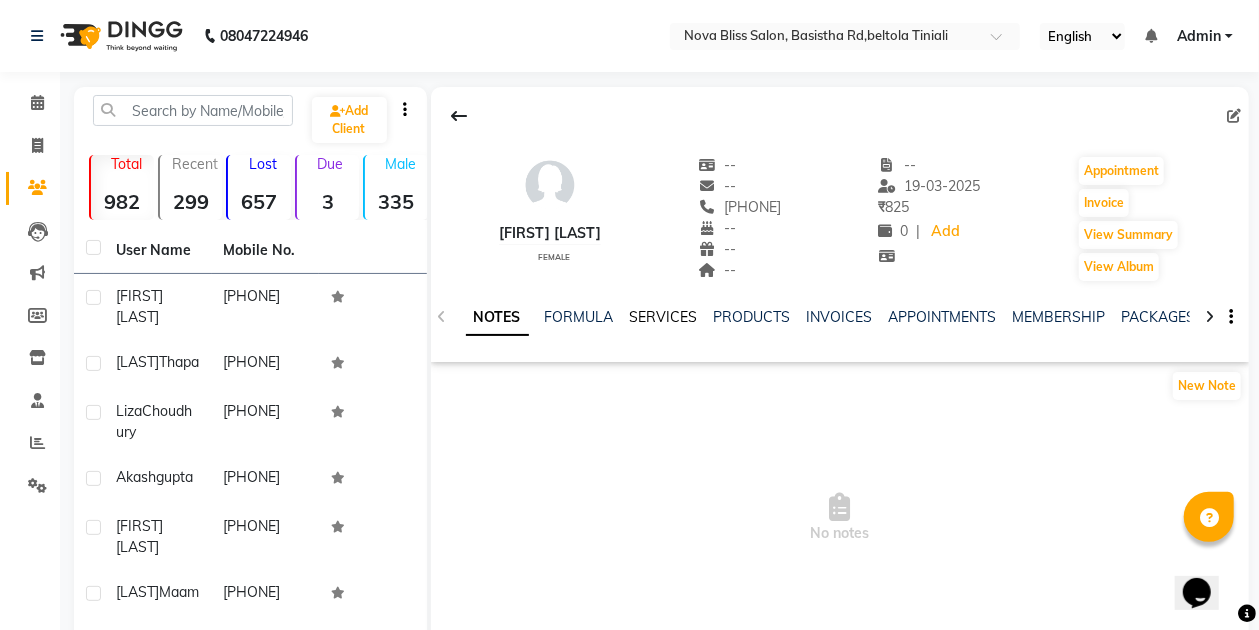 click on "SERVICES" 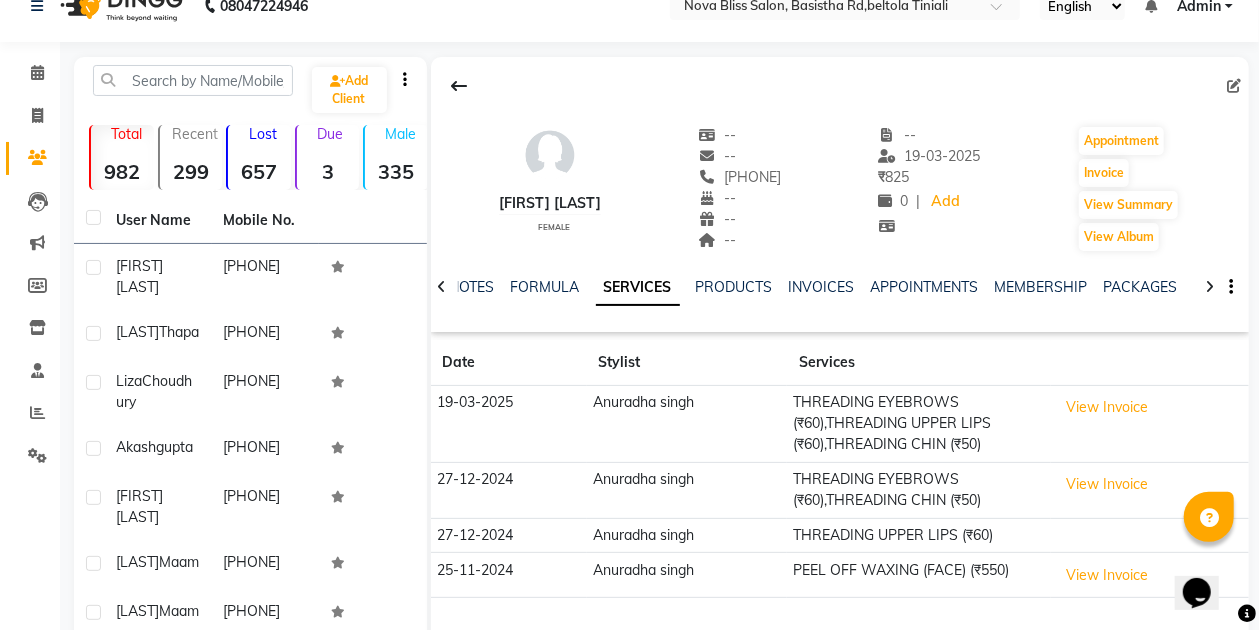 scroll, scrollTop: 0, scrollLeft: 0, axis: both 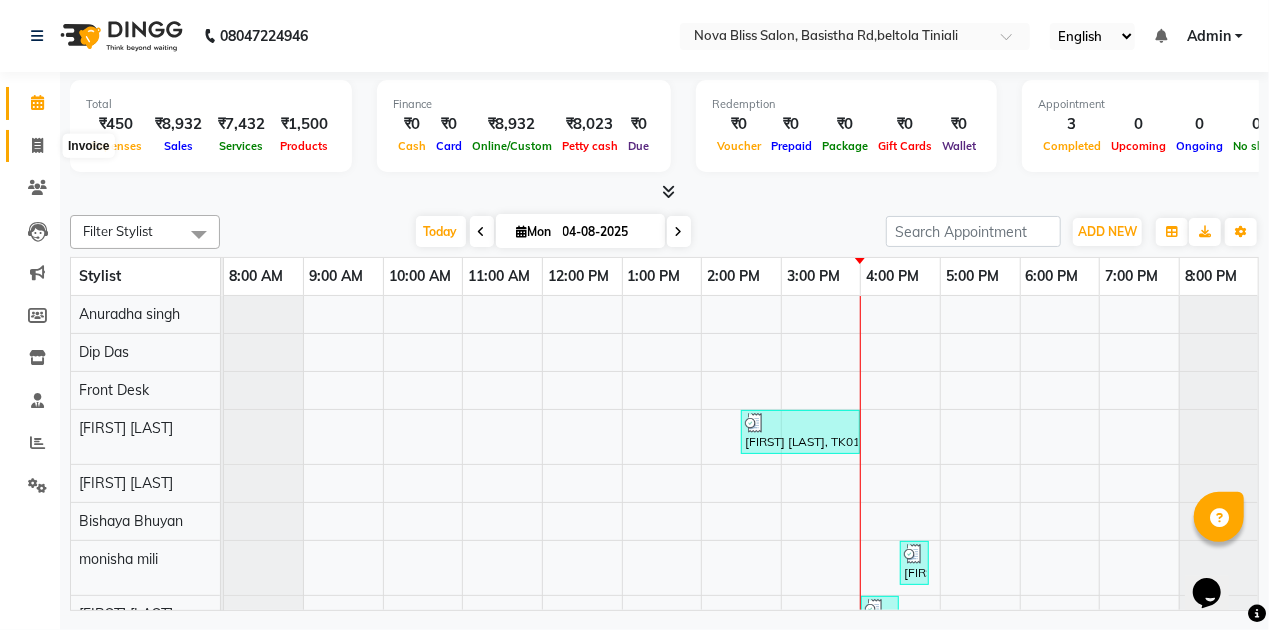click 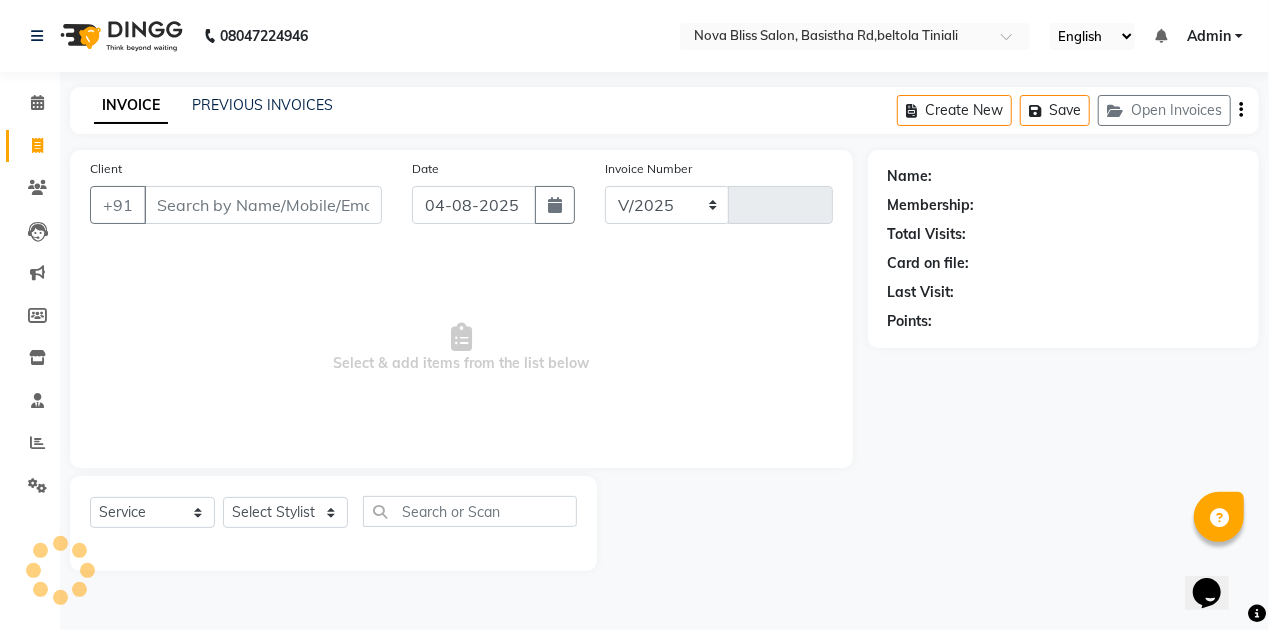 select on "6211" 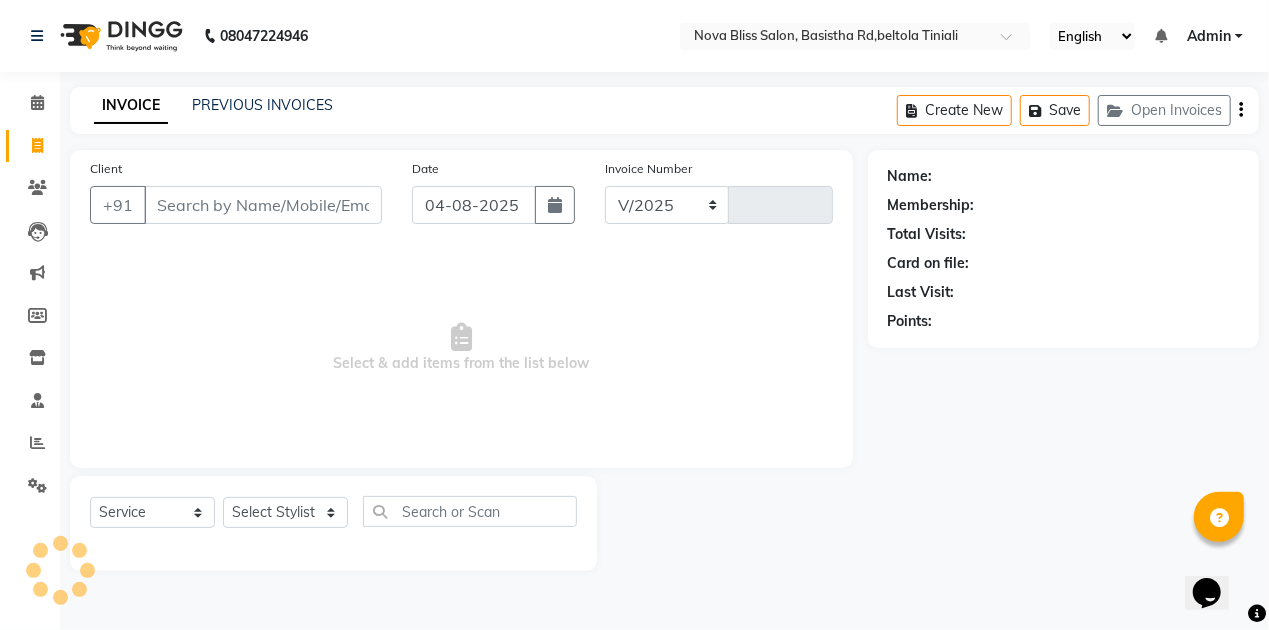 type on "0653" 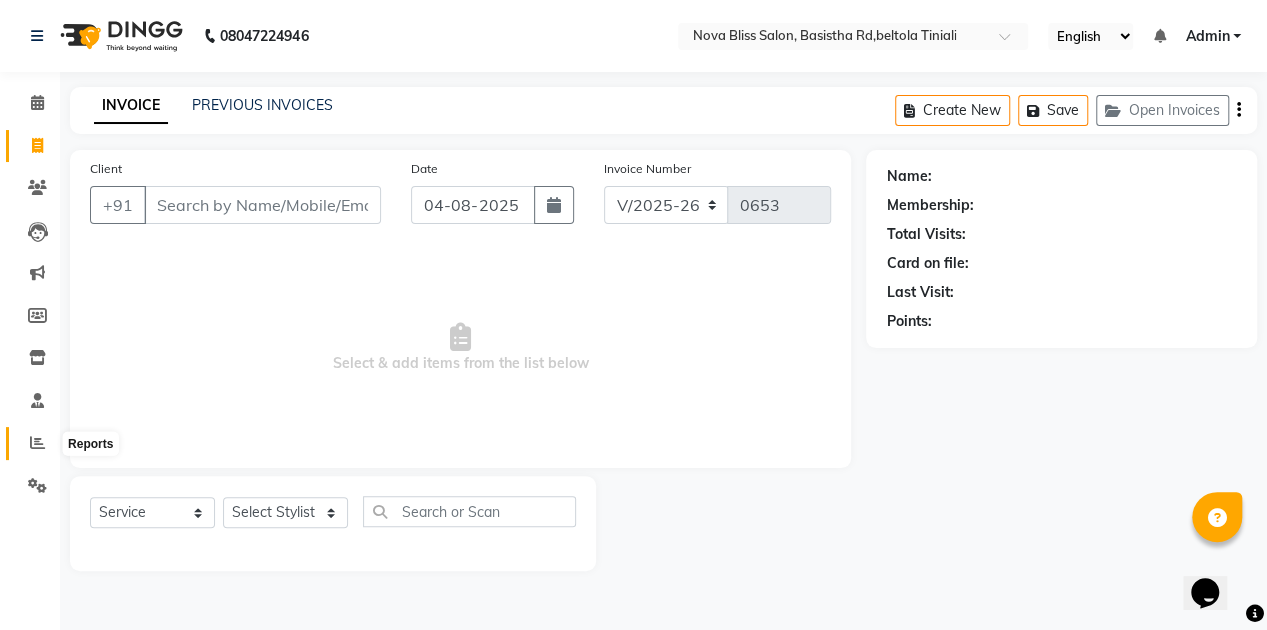 click 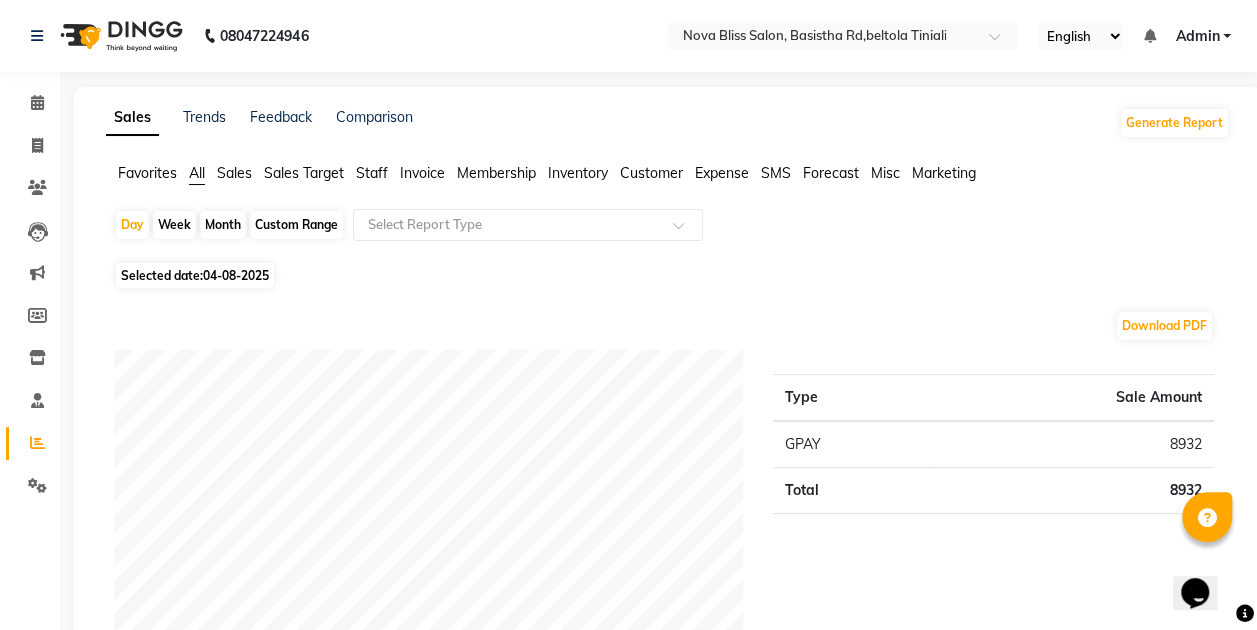 click on "Month" 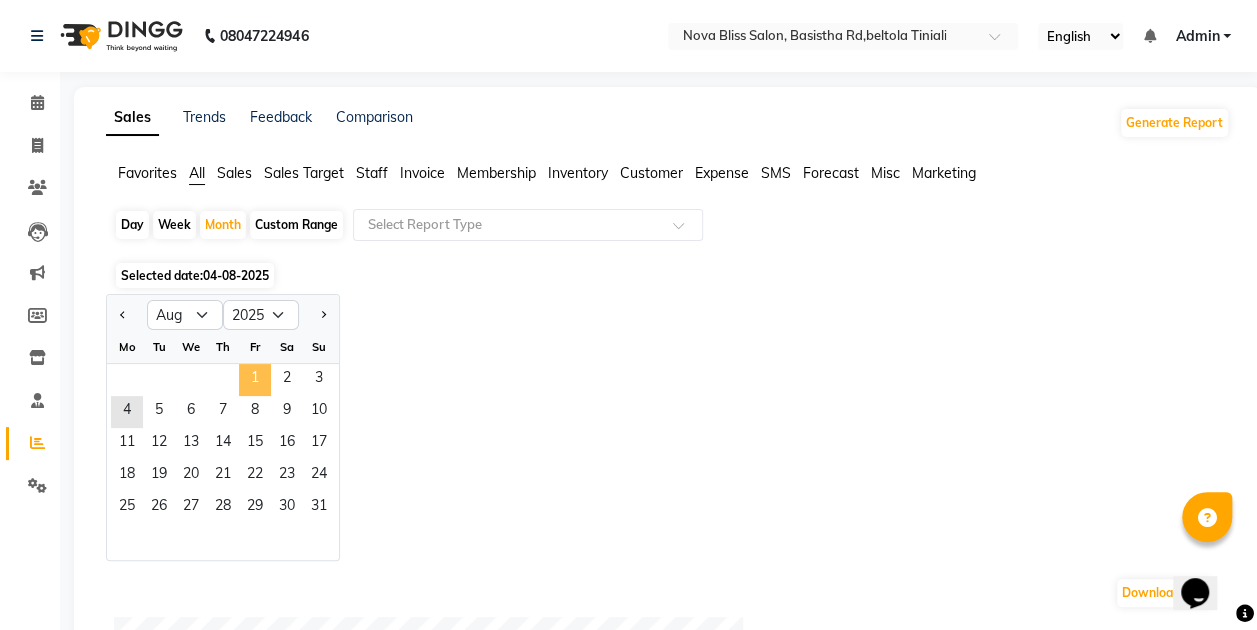 click on "1" 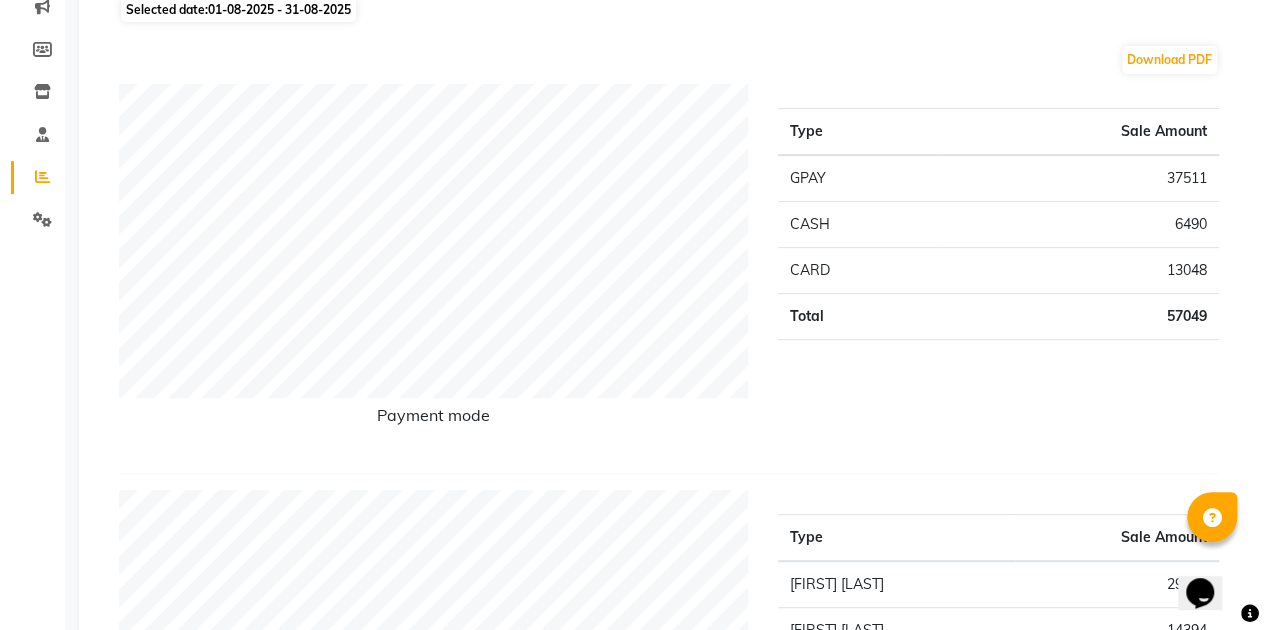 scroll, scrollTop: 0, scrollLeft: 0, axis: both 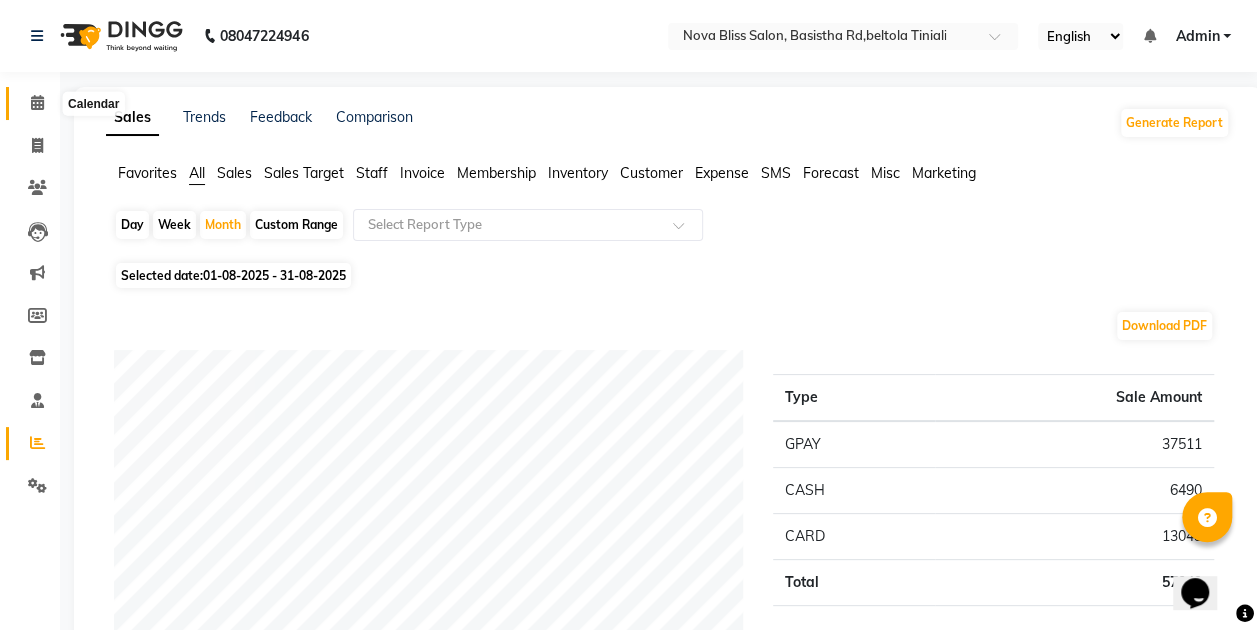 click 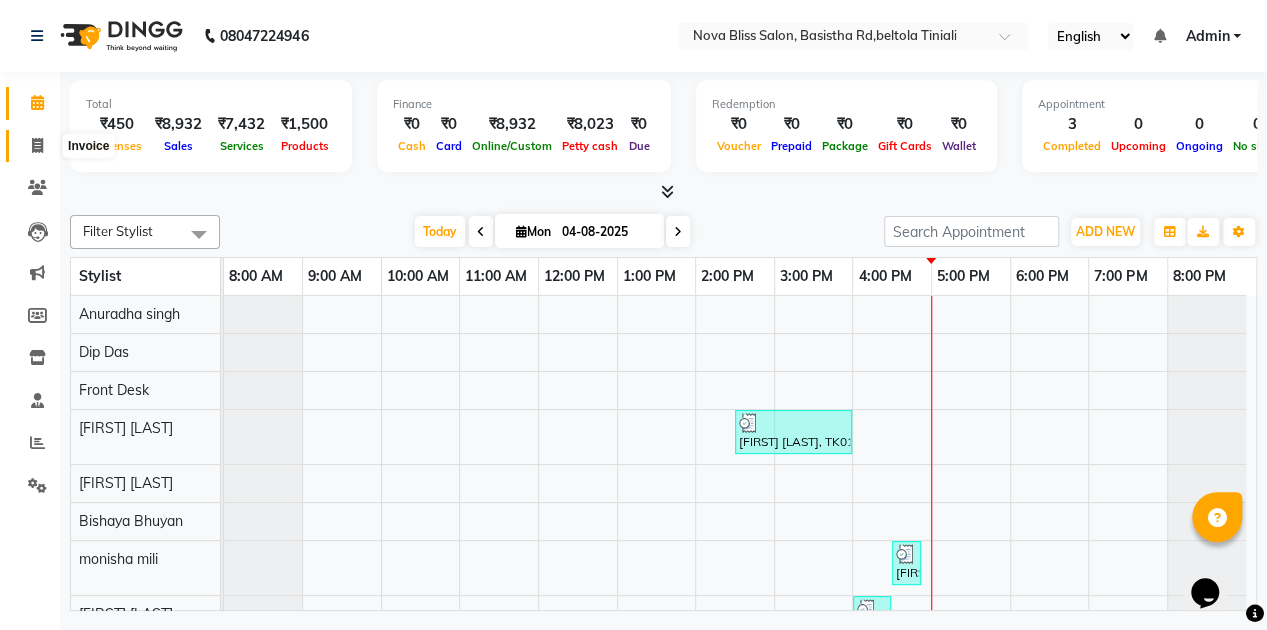 click 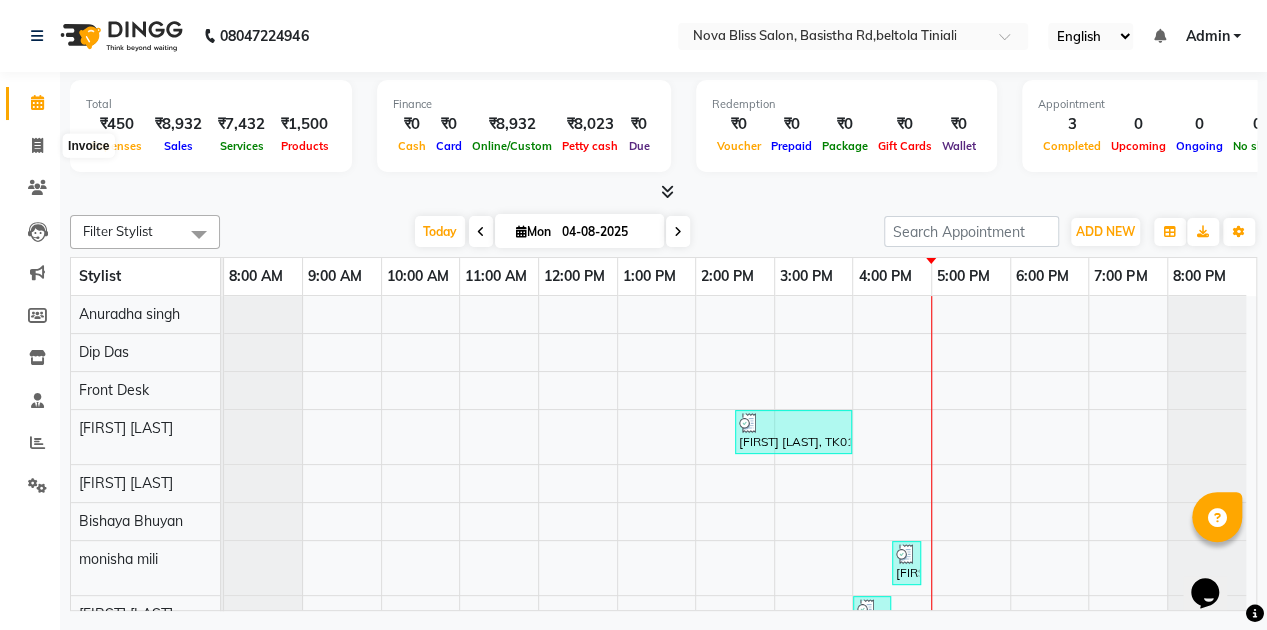 select on "service" 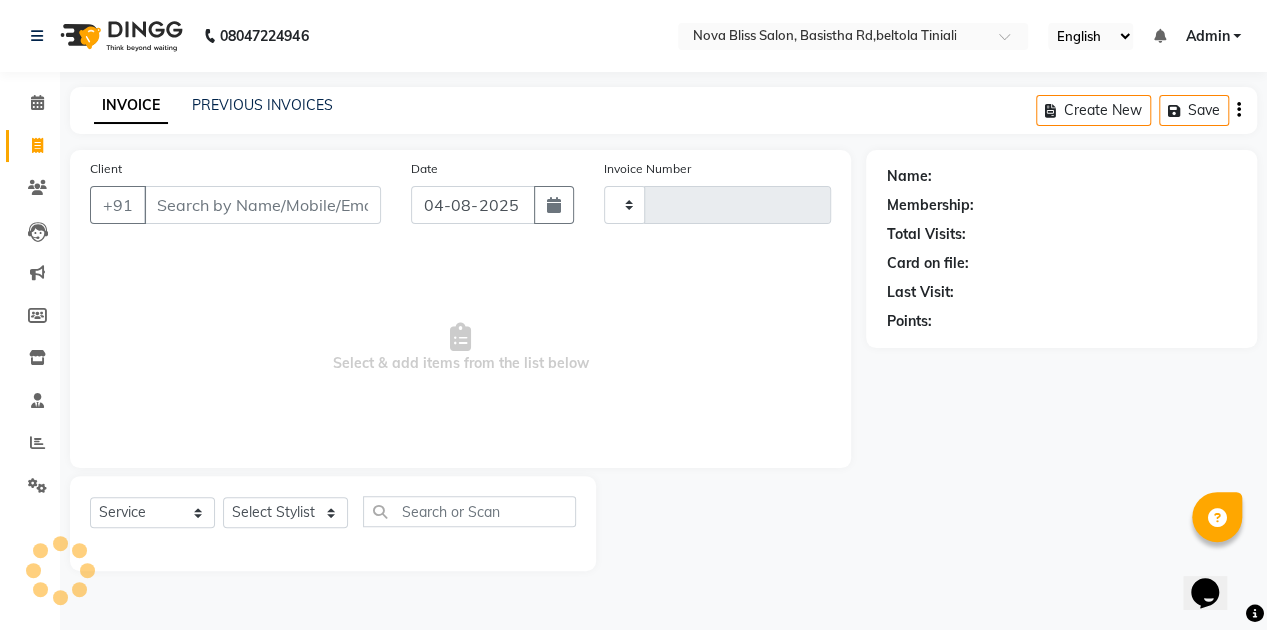 type on "0653" 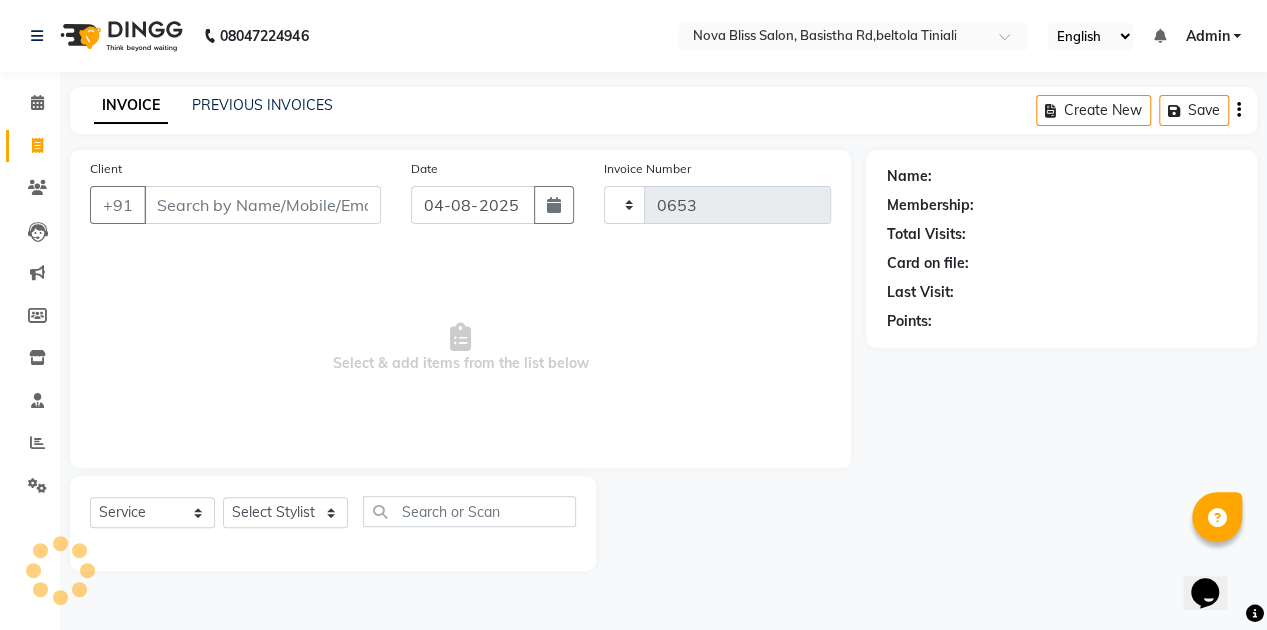 select on "6211" 